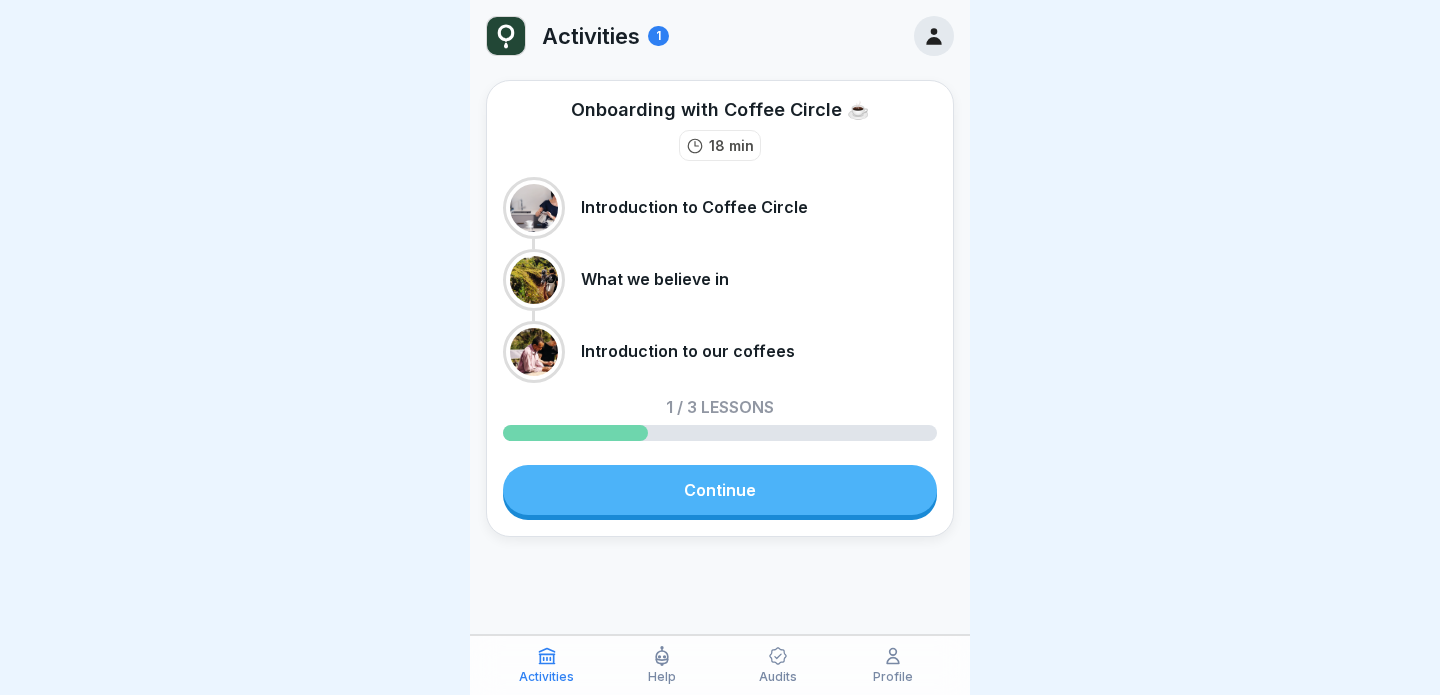 scroll, scrollTop: 0, scrollLeft: 0, axis: both 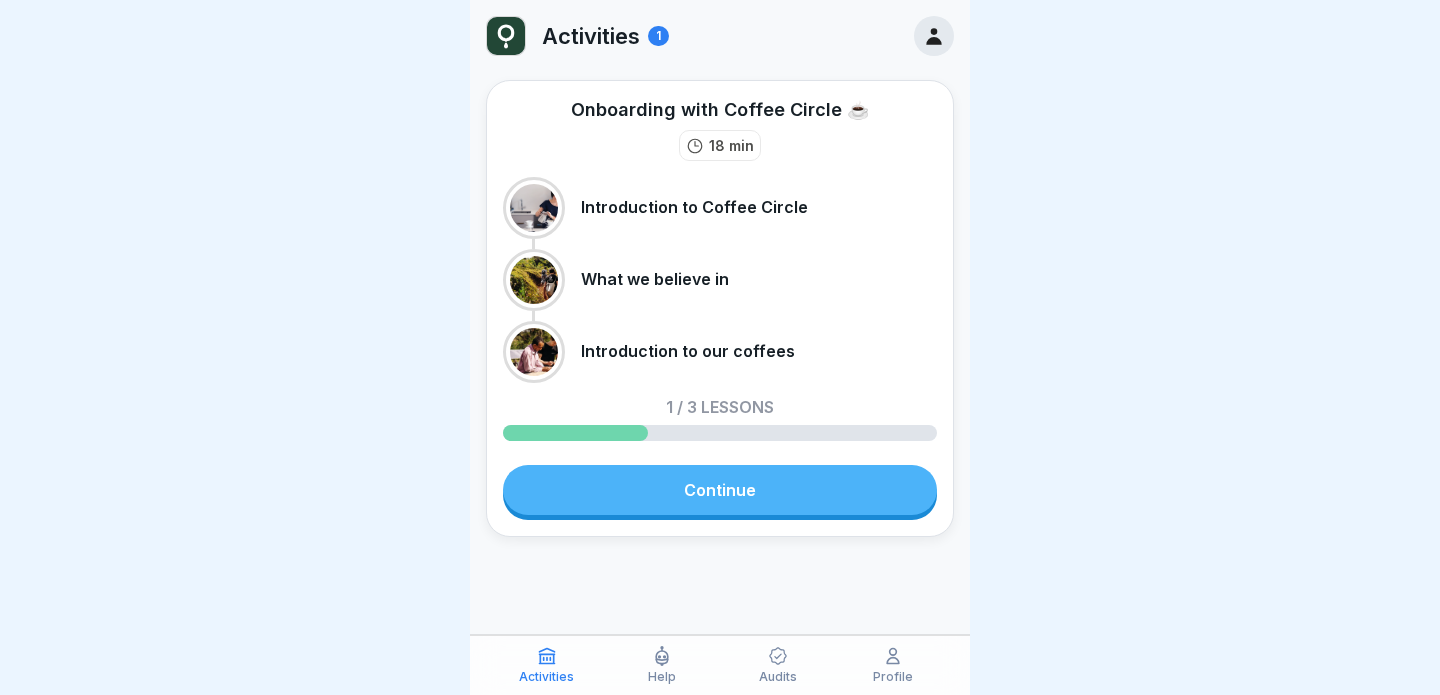 click on "Activities" at bounding box center (591, 36) 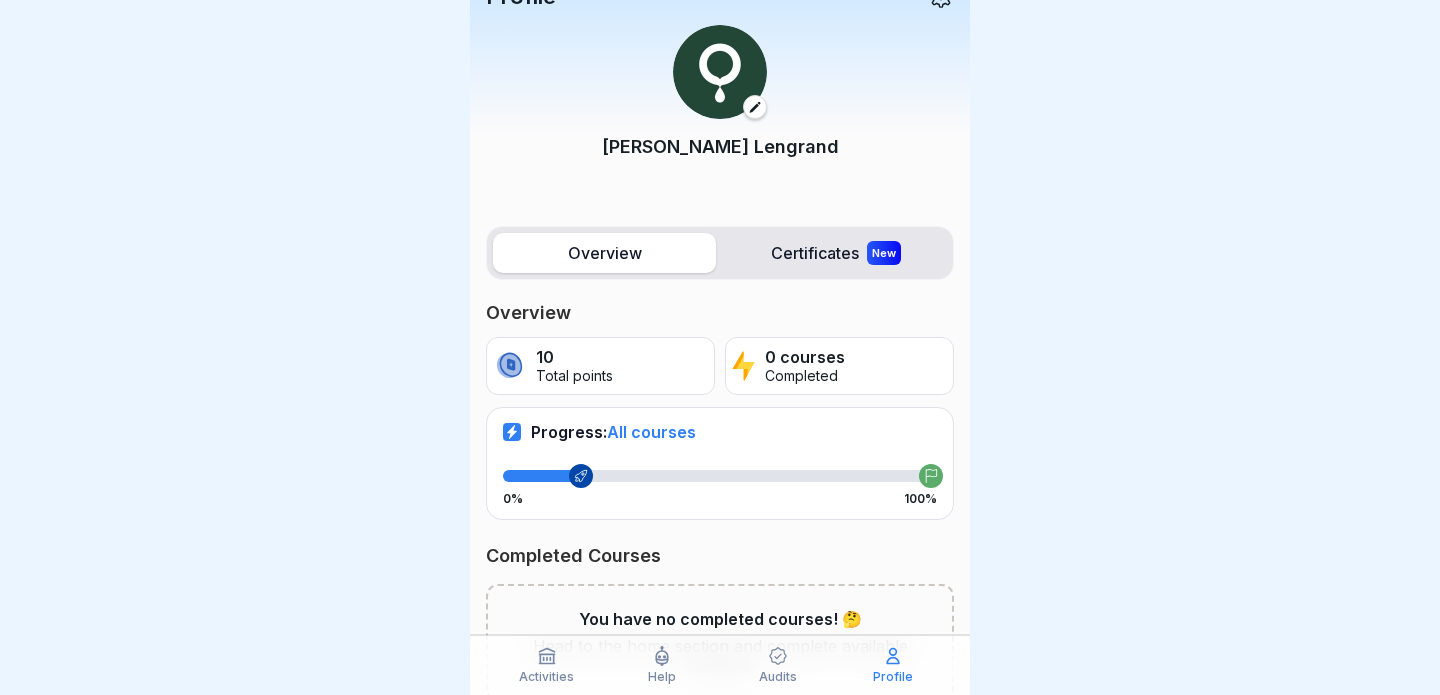 scroll, scrollTop: 0, scrollLeft: 0, axis: both 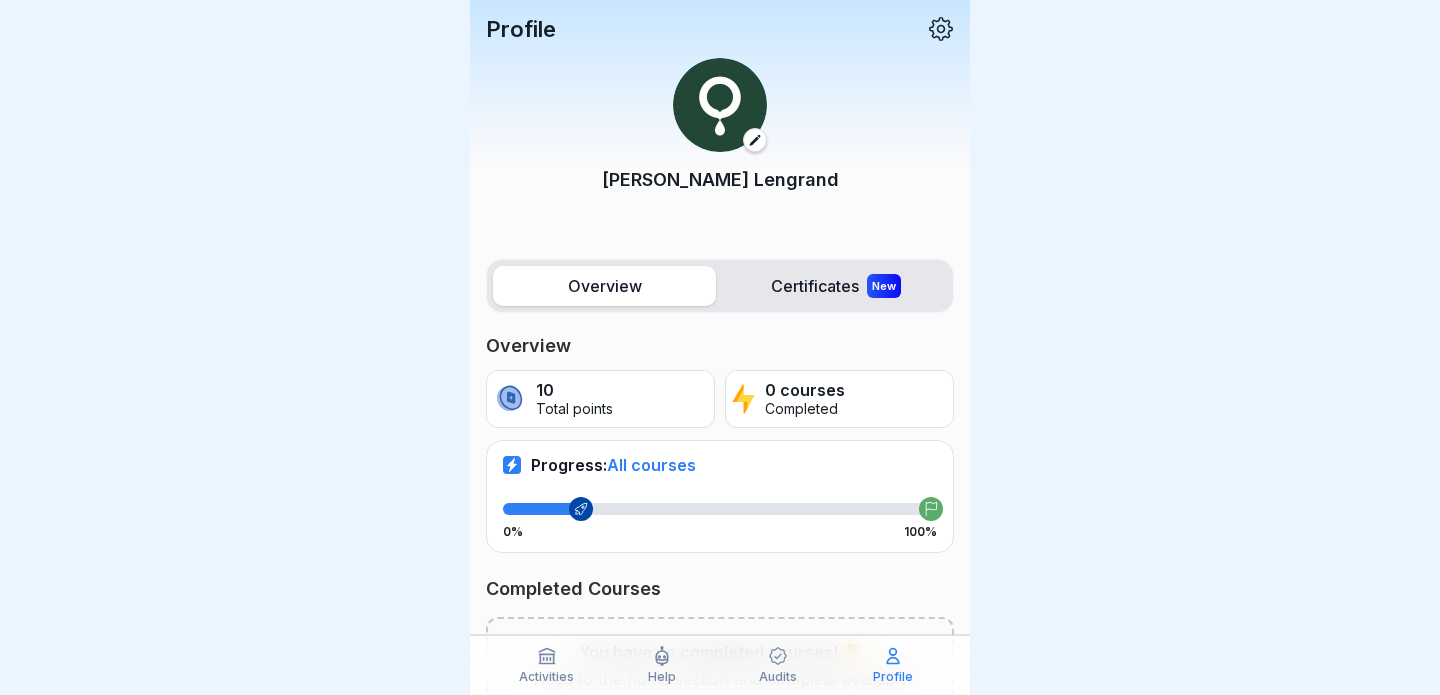 click 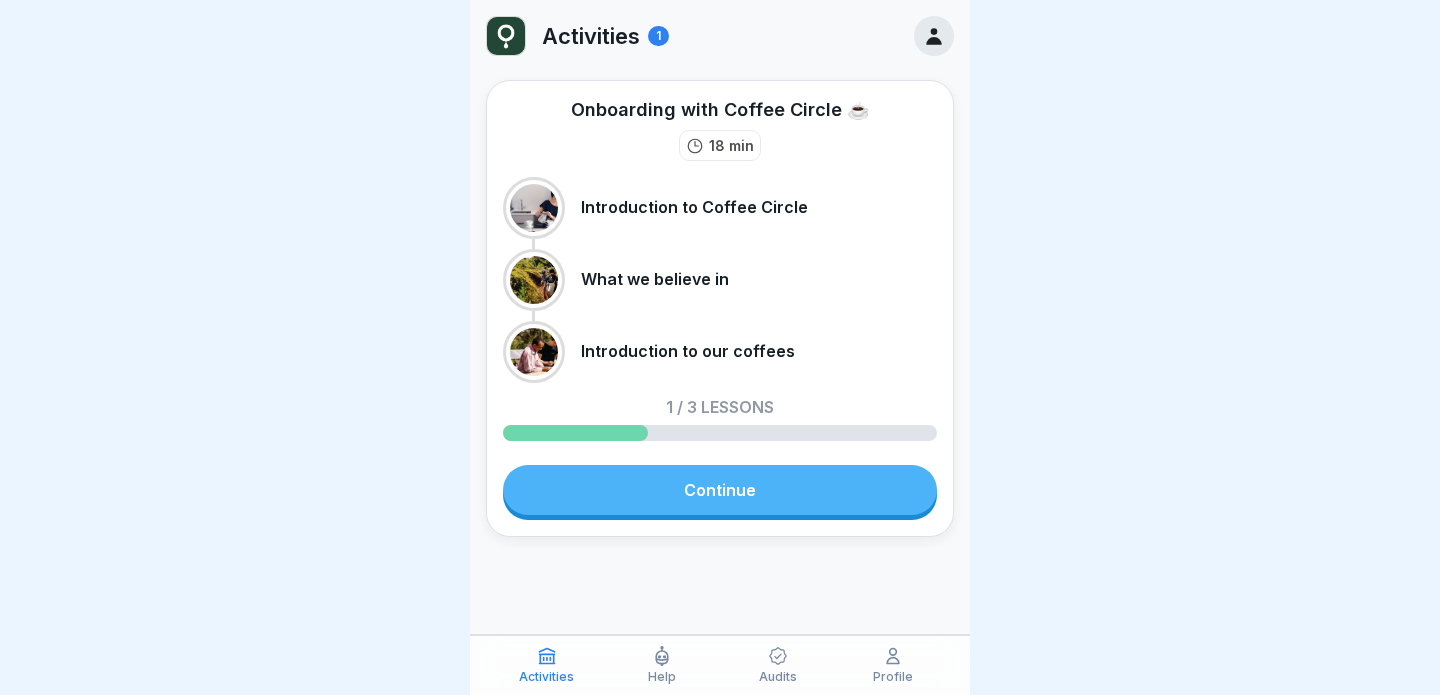 click 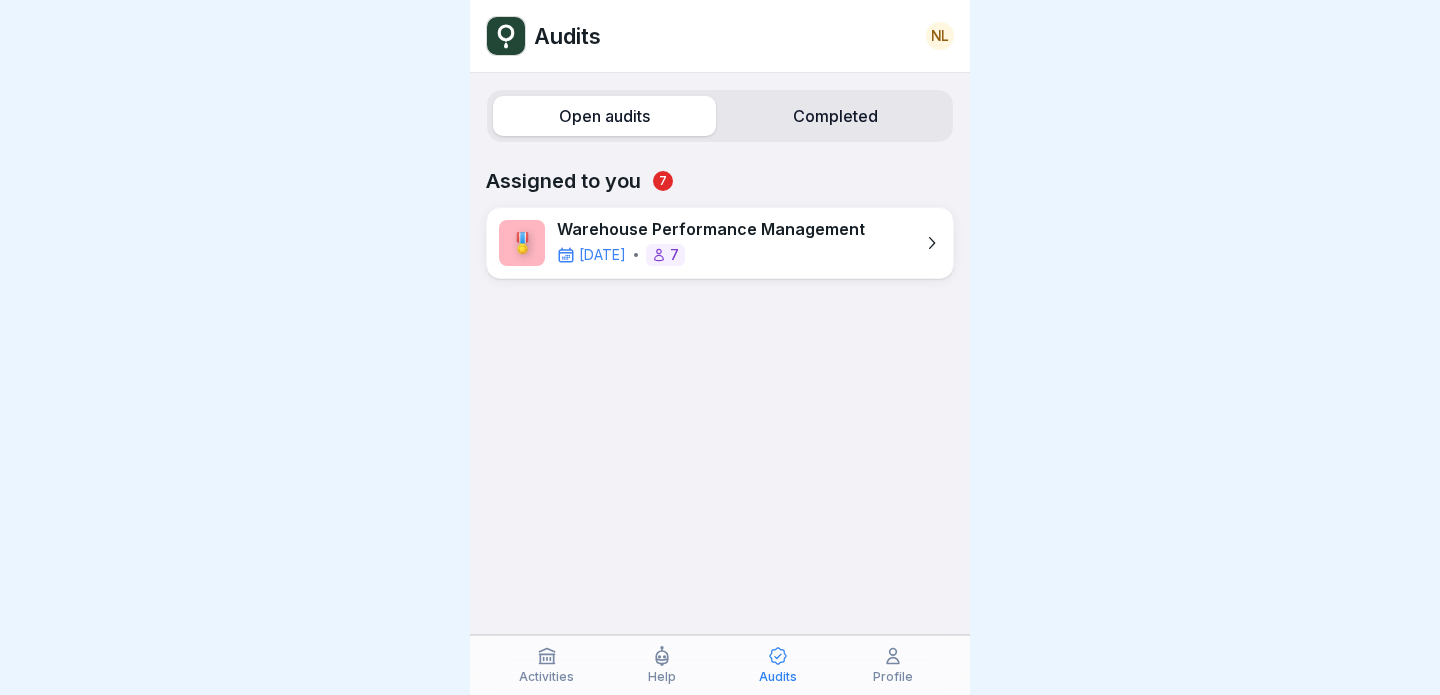 click on "Warehouse Performance Management" at bounding box center (711, 229) 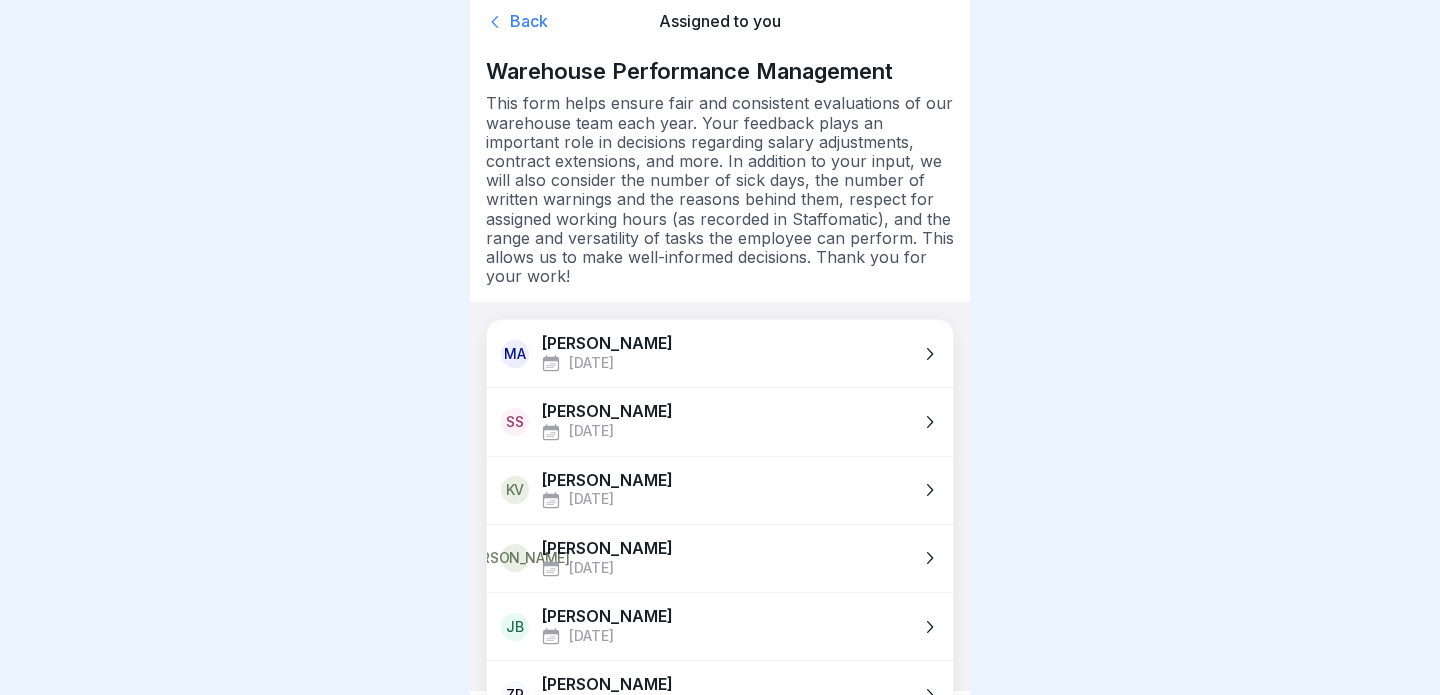 scroll, scrollTop: 0, scrollLeft: 0, axis: both 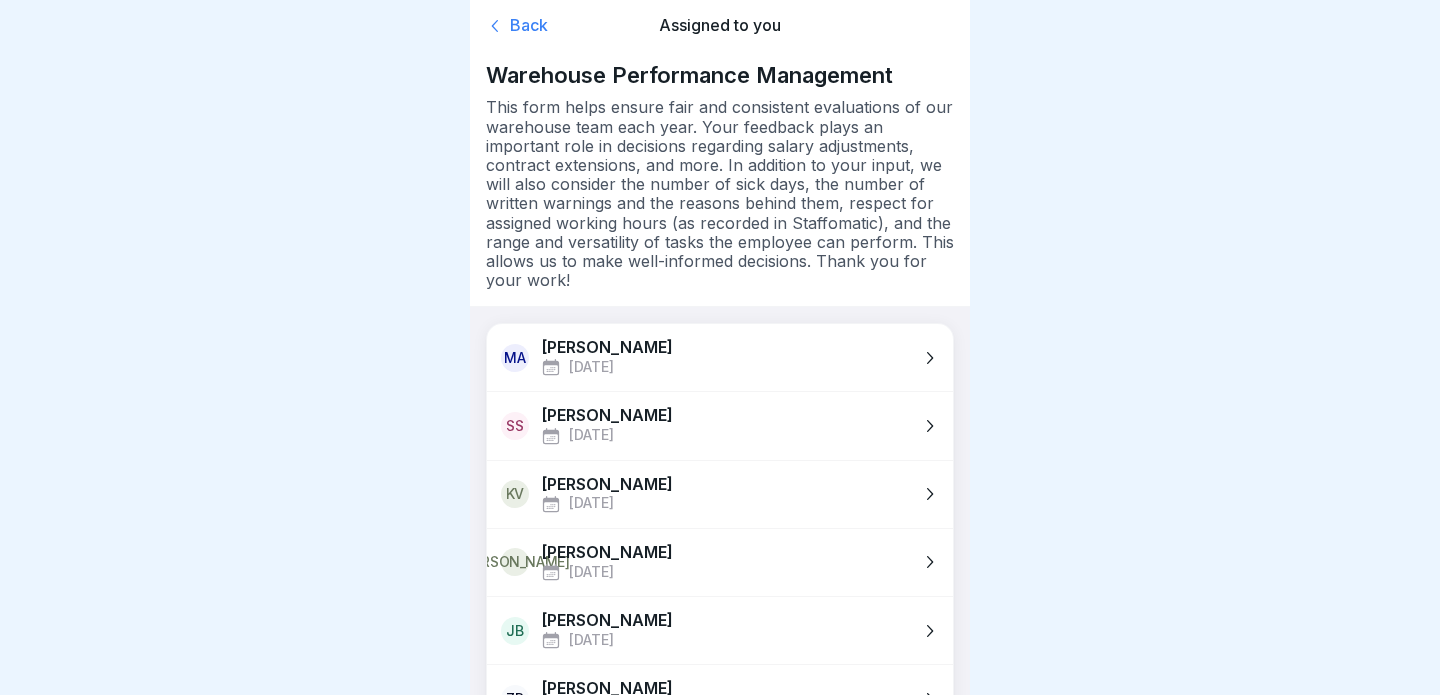 click 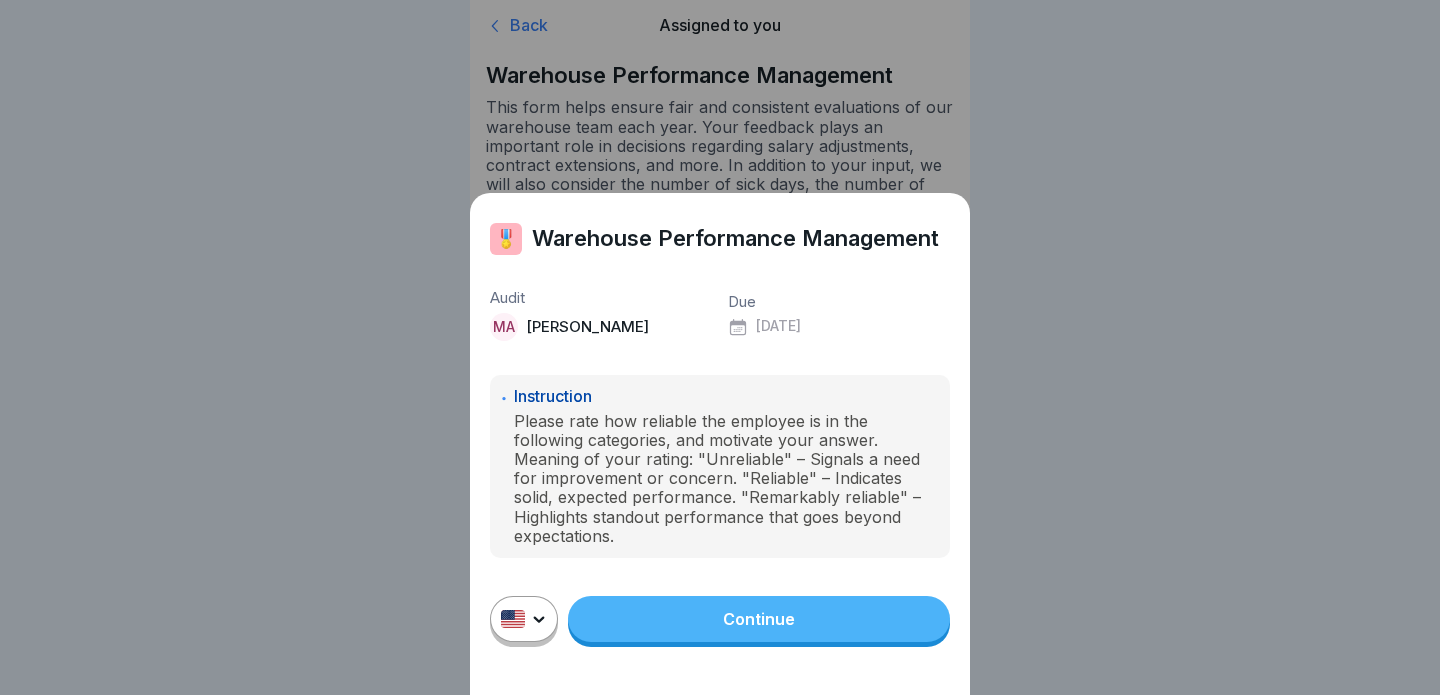 click on "🎖️ Warehouse Performance Management Audit [PERSON_NAME] Due [DATE] Instruction Please rate how reliable the employee is in the following categories, and motivate your answer.
Meaning of your rating:
"Unreliable" – Signals a need for improvement or concern.
"Reliable" – Indicates solid, expected performance.
"Remarkably reliable"  – Highlights standout performance that goes beyond expectations. Continue" at bounding box center [720, 347] 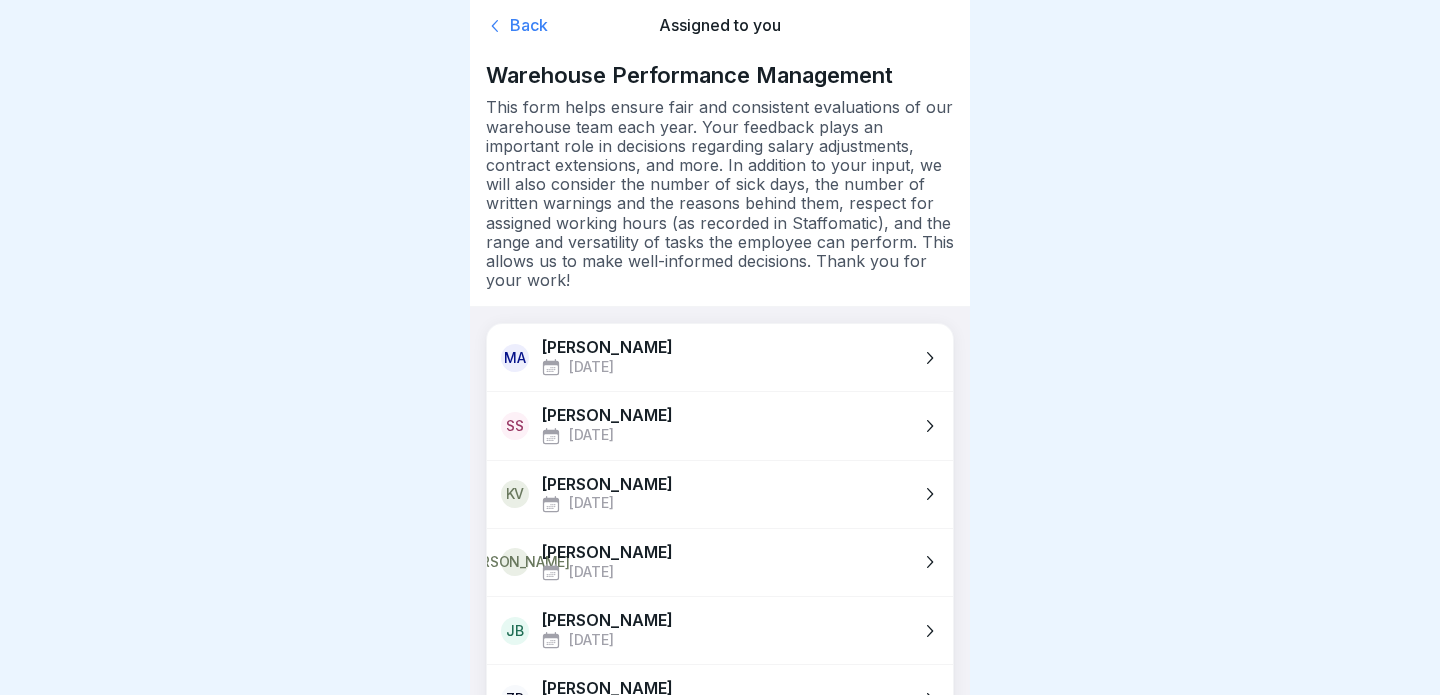 click on "MA [PERSON_NAME] [DATE]" at bounding box center (720, 357) 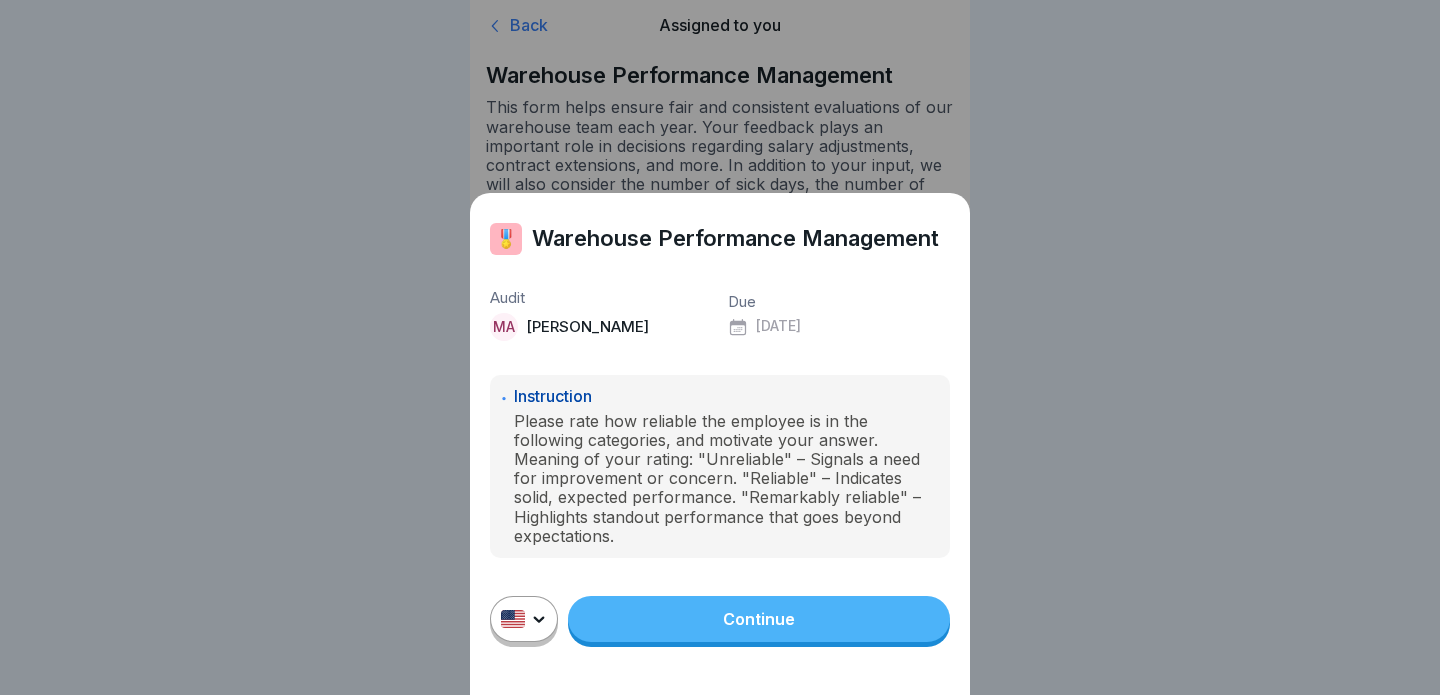 click on "Continue" at bounding box center [759, 619] 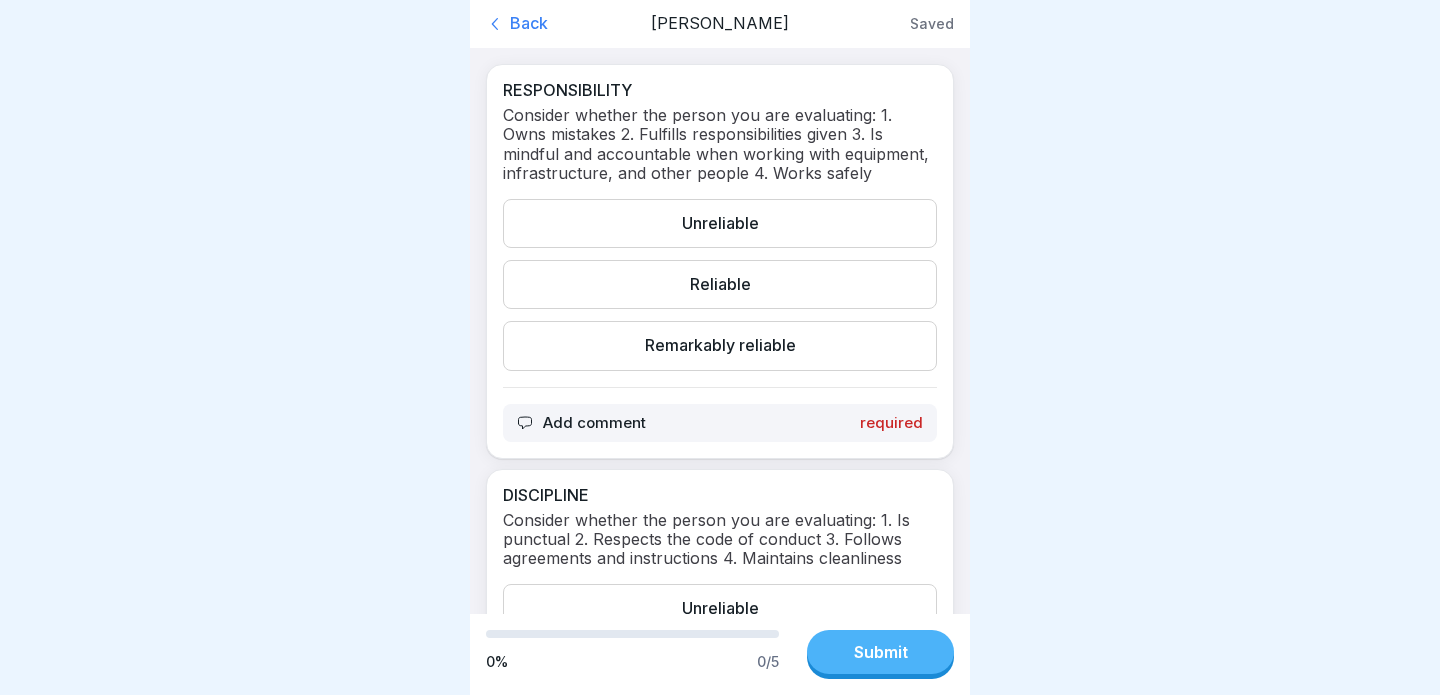 click on "Remarkably reliable" at bounding box center [720, 345] 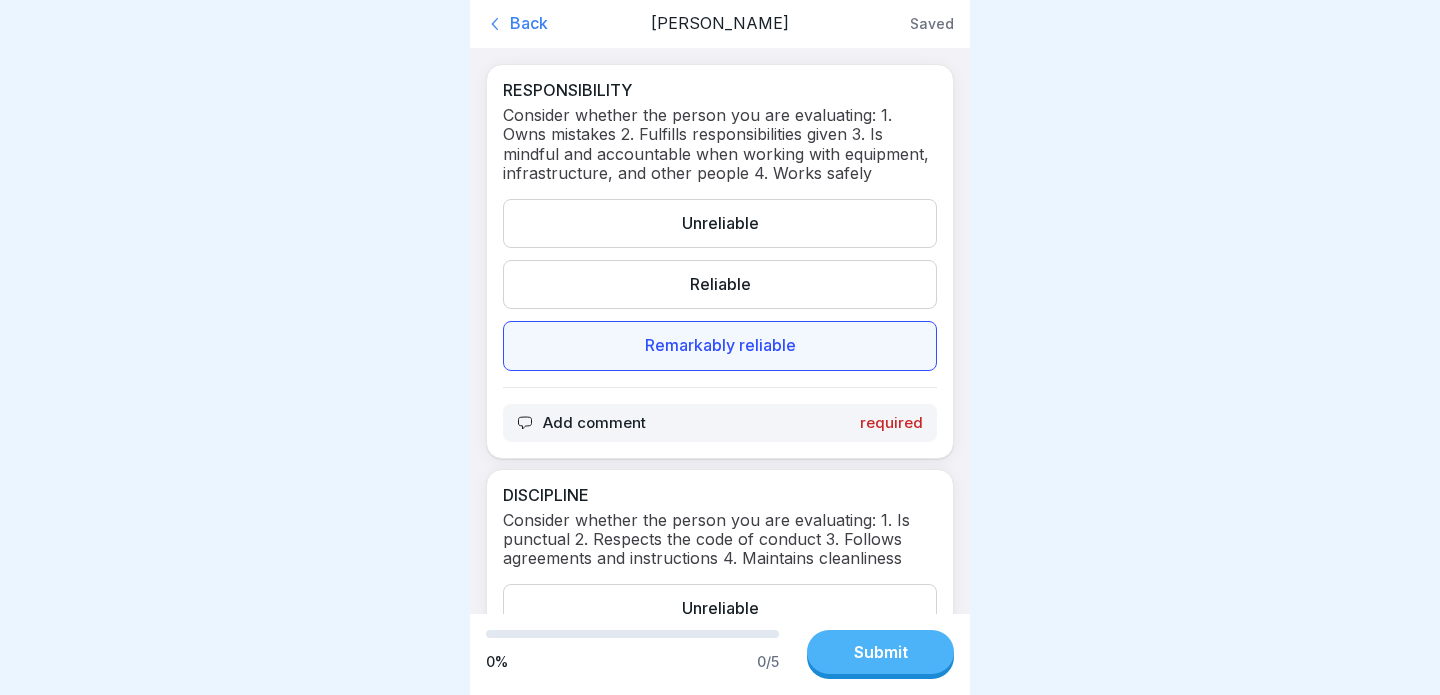click on "Add comment" at bounding box center (594, 423) 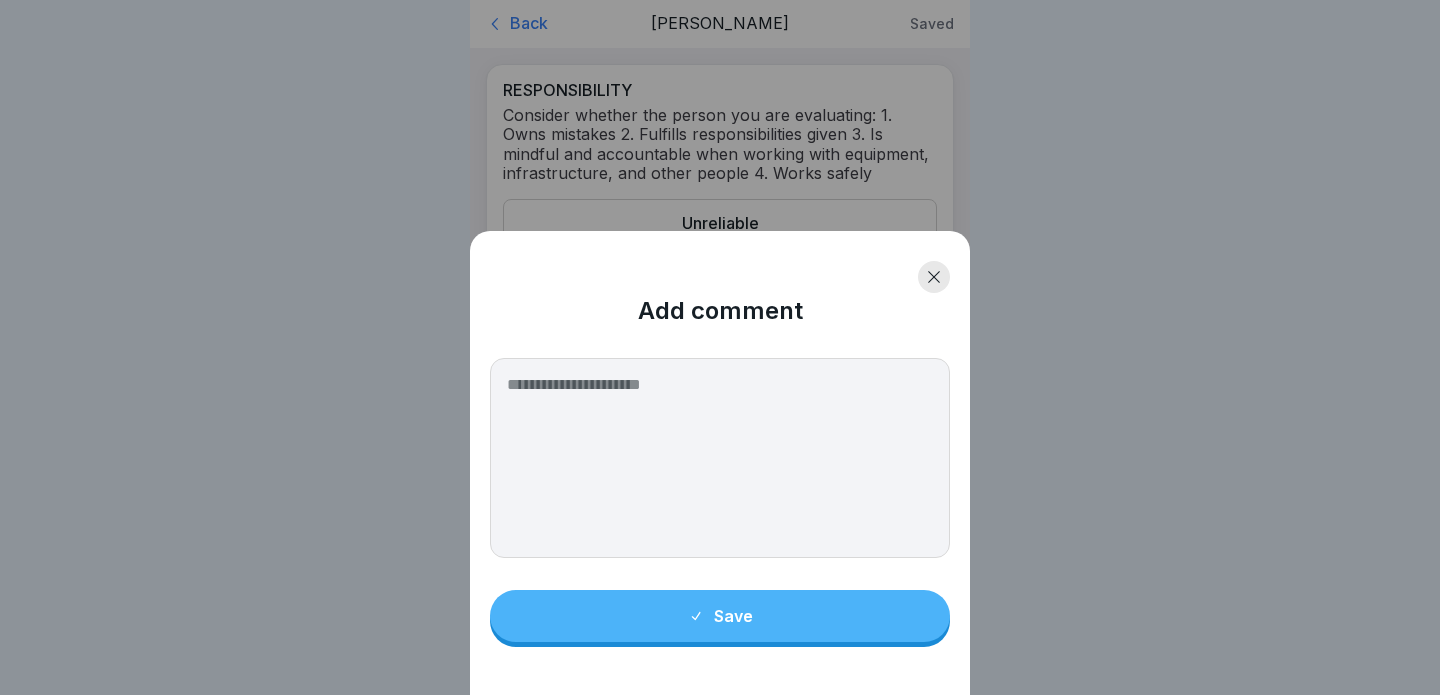 click at bounding box center (934, 277) 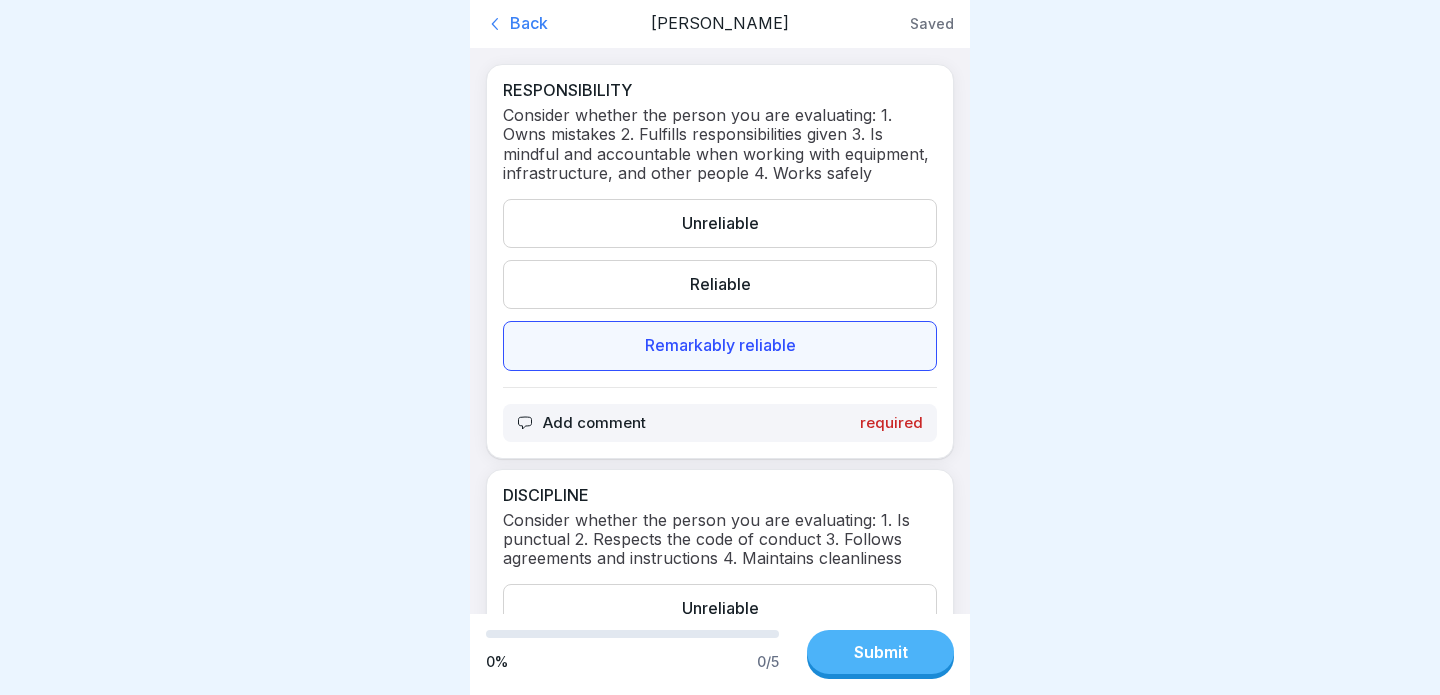 click on "required" at bounding box center [891, 423] 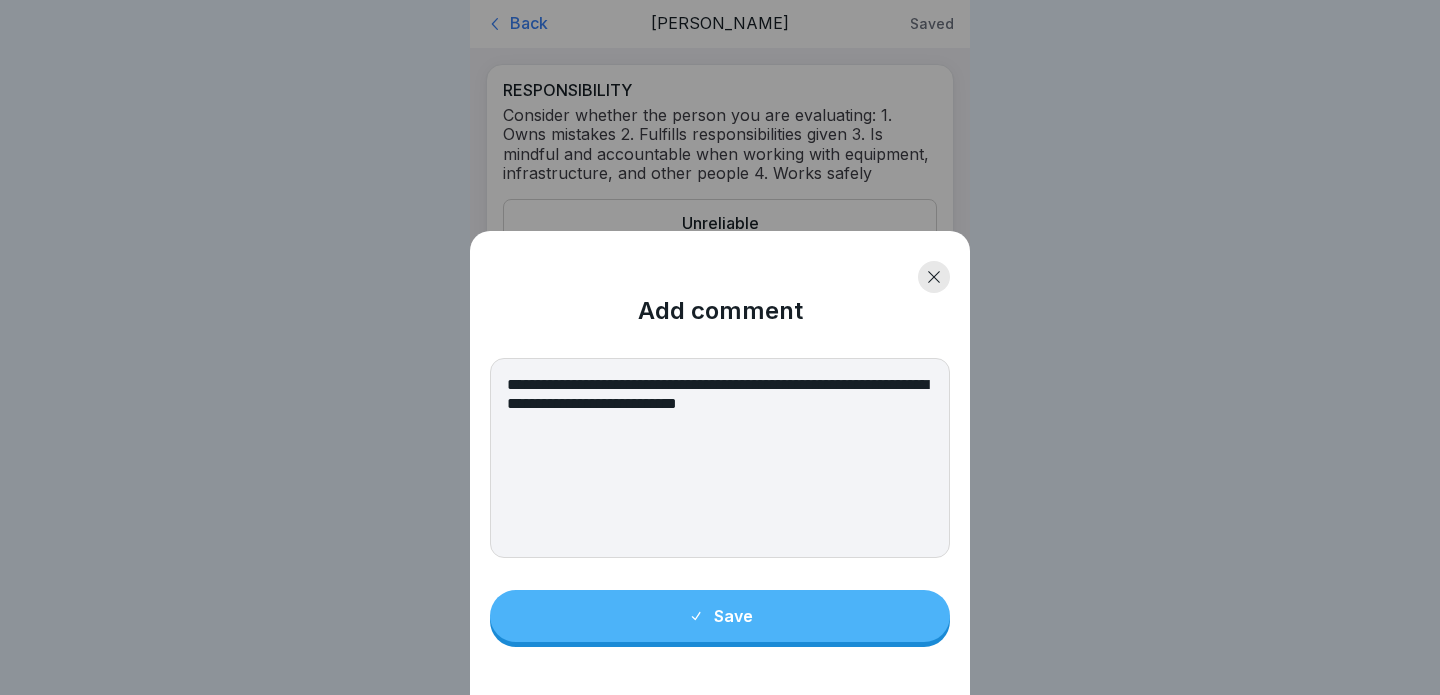type on "**********" 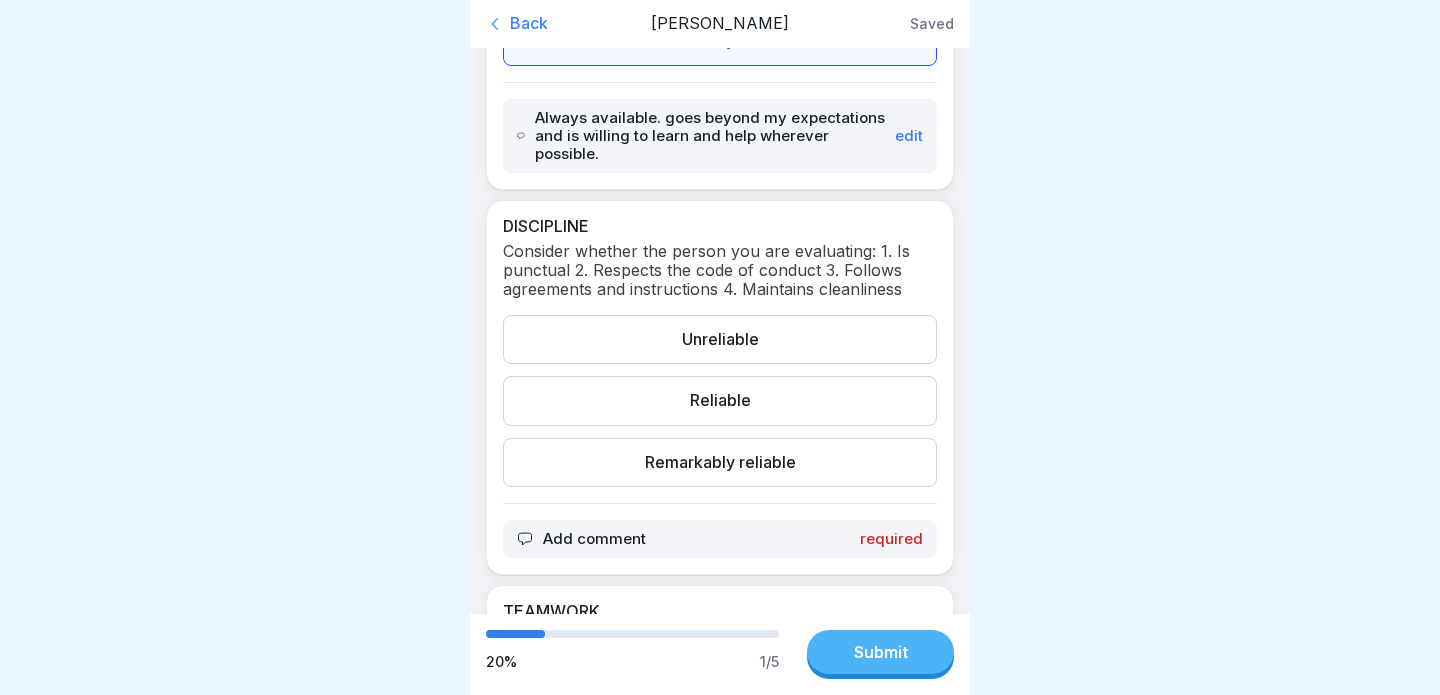 scroll, scrollTop: 333, scrollLeft: 0, axis: vertical 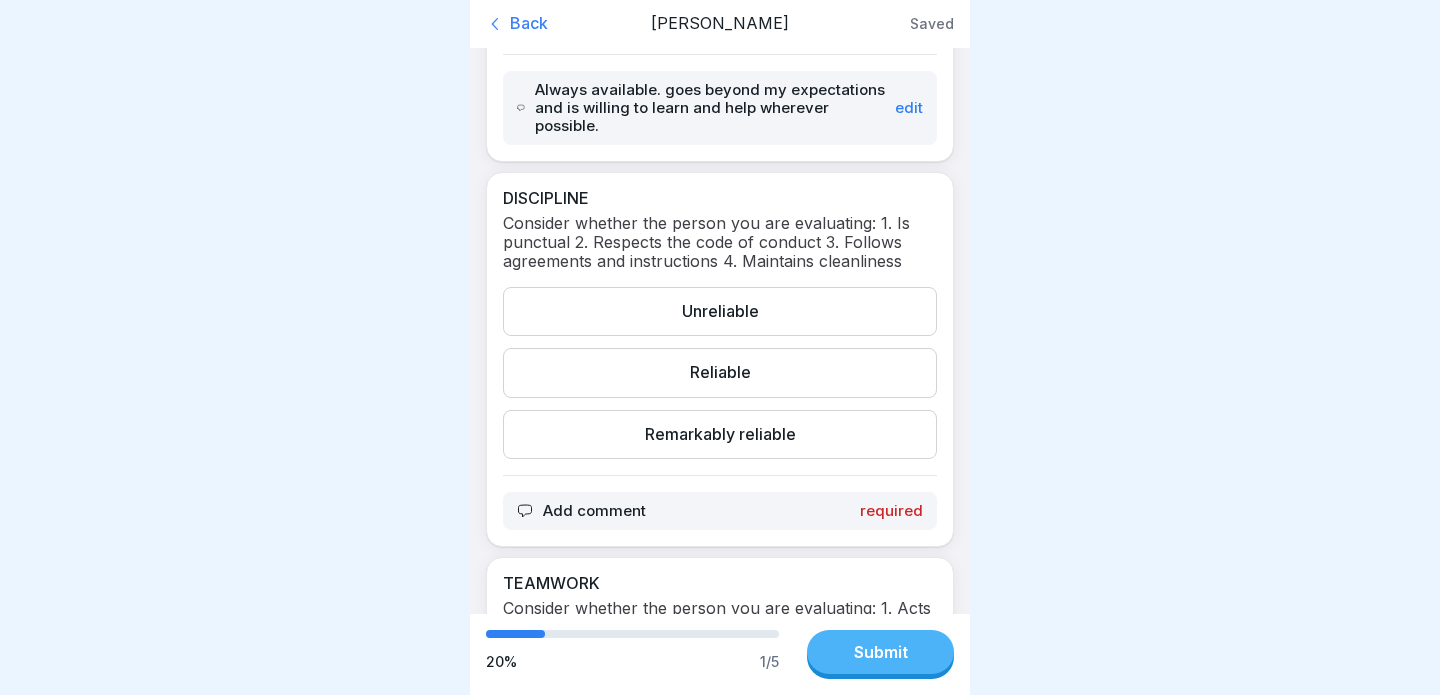 click on "Remarkably reliable" at bounding box center [720, 434] 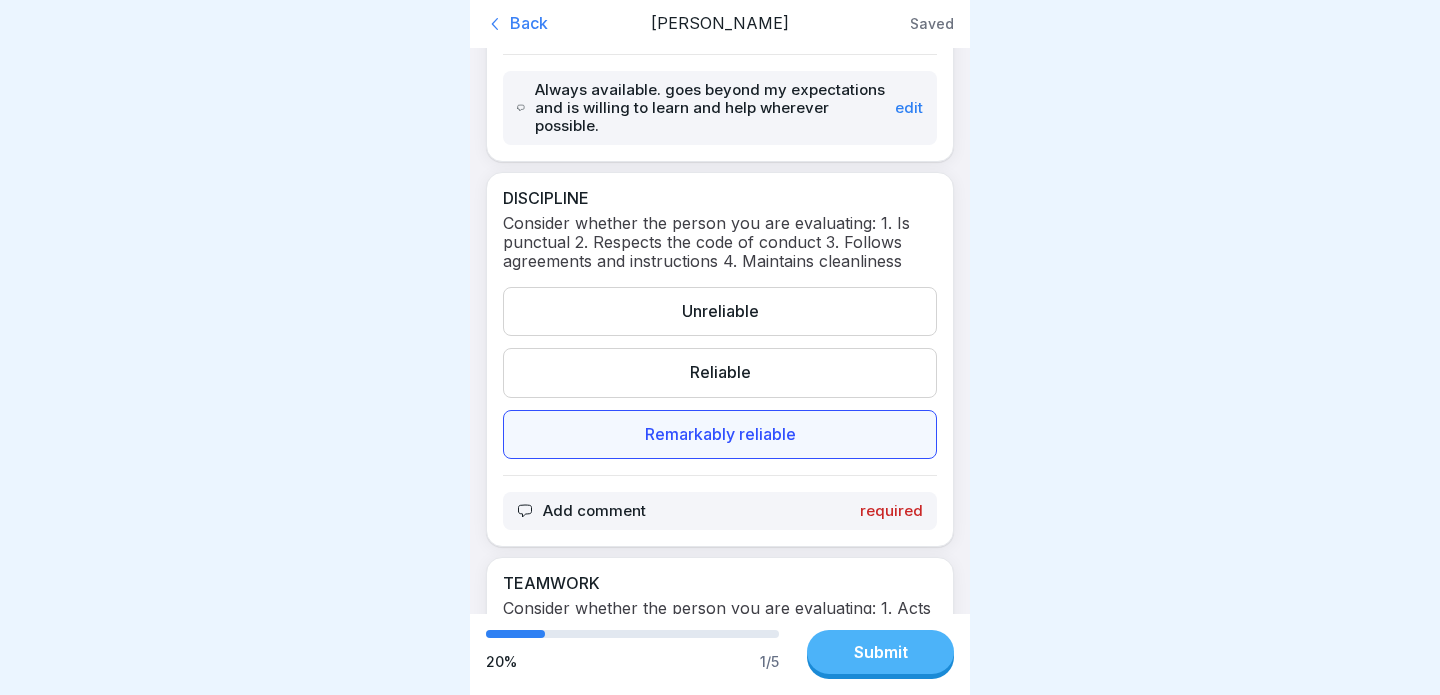 click on "Add comment required" at bounding box center [720, 511] 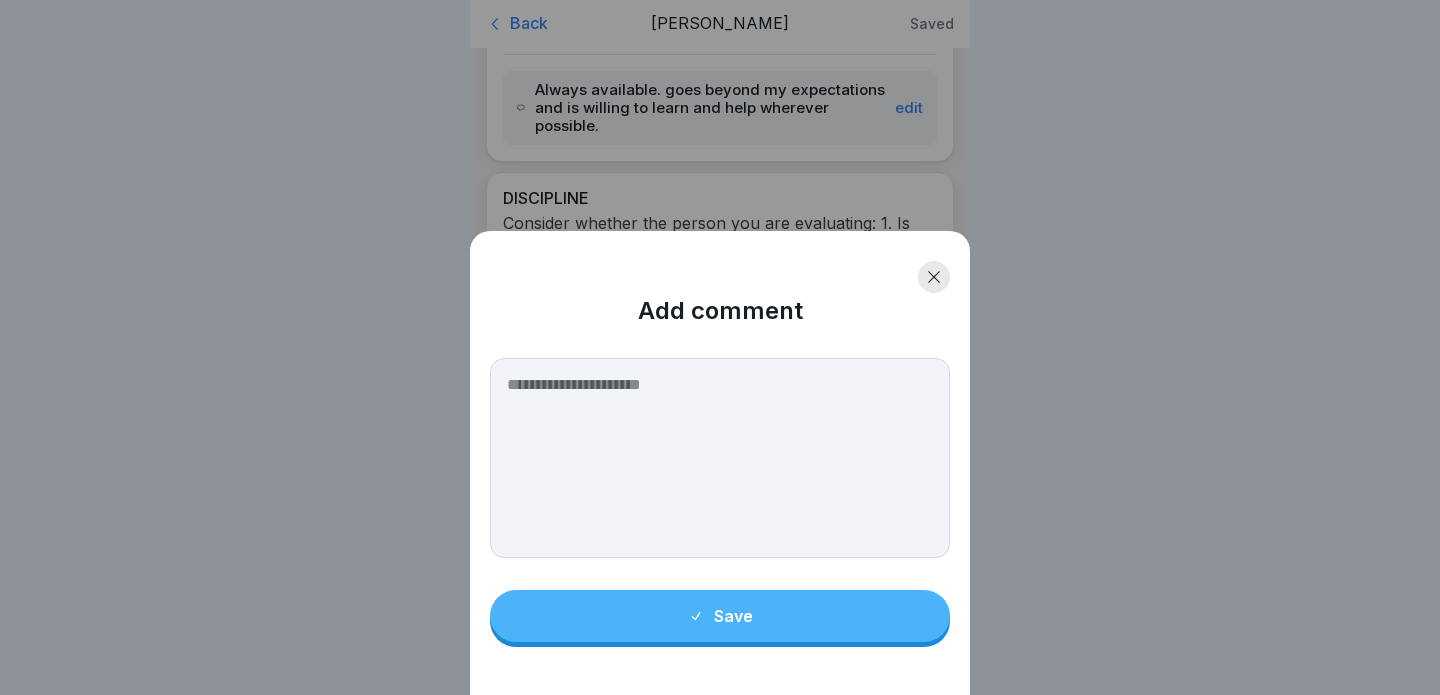 click at bounding box center [720, 458] 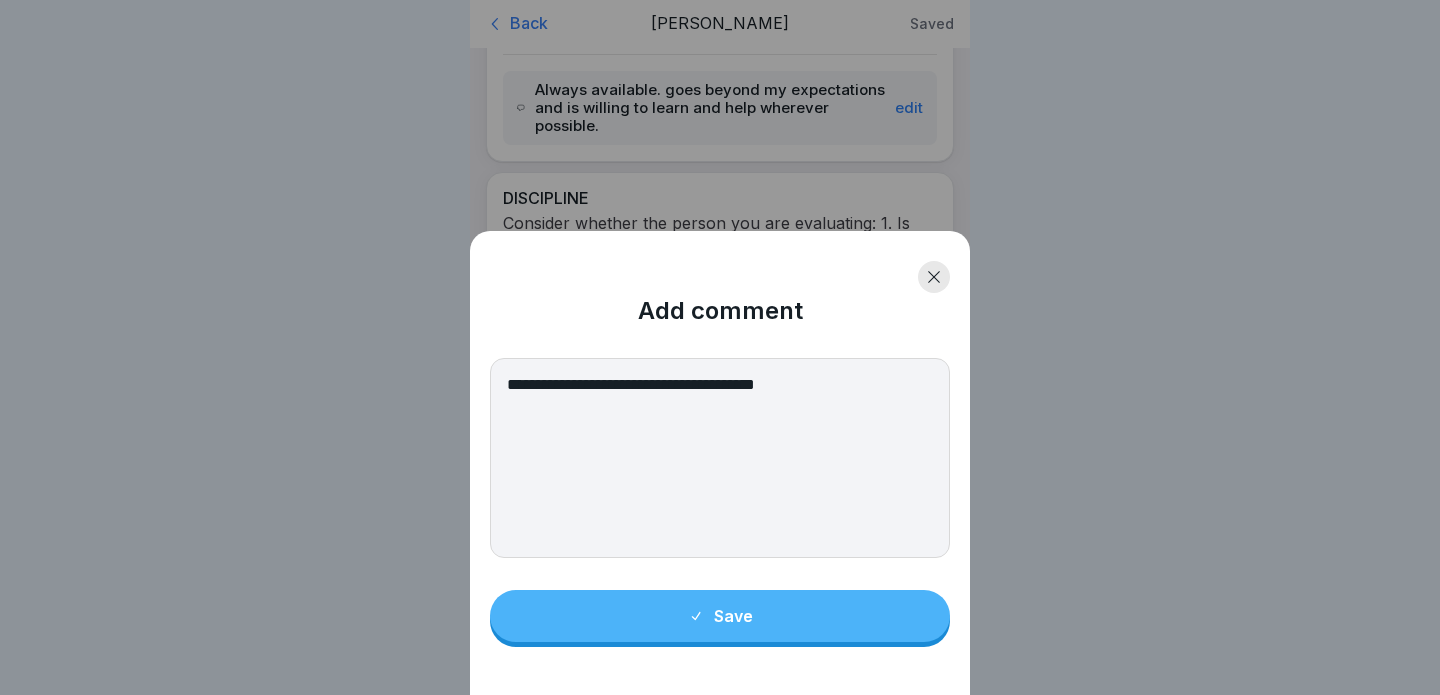 type on "**********" 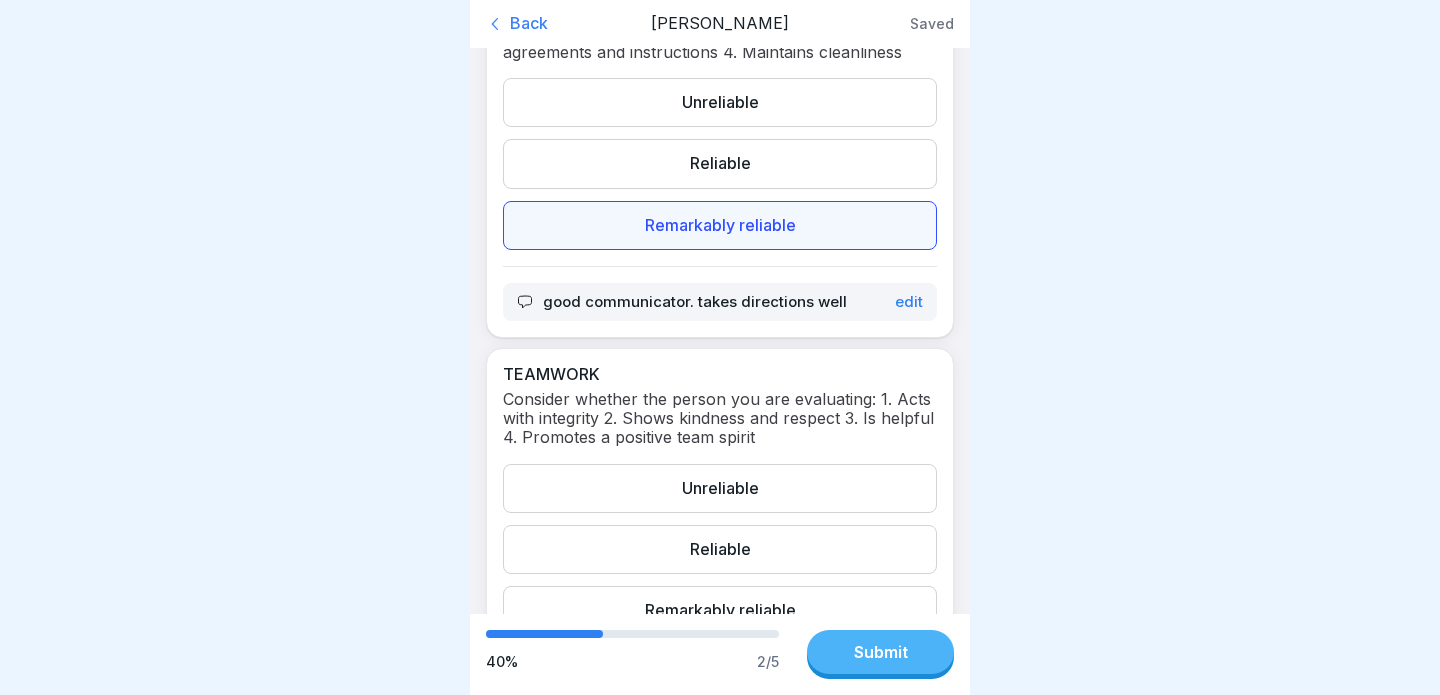 scroll, scrollTop: 673, scrollLeft: 0, axis: vertical 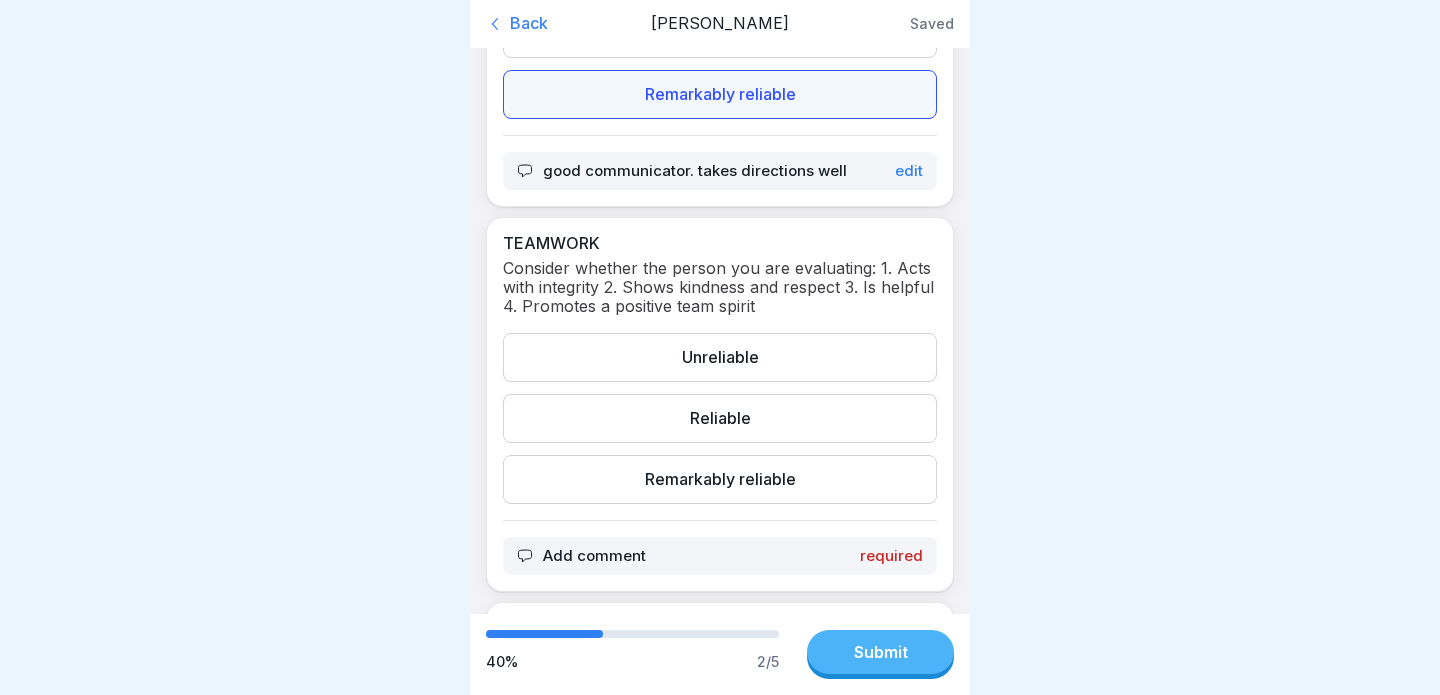 click on "Remarkably reliable" at bounding box center [720, 479] 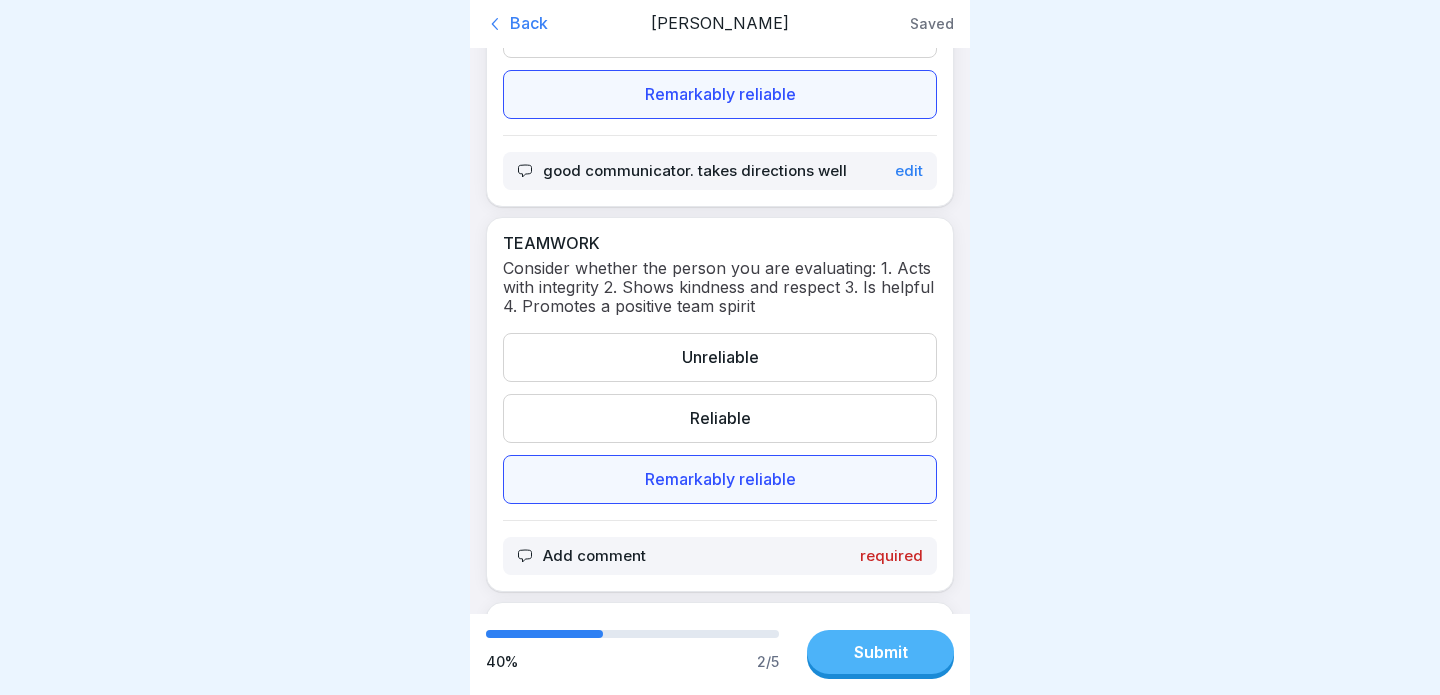 click on "TEAMWORK Consider whether the person you are evaluating:
1. Acts with integrity
2. Shows kindness and respect
3. Is helpful
4. Promotes a positive team spirit
Unreliable Reliable Remarkably reliable Add comment required" at bounding box center (720, 404) 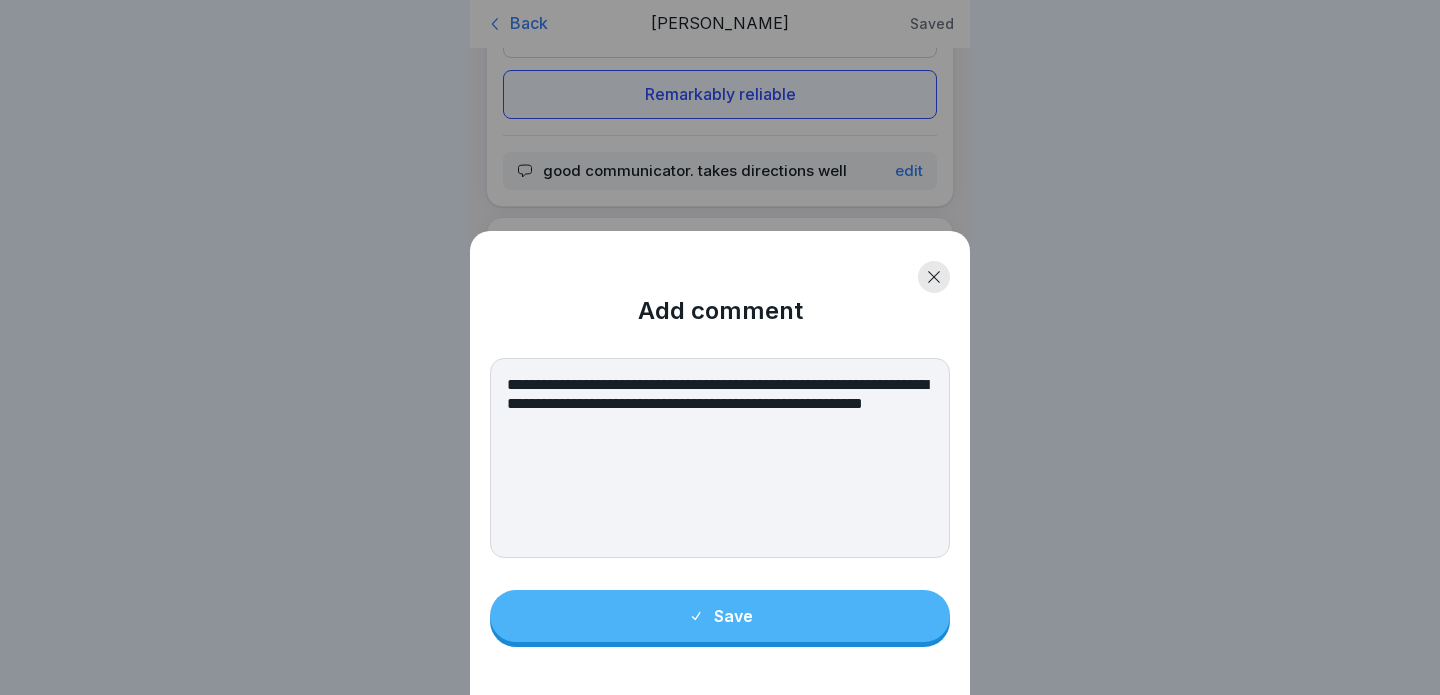 type on "**********" 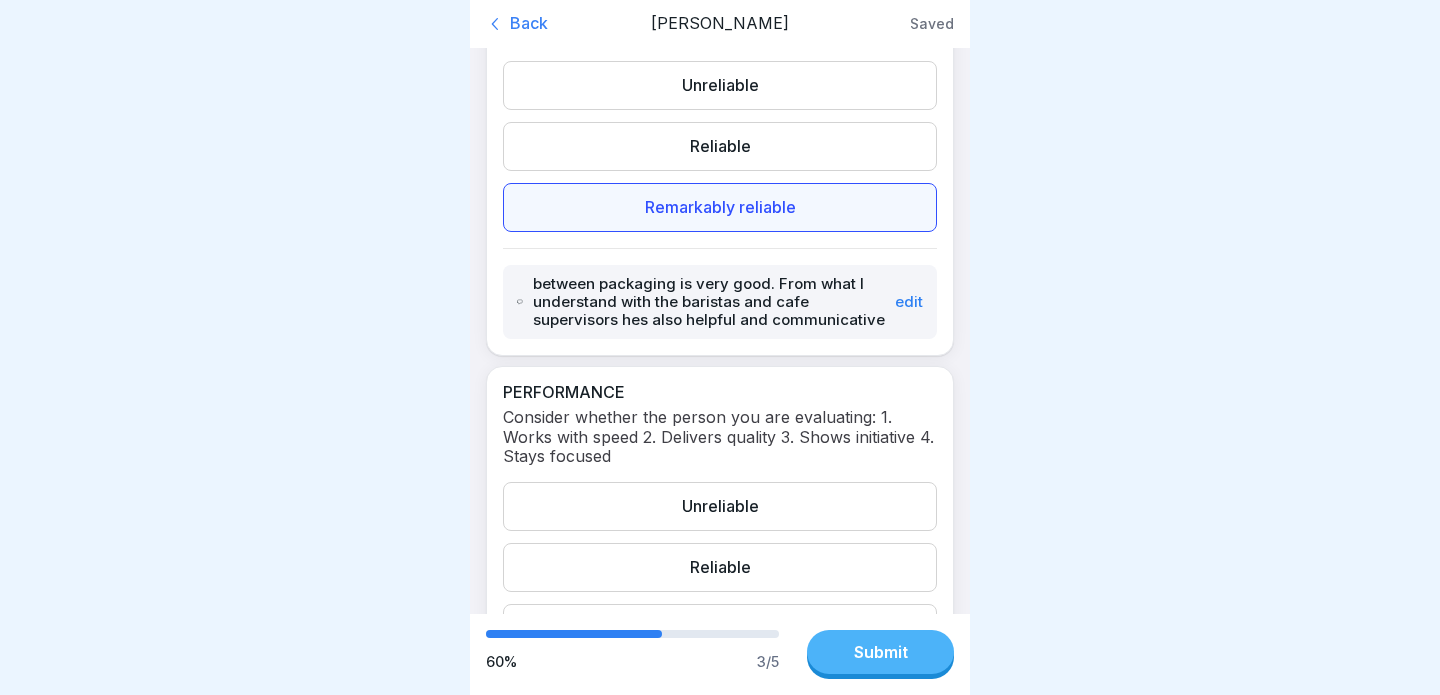 scroll, scrollTop: 1120, scrollLeft: 0, axis: vertical 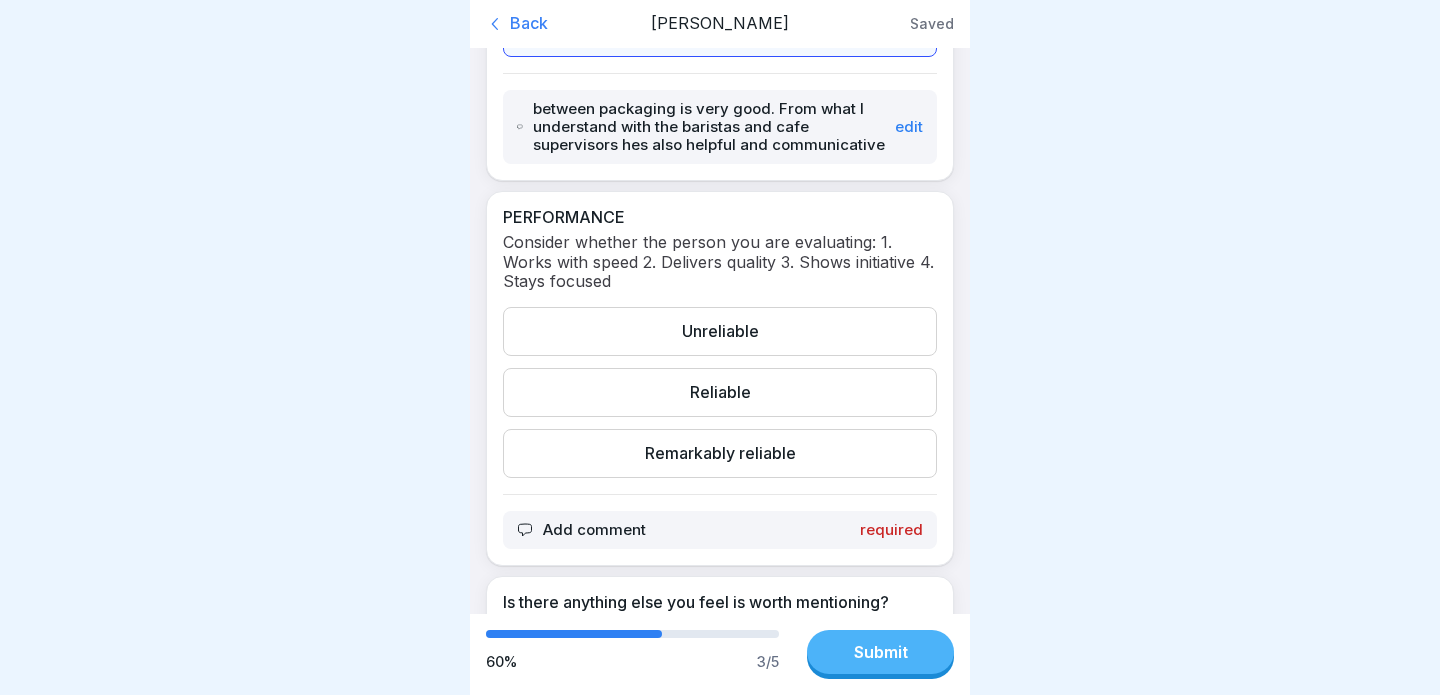 click on "Remarkably reliable" at bounding box center [720, 453] 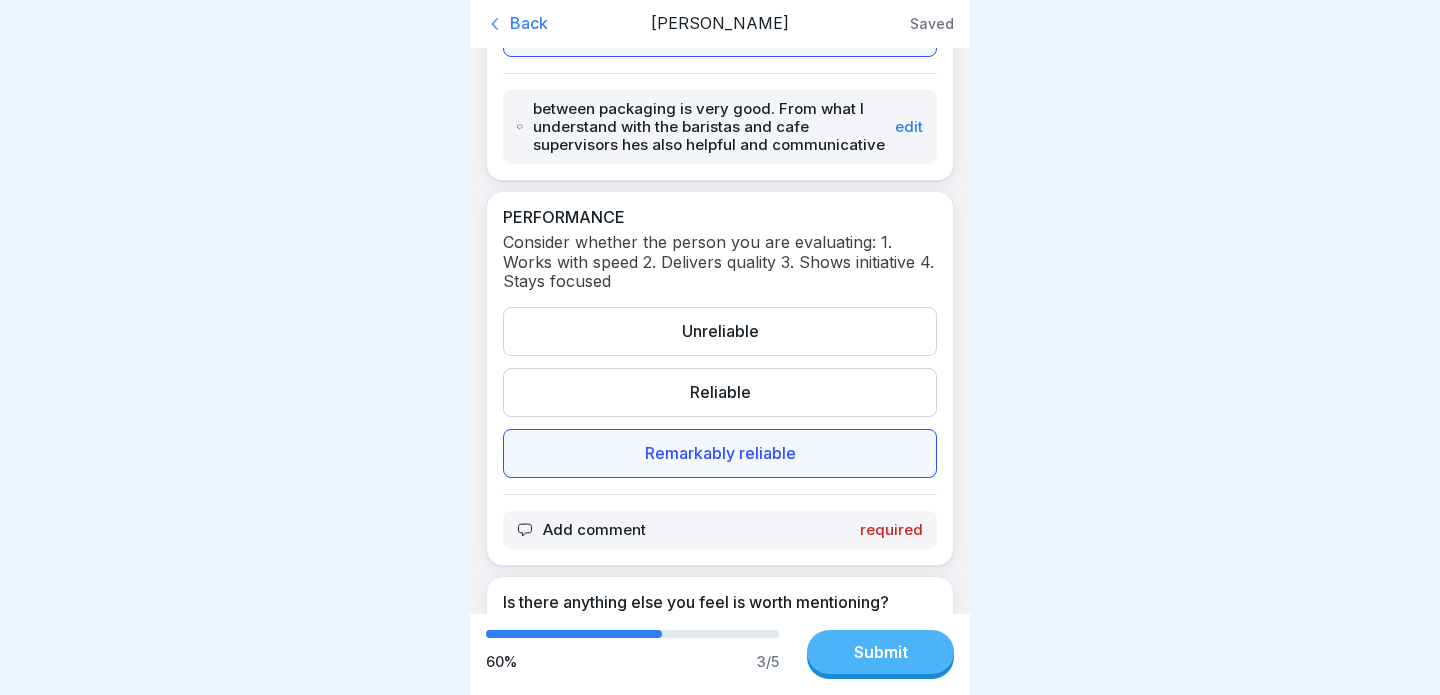 click on "Add comment" at bounding box center (594, 530) 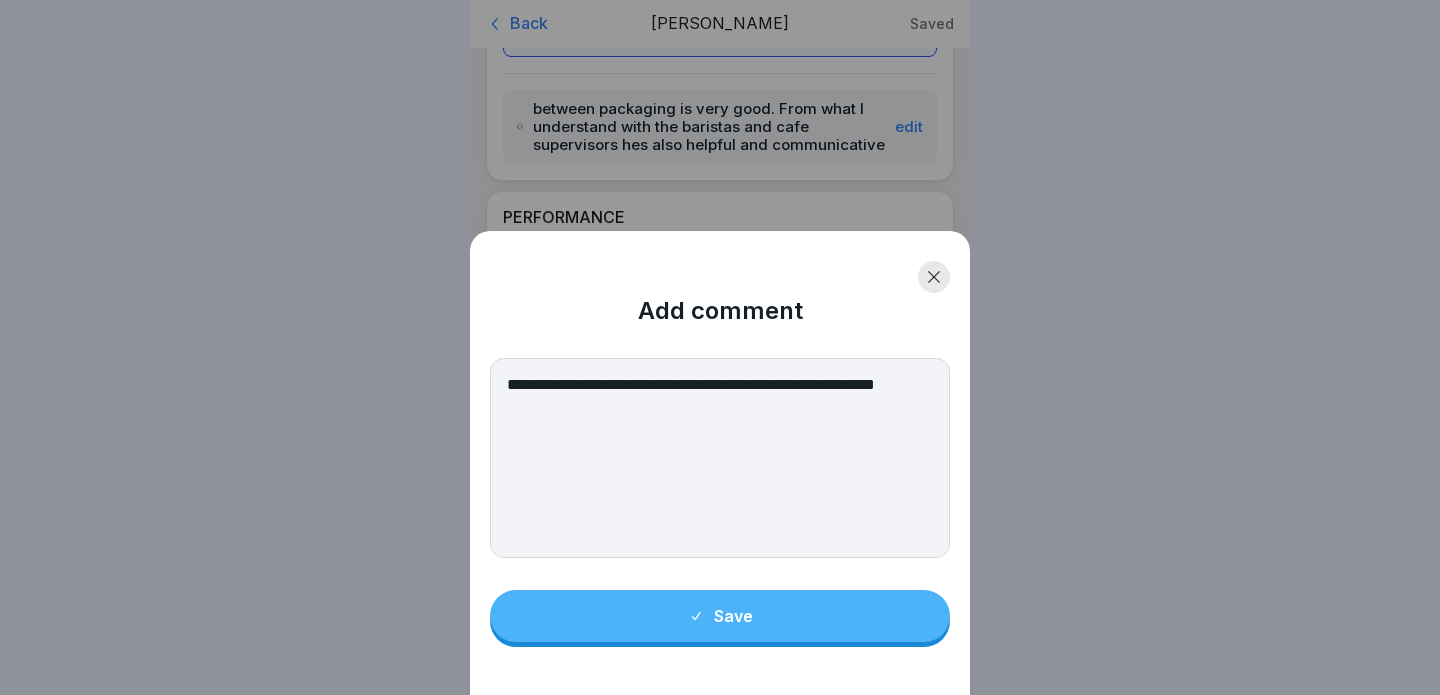 type on "**********" 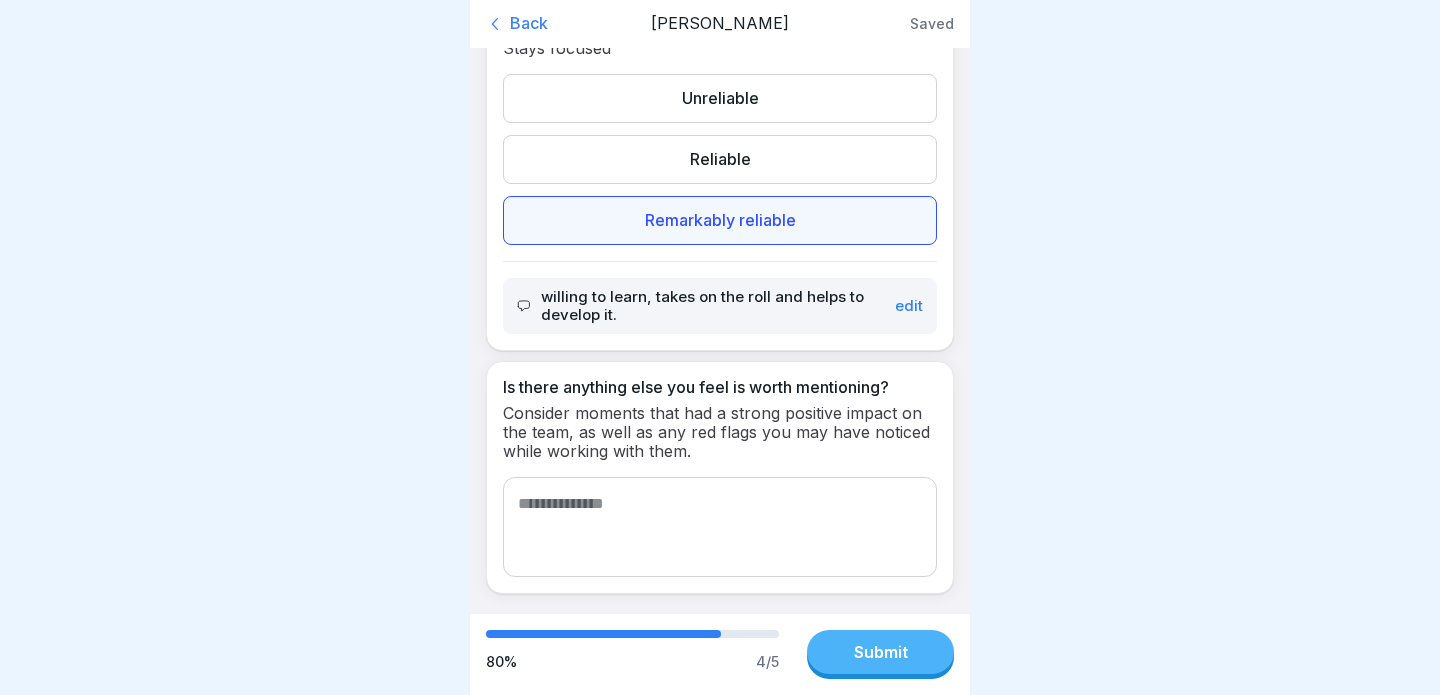 scroll, scrollTop: 1358, scrollLeft: 0, axis: vertical 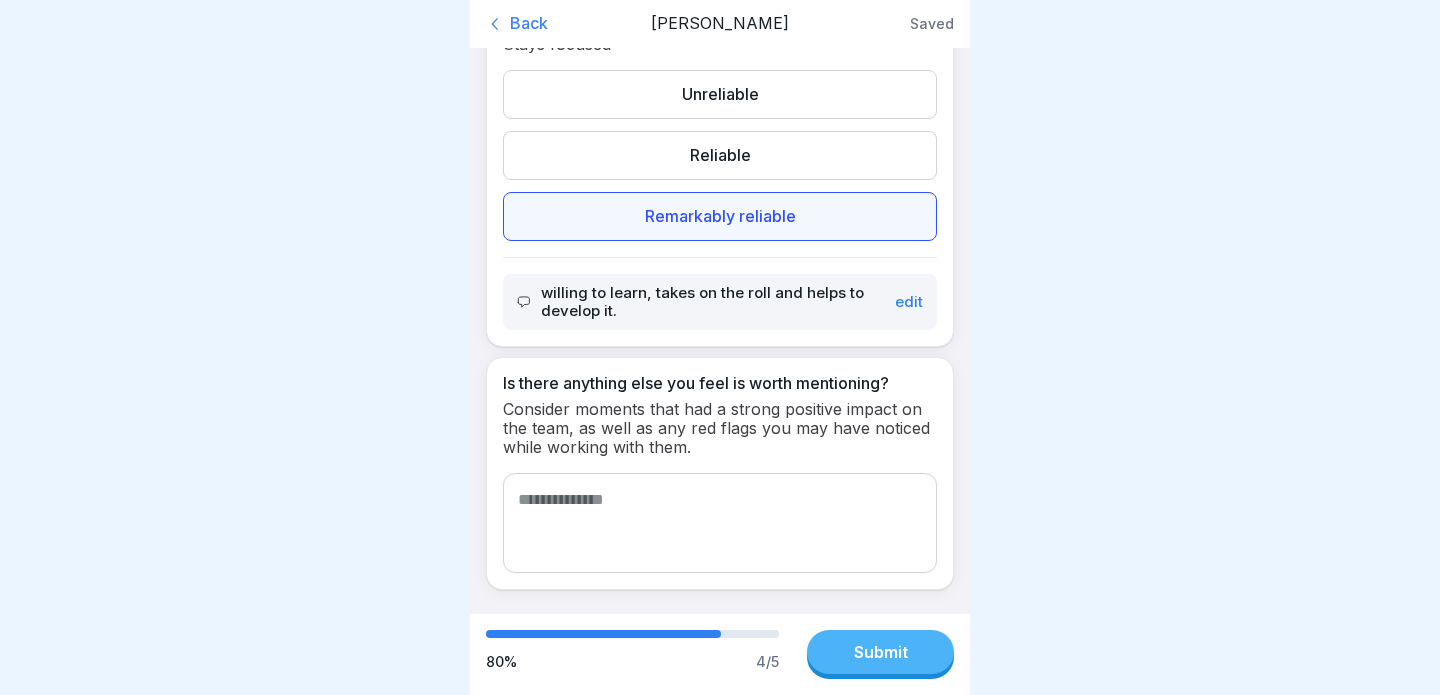 click at bounding box center [720, 523] 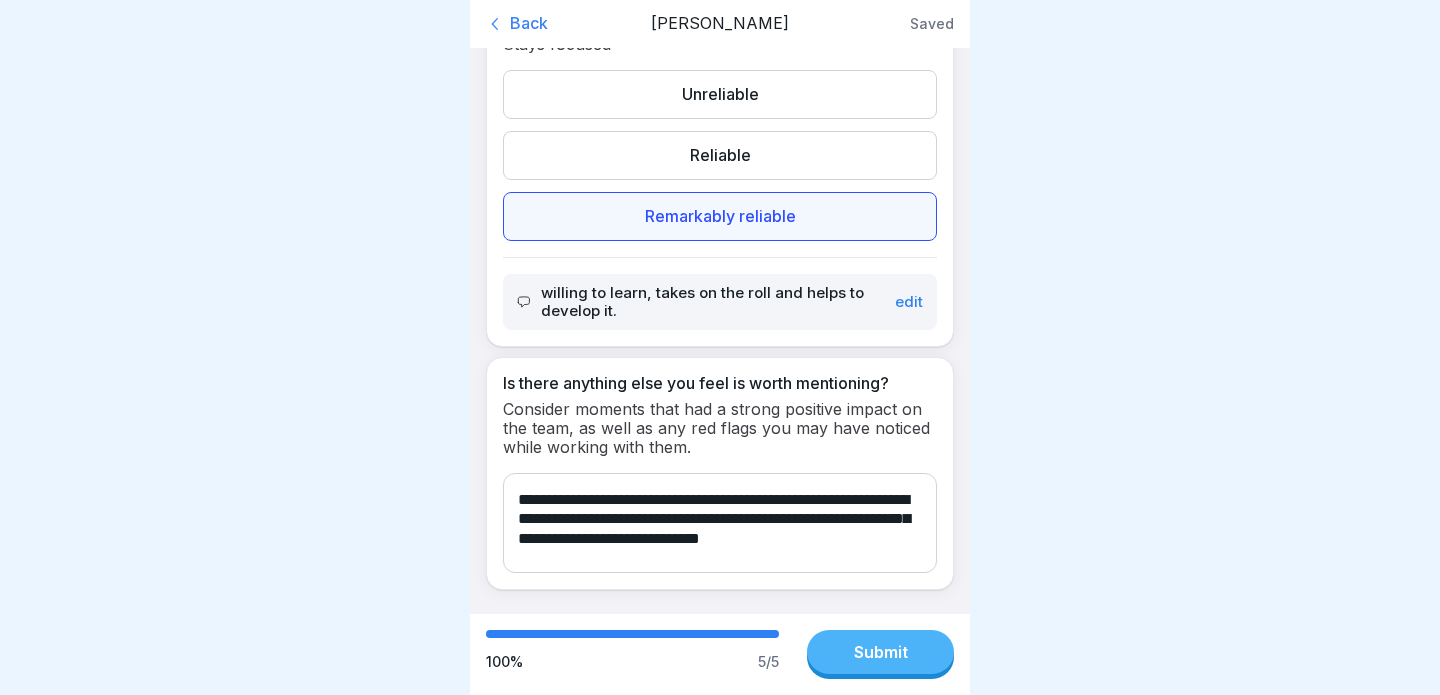 type on "**********" 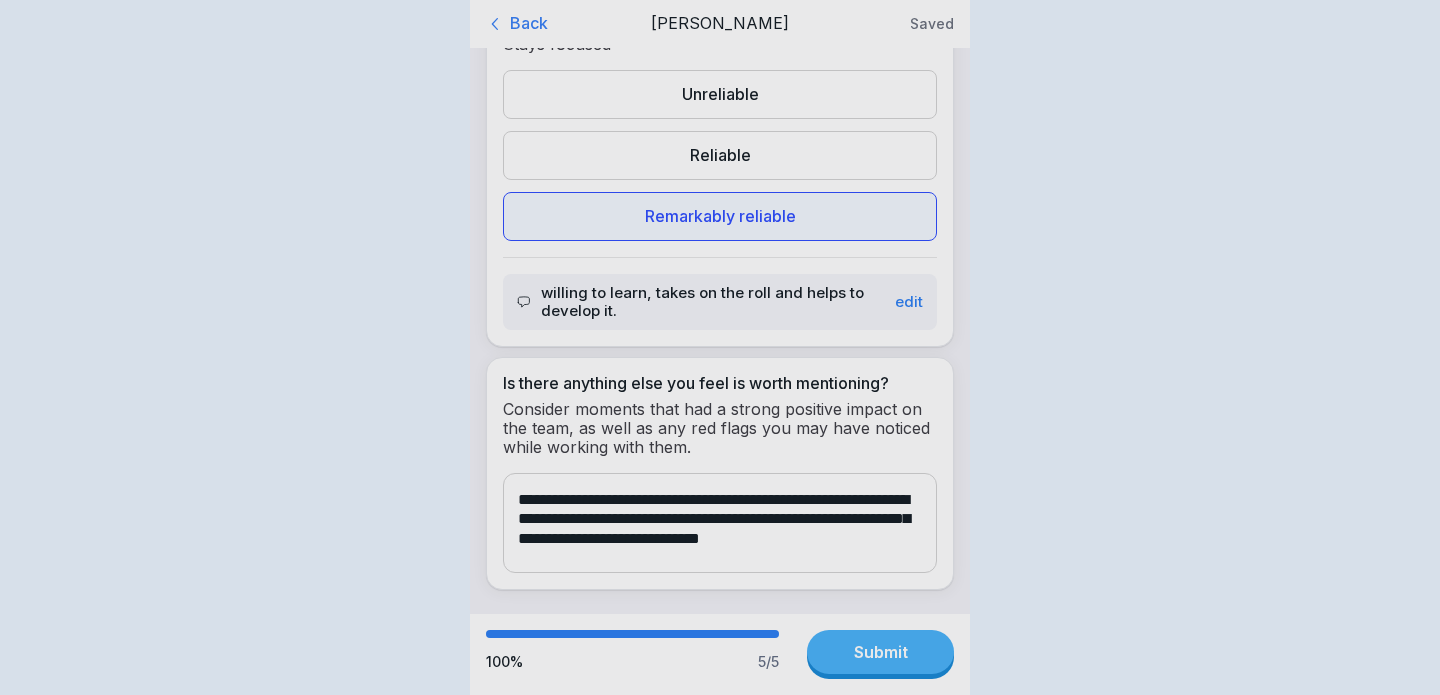 scroll, scrollTop: 1358, scrollLeft: 0, axis: vertical 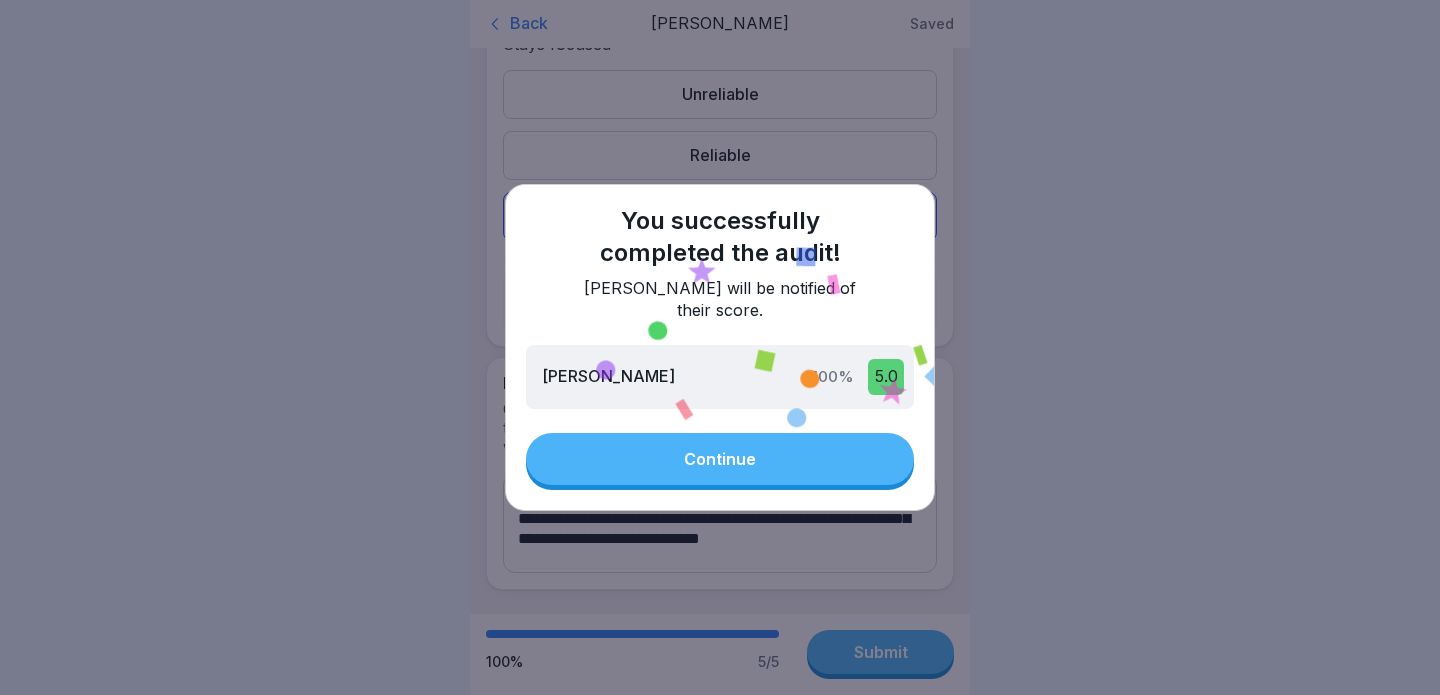 click on "You successfully completed the audit! [PERSON_NAME] will be notified of their score. [PERSON_NAME] 100 % 5.0 Continue" at bounding box center (720, 347) 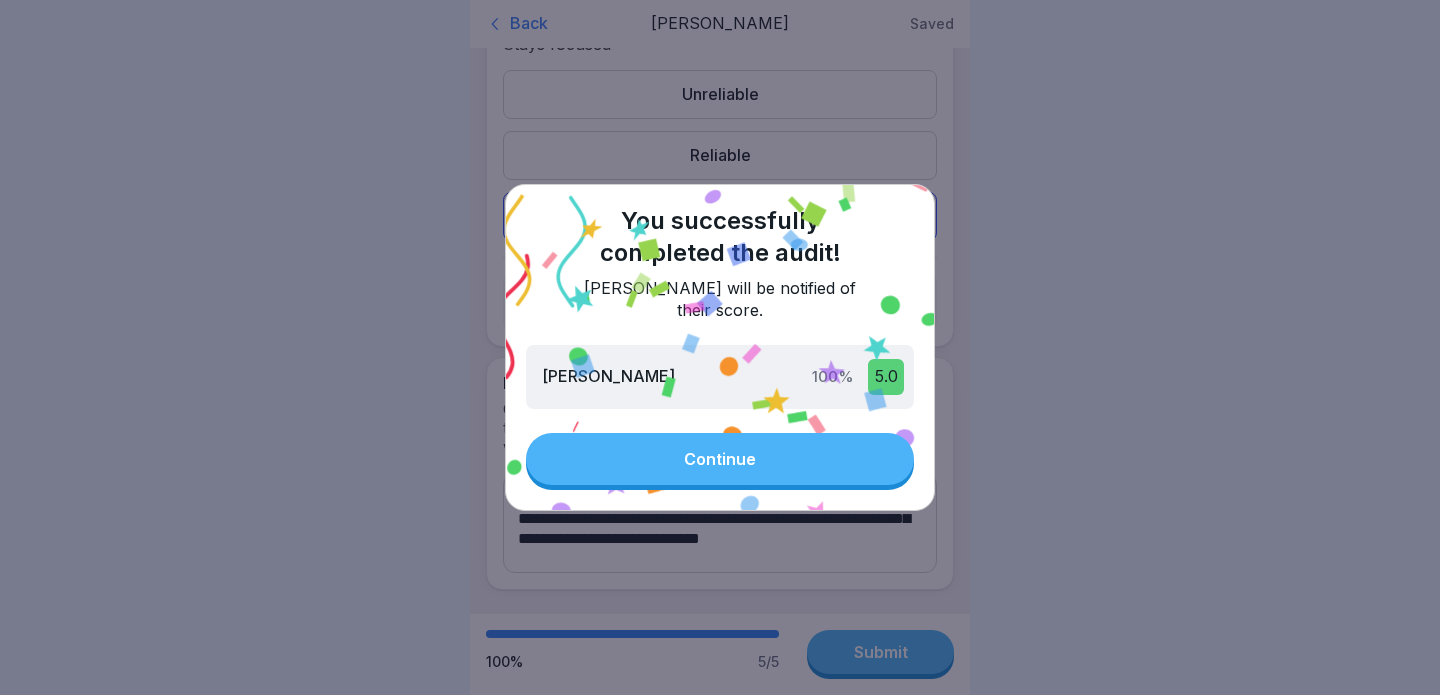 click on "You successfully completed the audit! [PERSON_NAME] will be notified of their score. [PERSON_NAME] 100 % 5.0 Continue" at bounding box center (720, 347) 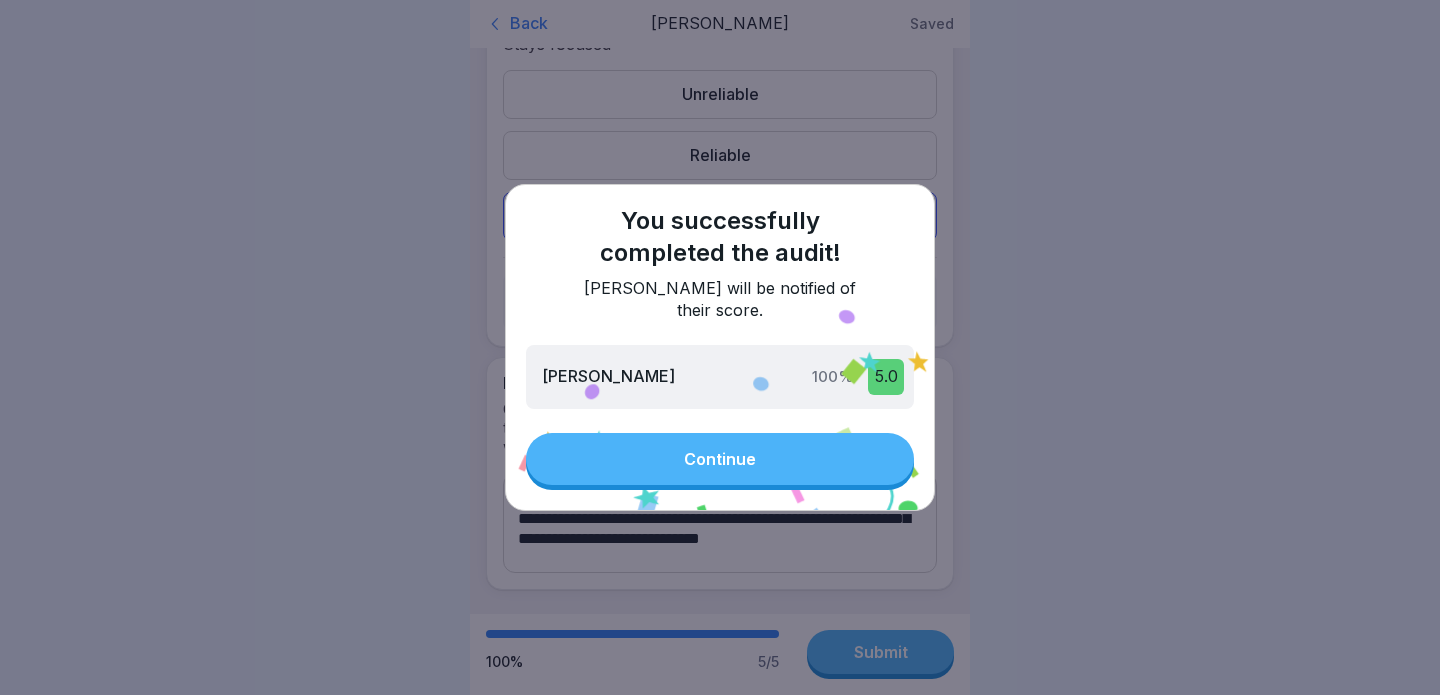 click on "Continue" at bounding box center [720, 459] 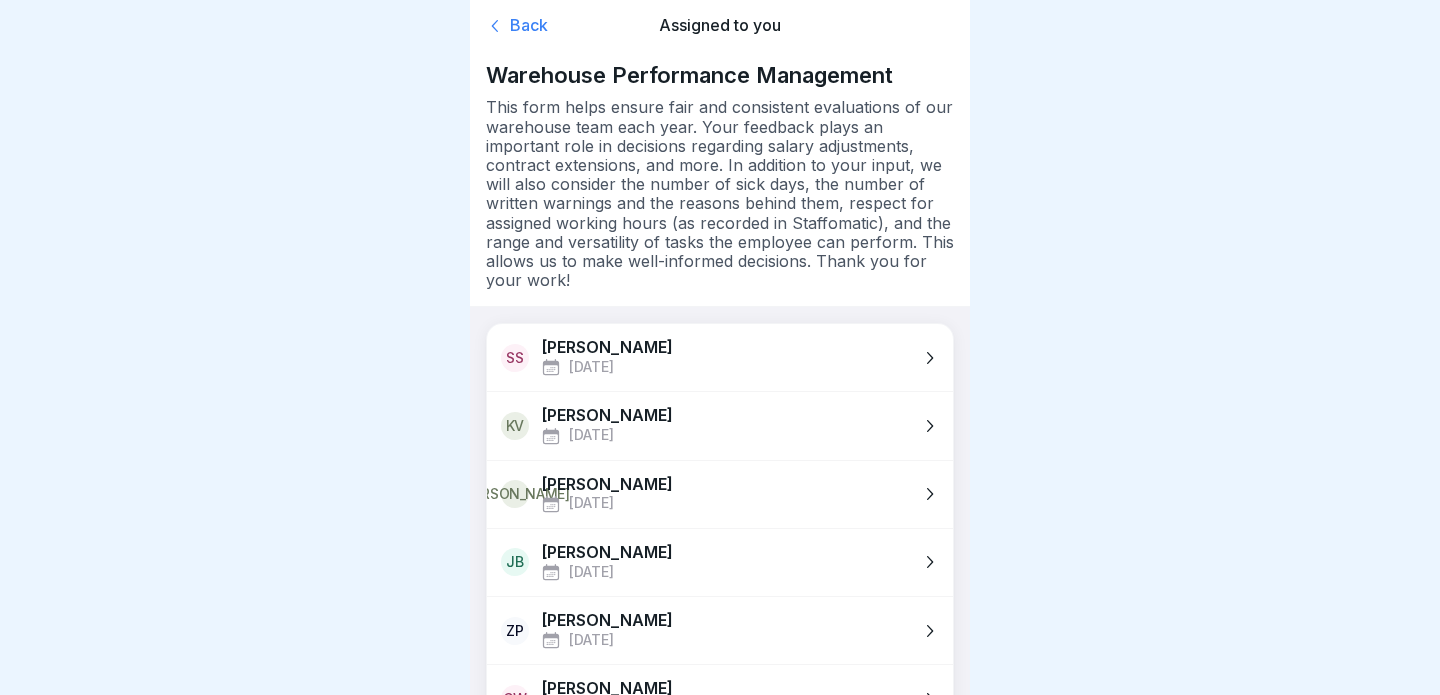 click on "SS [PERSON_NAME] [DATE]" at bounding box center [720, 357] 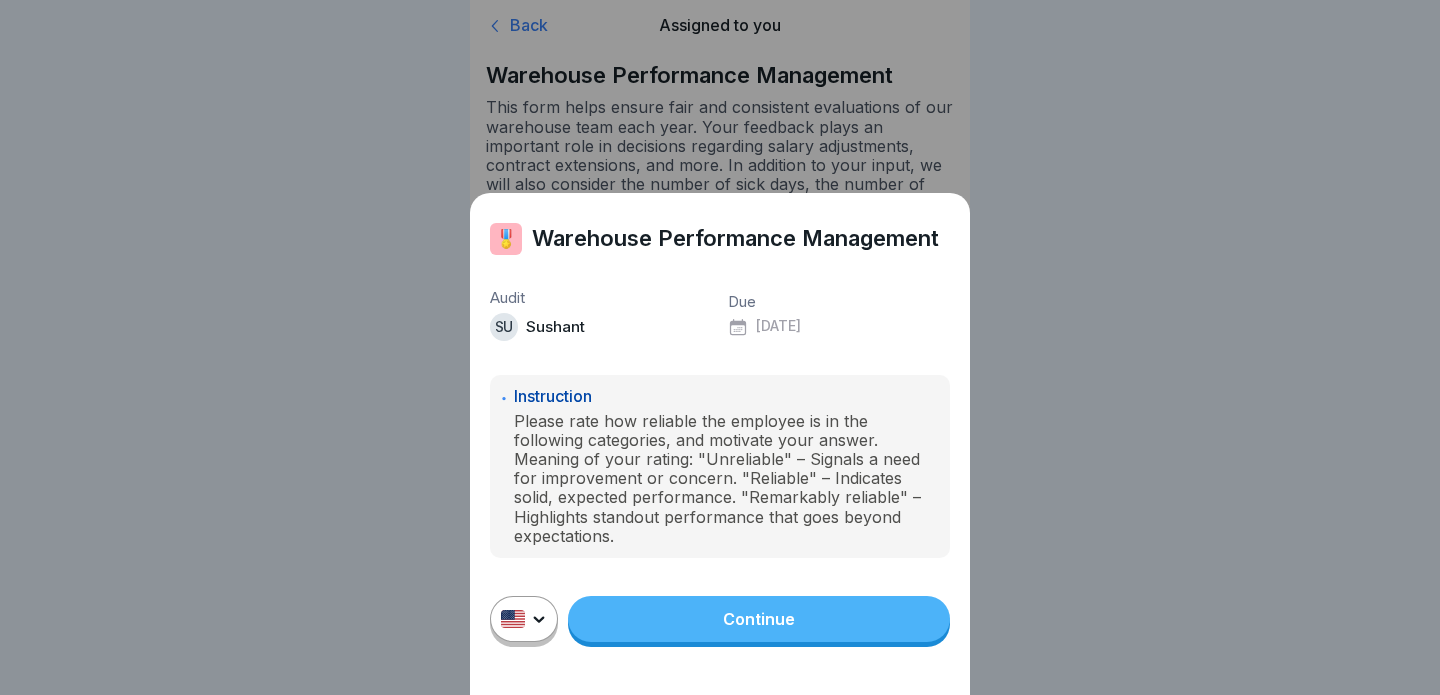 click on "Continue" at bounding box center (759, 619) 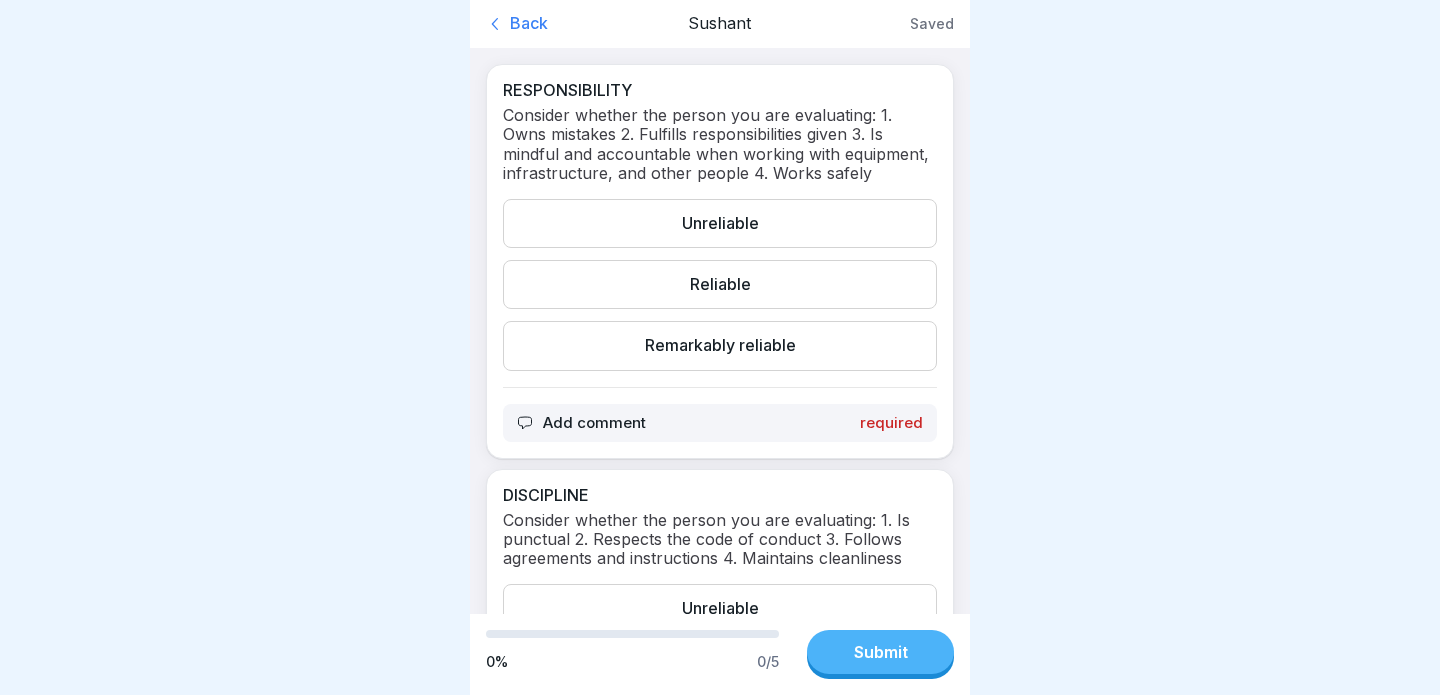 click on "Remarkably reliable" at bounding box center (720, 345) 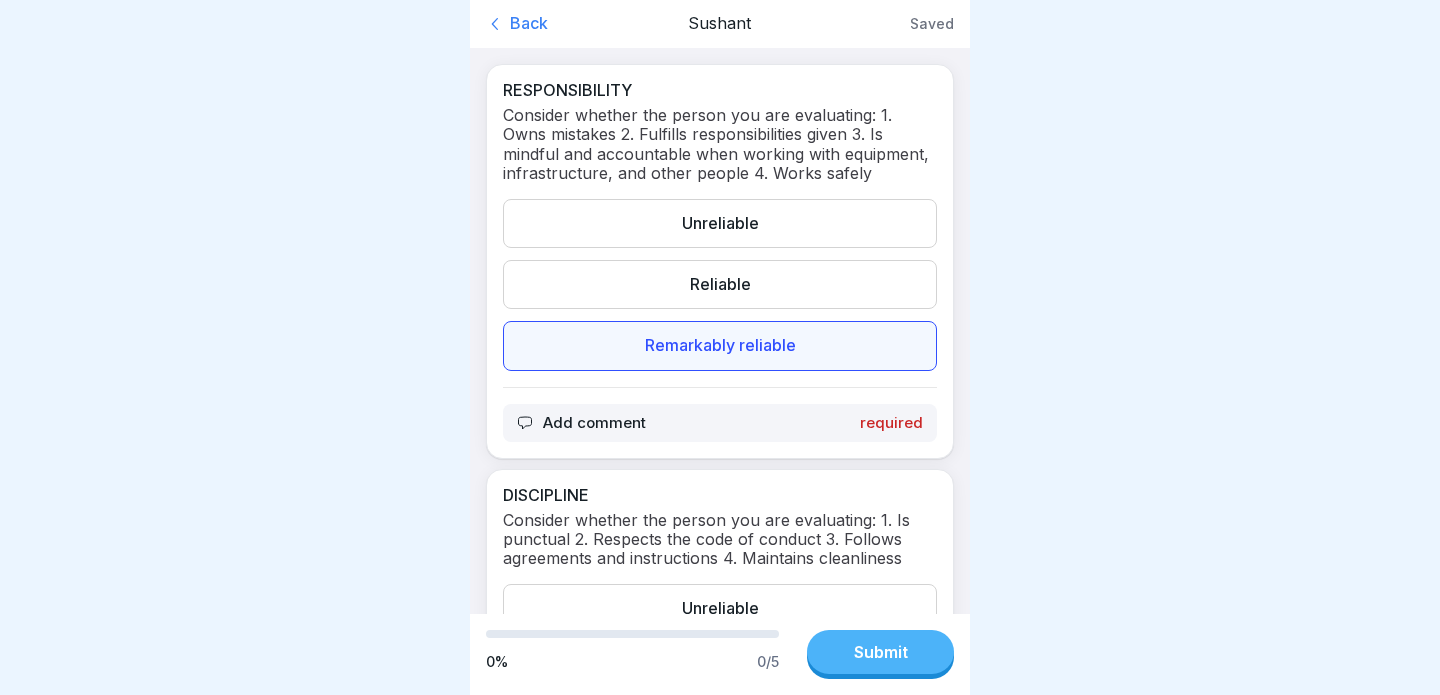 click on "Add comment" at bounding box center [594, 423] 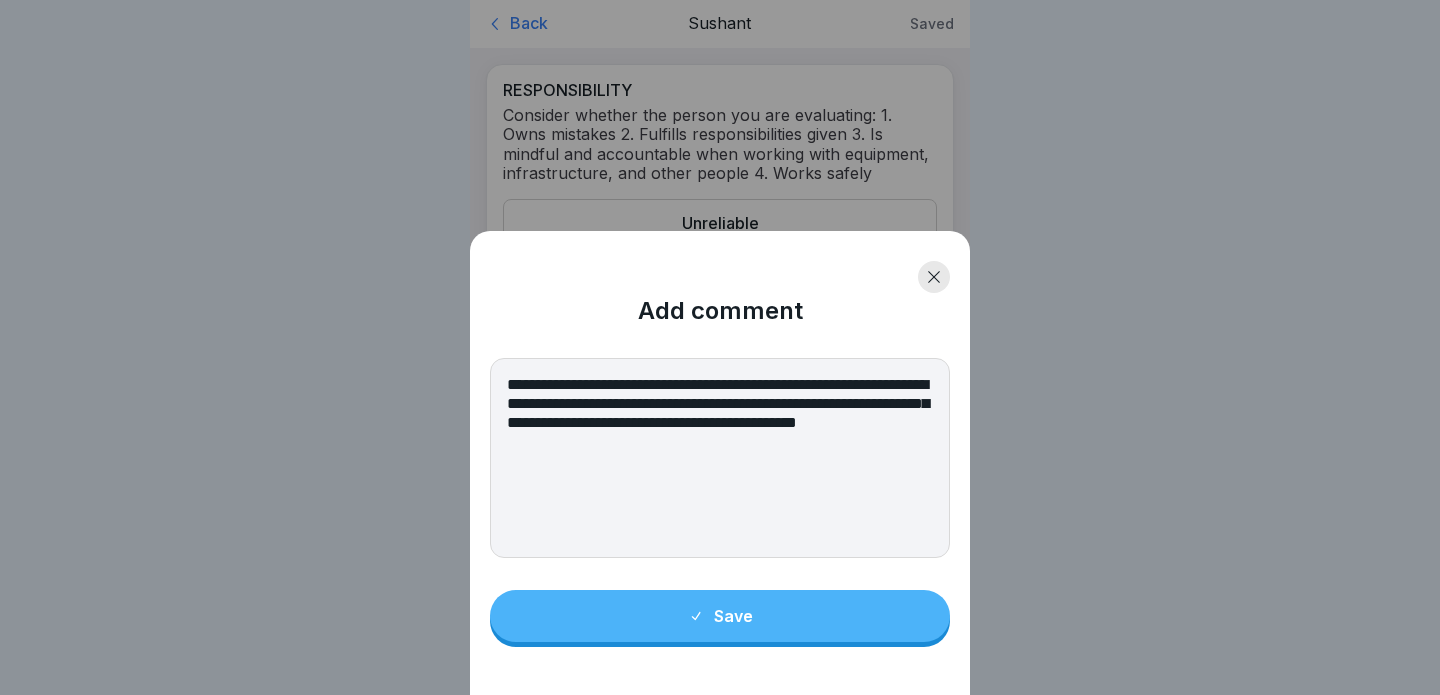 click on "**********" at bounding box center (720, 458) 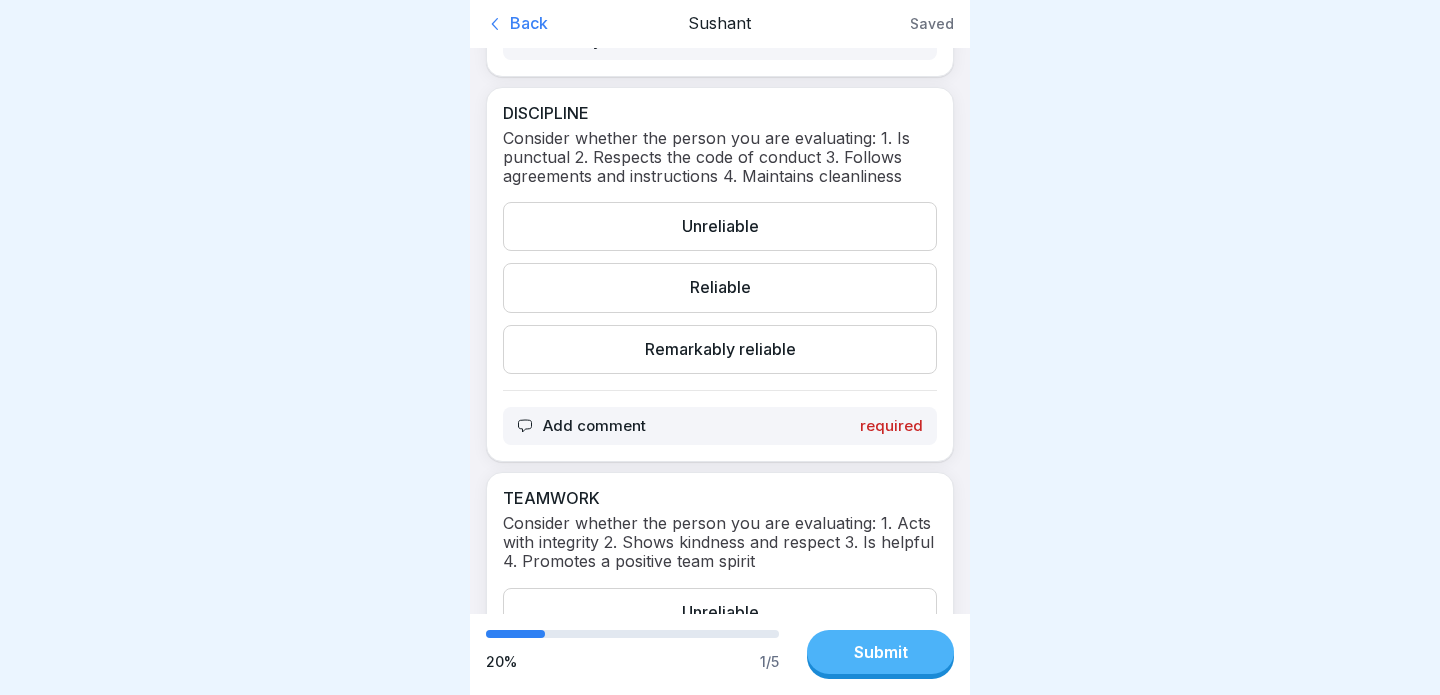 scroll, scrollTop: 455, scrollLeft: 0, axis: vertical 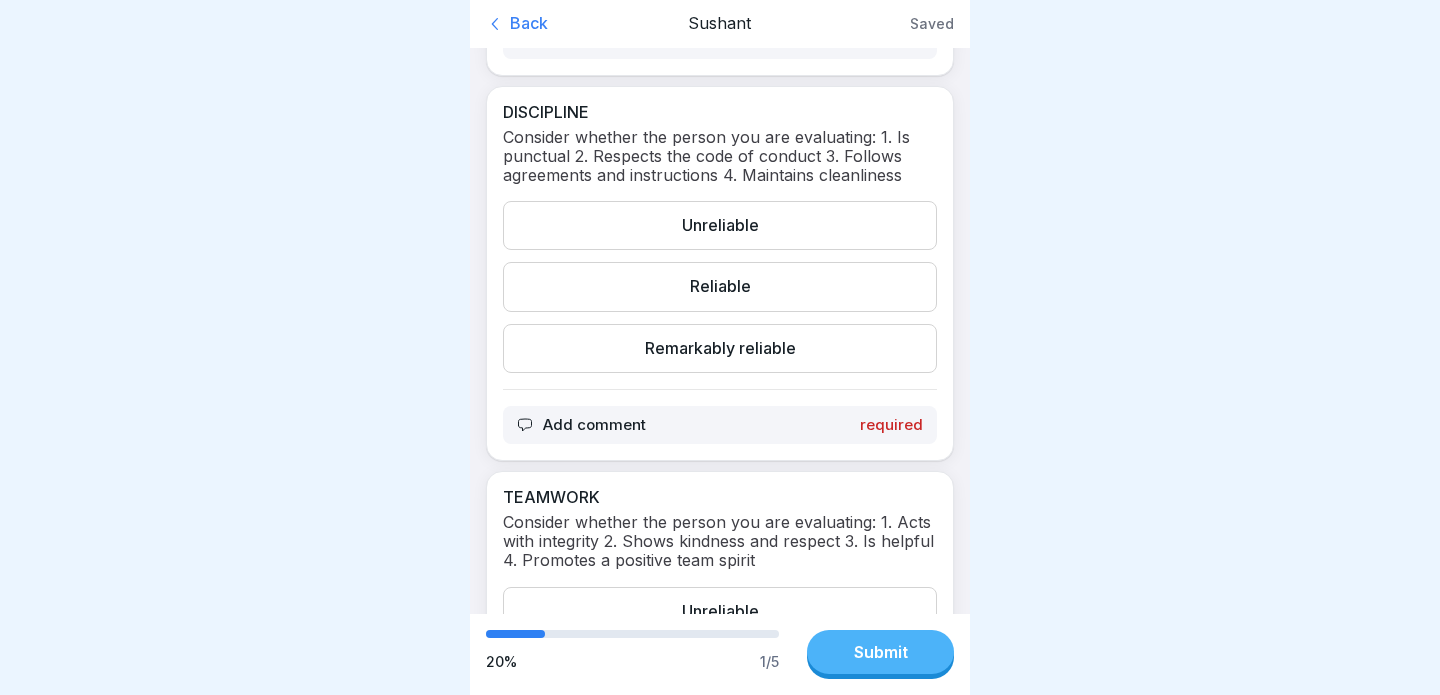 click on "Reliable" at bounding box center (720, 286) 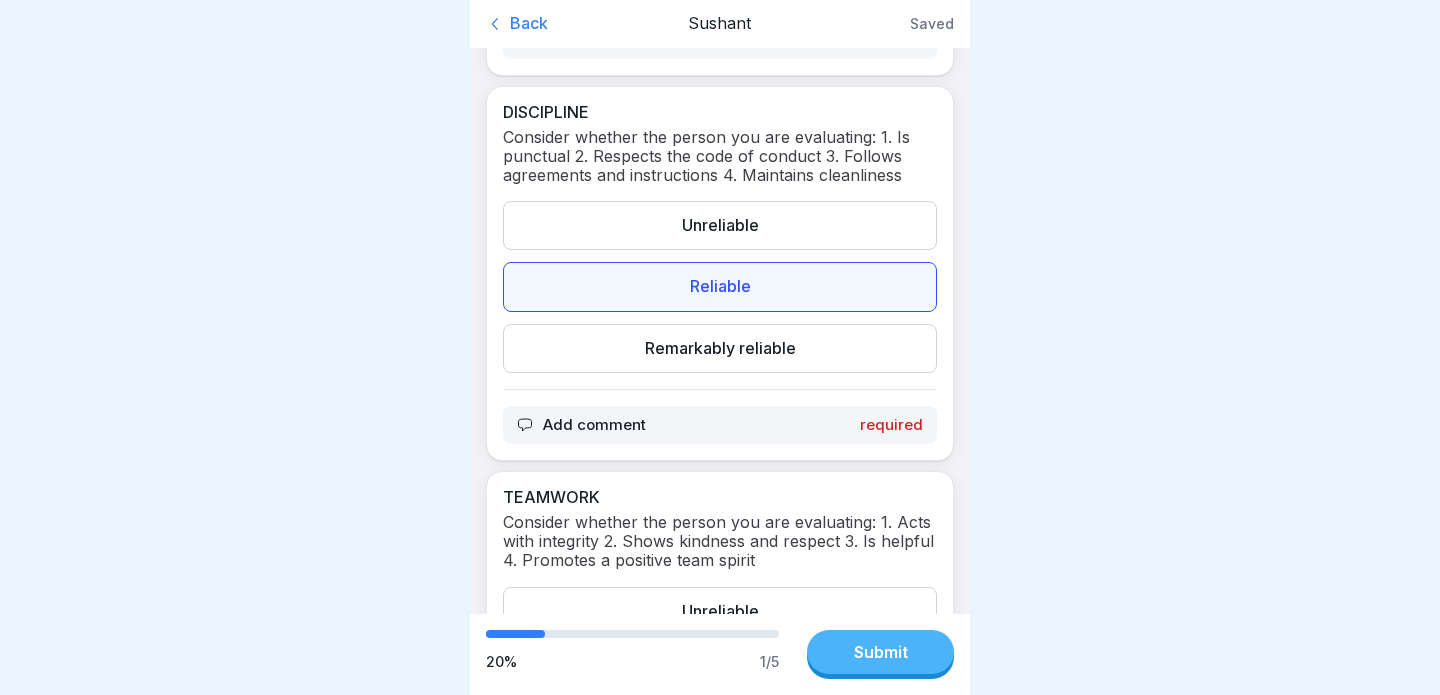 click on "Add comment" at bounding box center (594, 425) 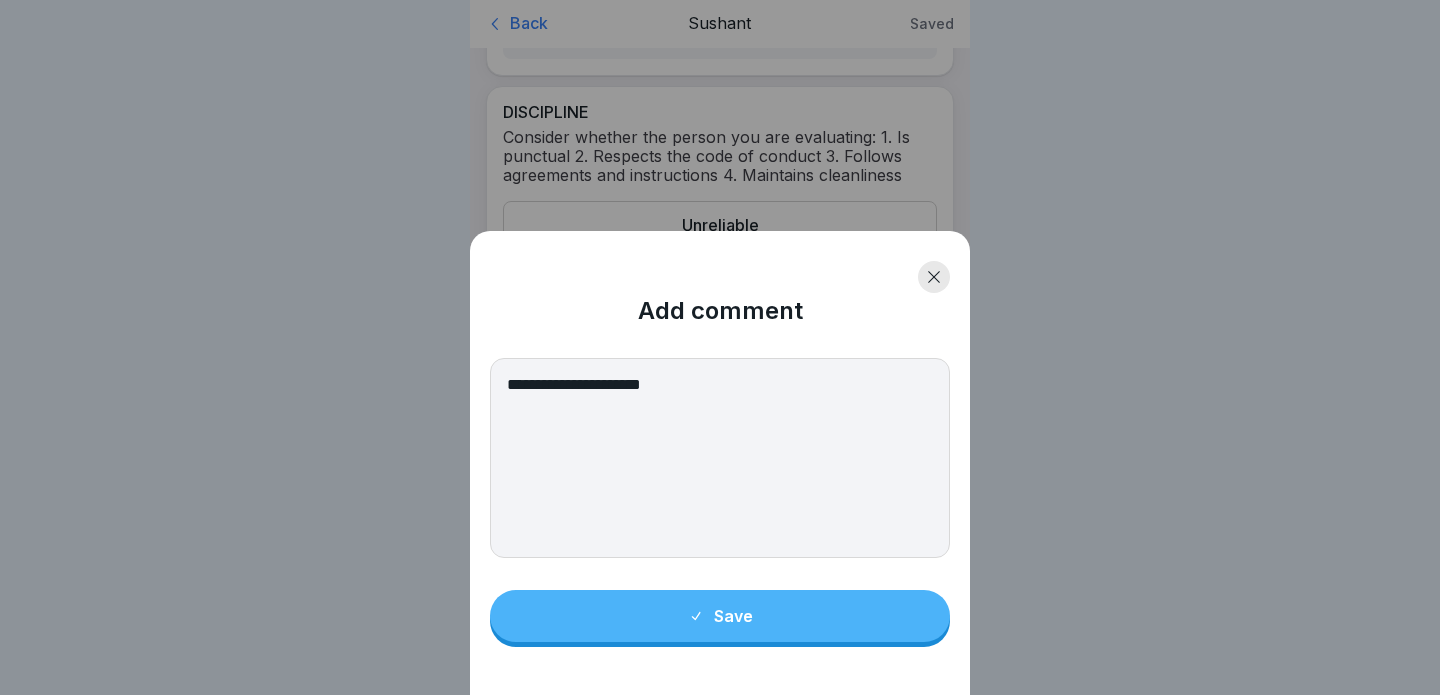 type on "**********" 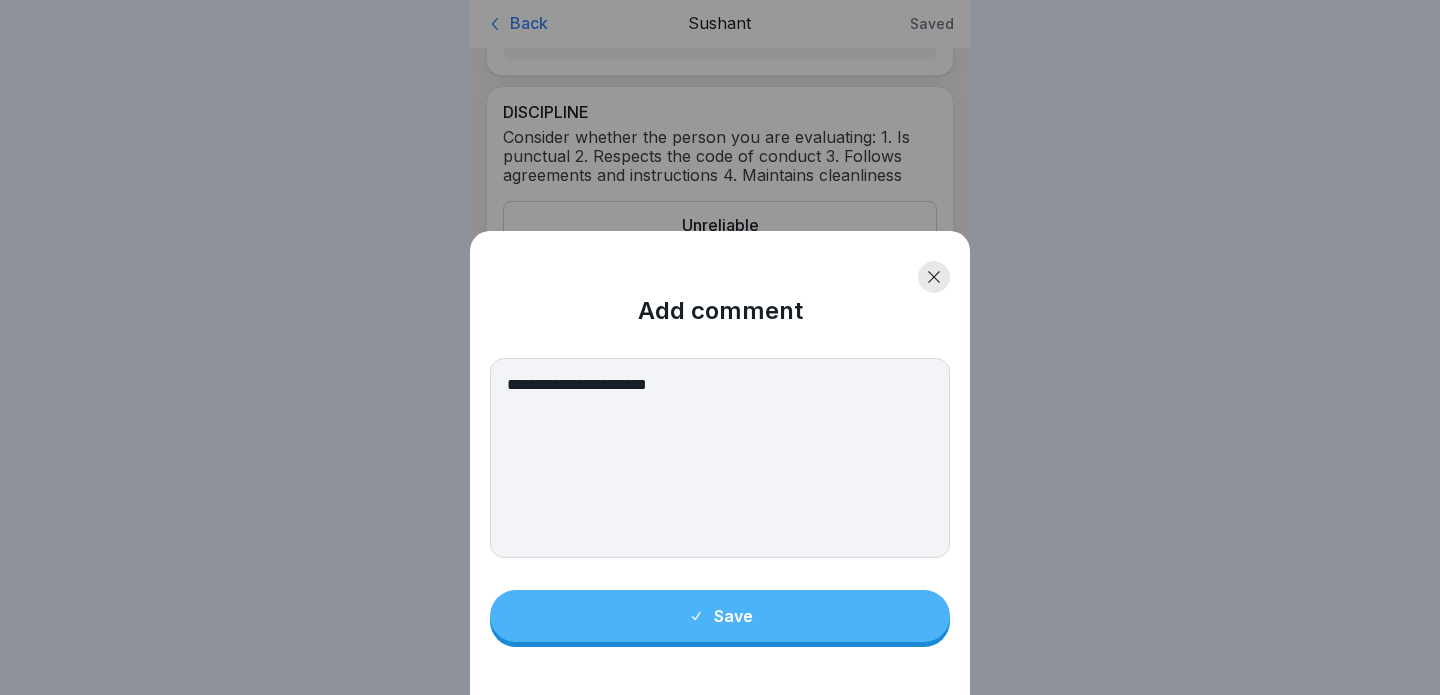 click on "**********" at bounding box center (720, 458) 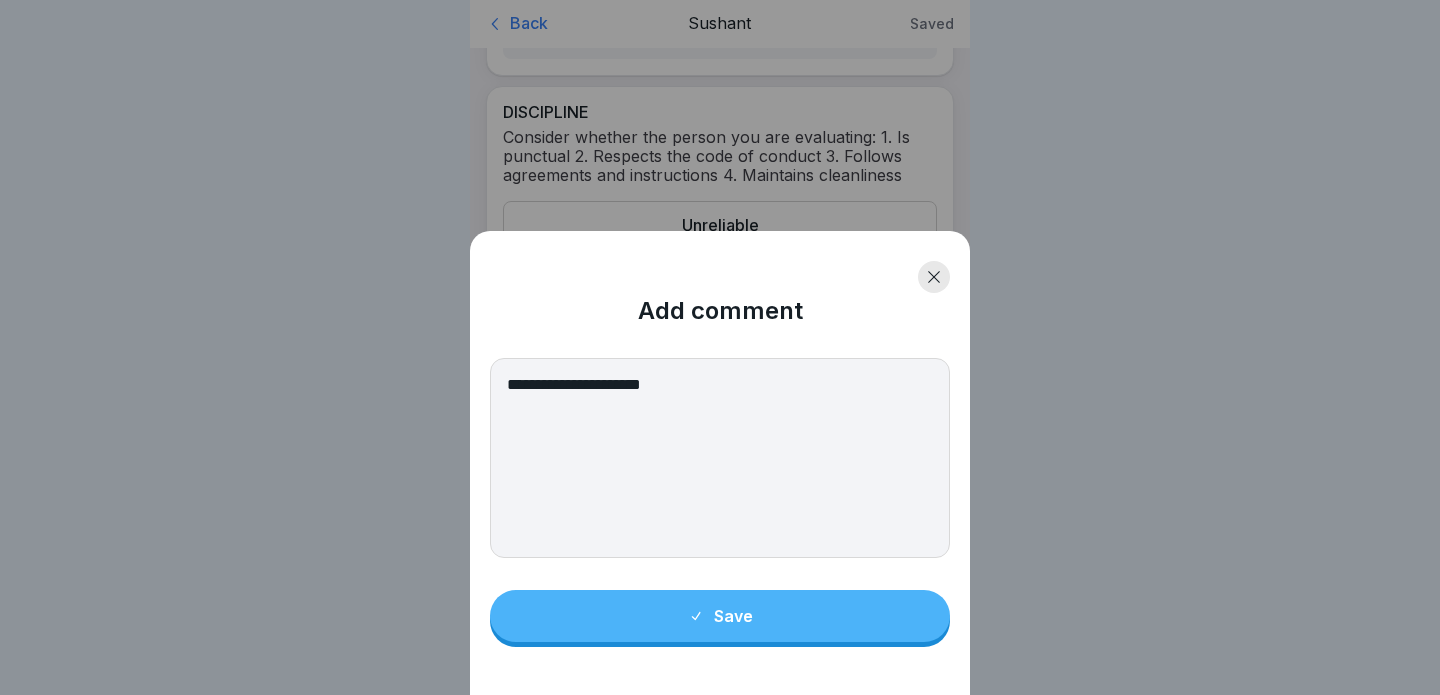 click on "**********" at bounding box center [720, 458] 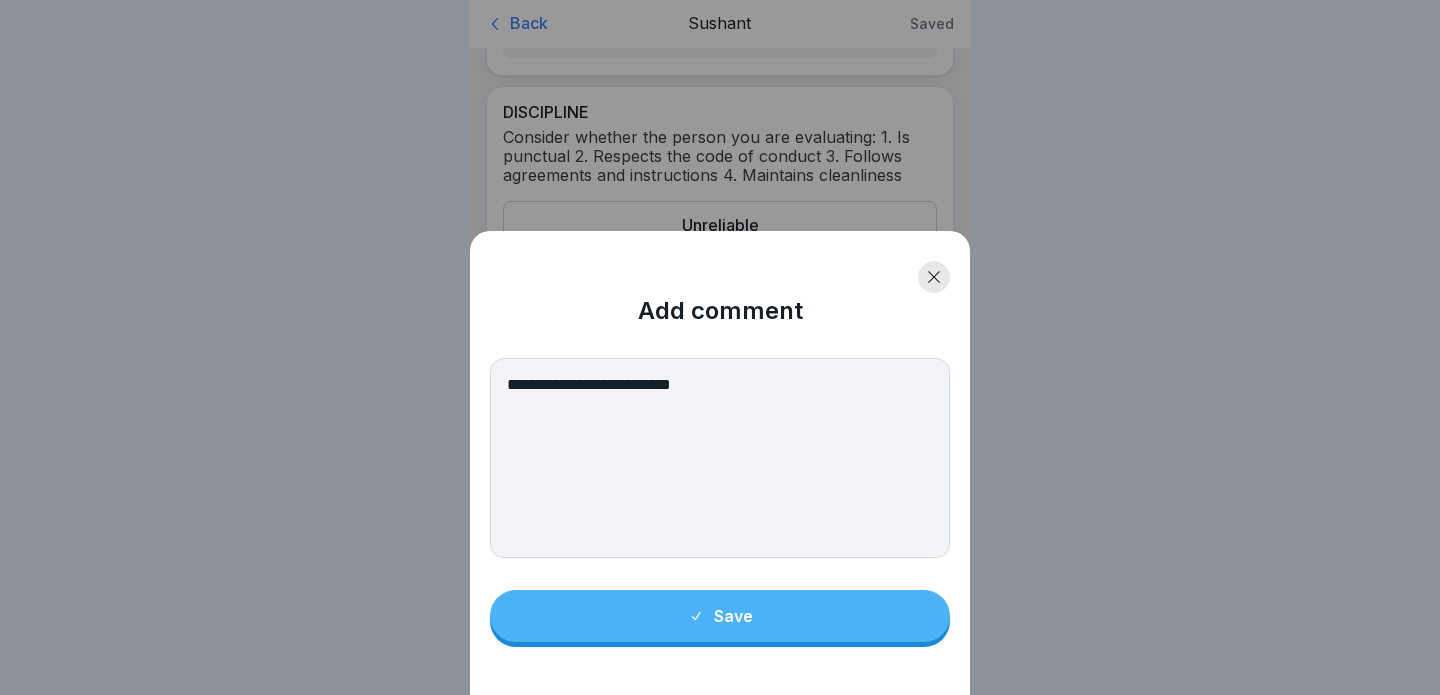 click on "**********" at bounding box center [720, 458] 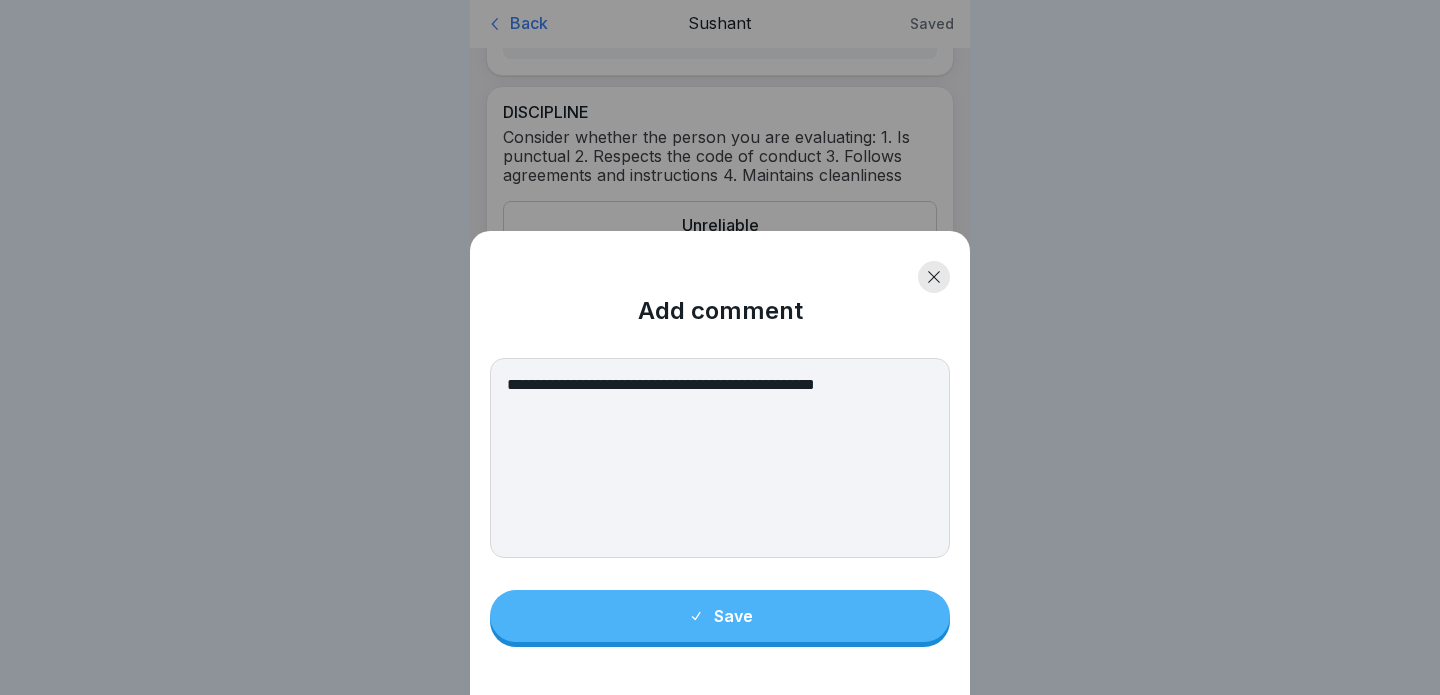 drag, startPoint x: 717, startPoint y: 389, endPoint x: 919, endPoint y: 391, distance: 202.0099 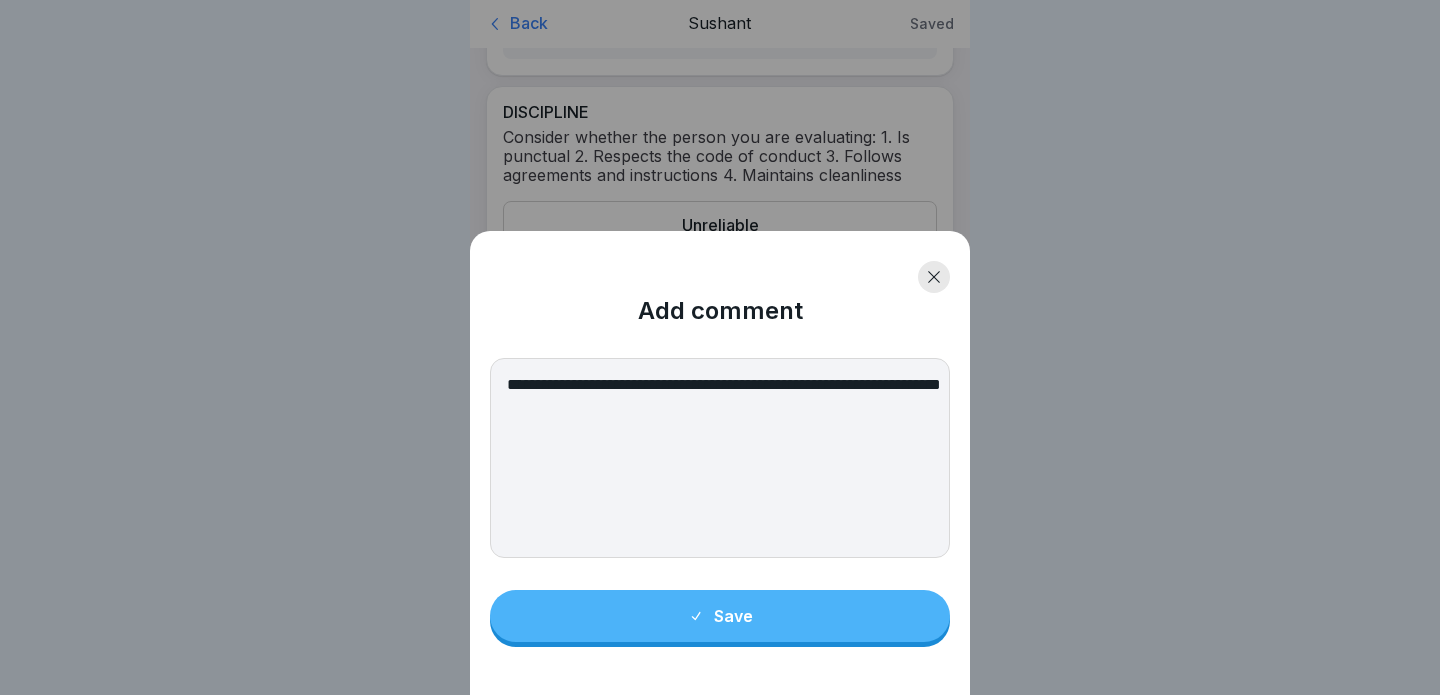 click on "**********" at bounding box center (720, 458) 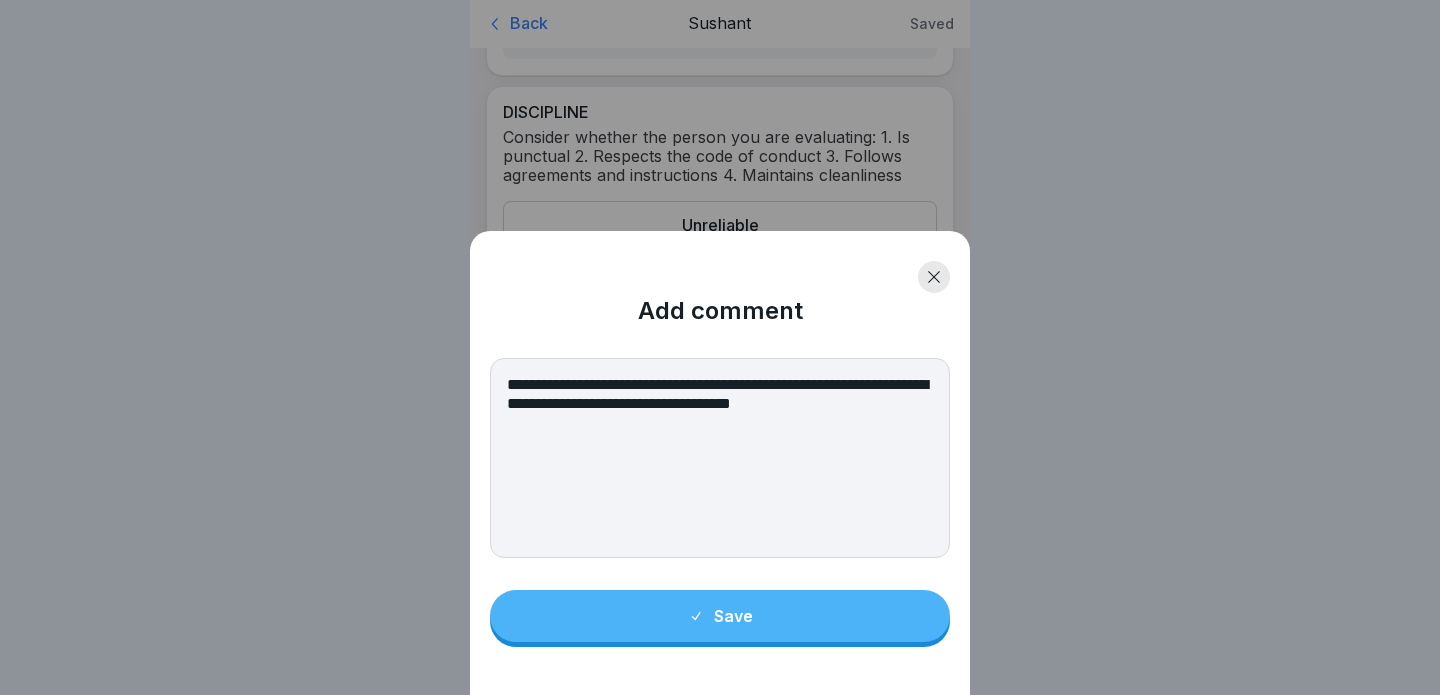 drag, startPoint x: 823, startPoint y: 402, endPoint x: 944, endPoint y: 402, distance: 121 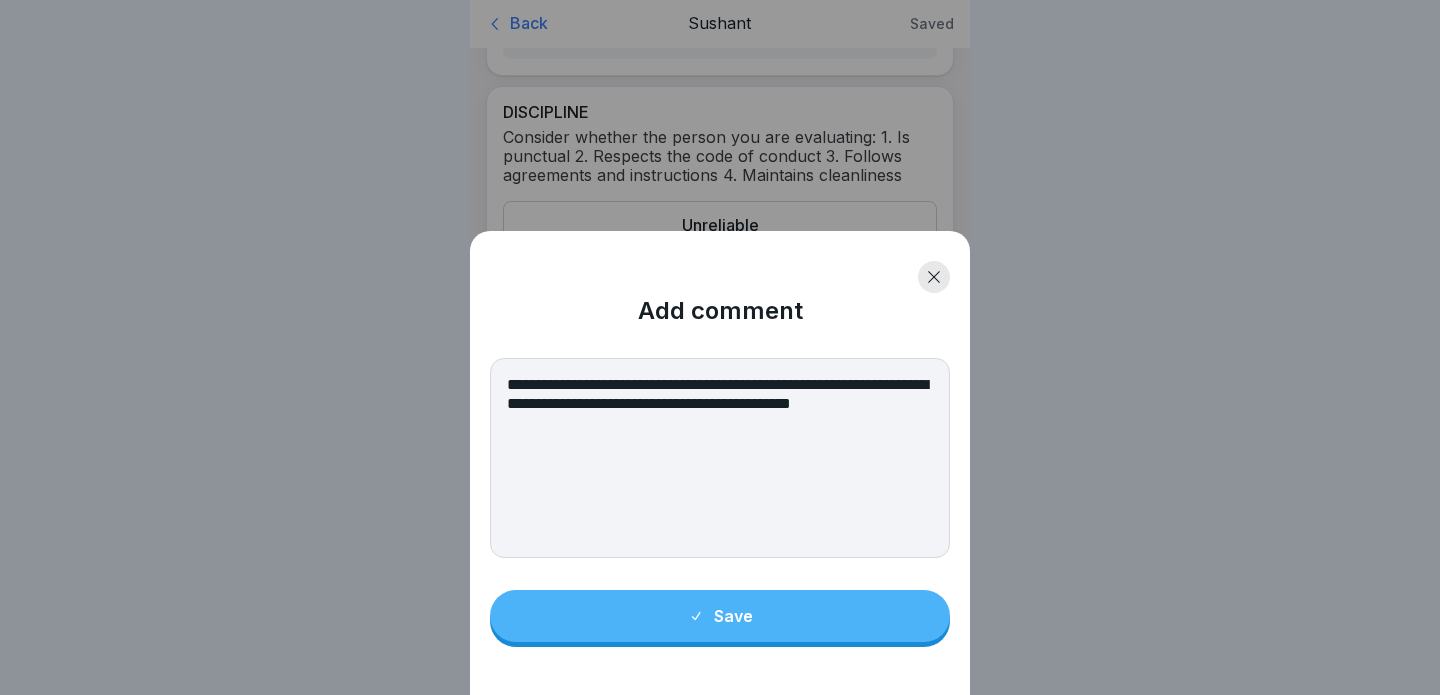 drag, startPoint x: 832, startPoint y: 405, endPoint x: 846, endPoint y: 425, distance: 24.41311 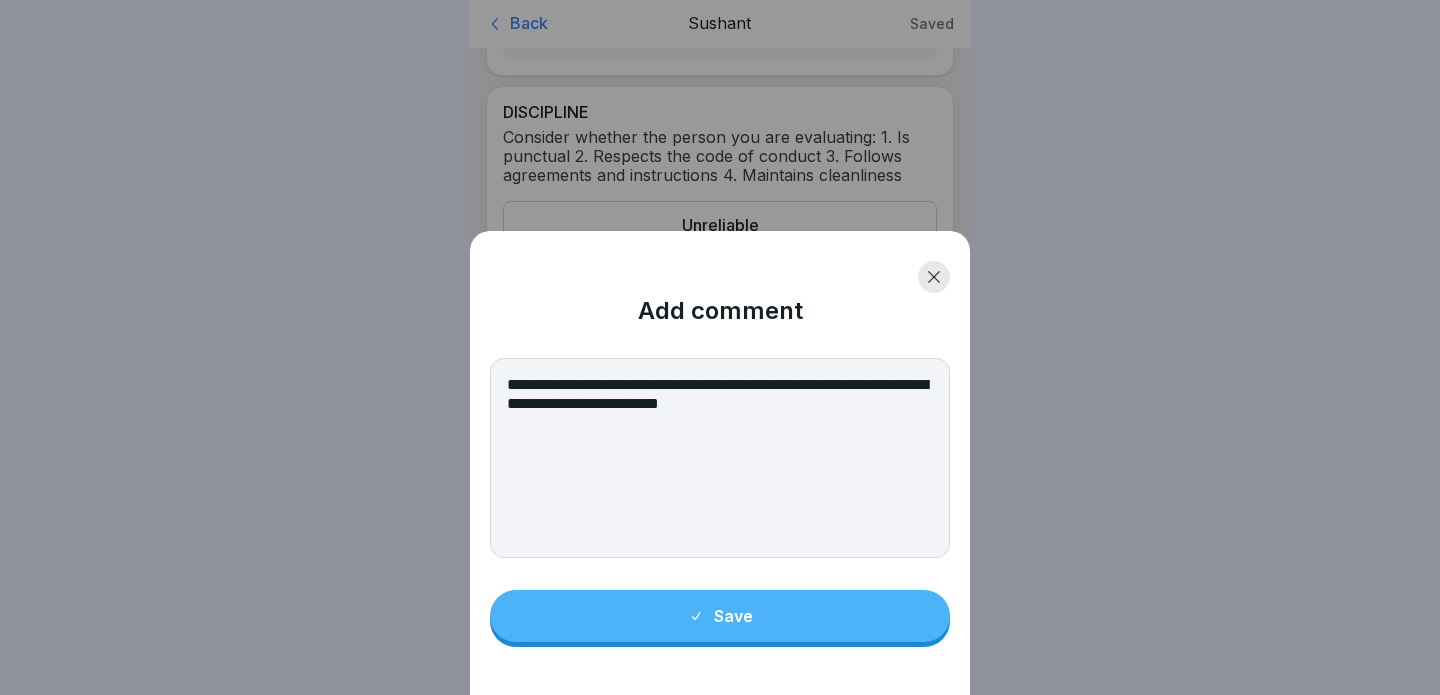 type on "**********" 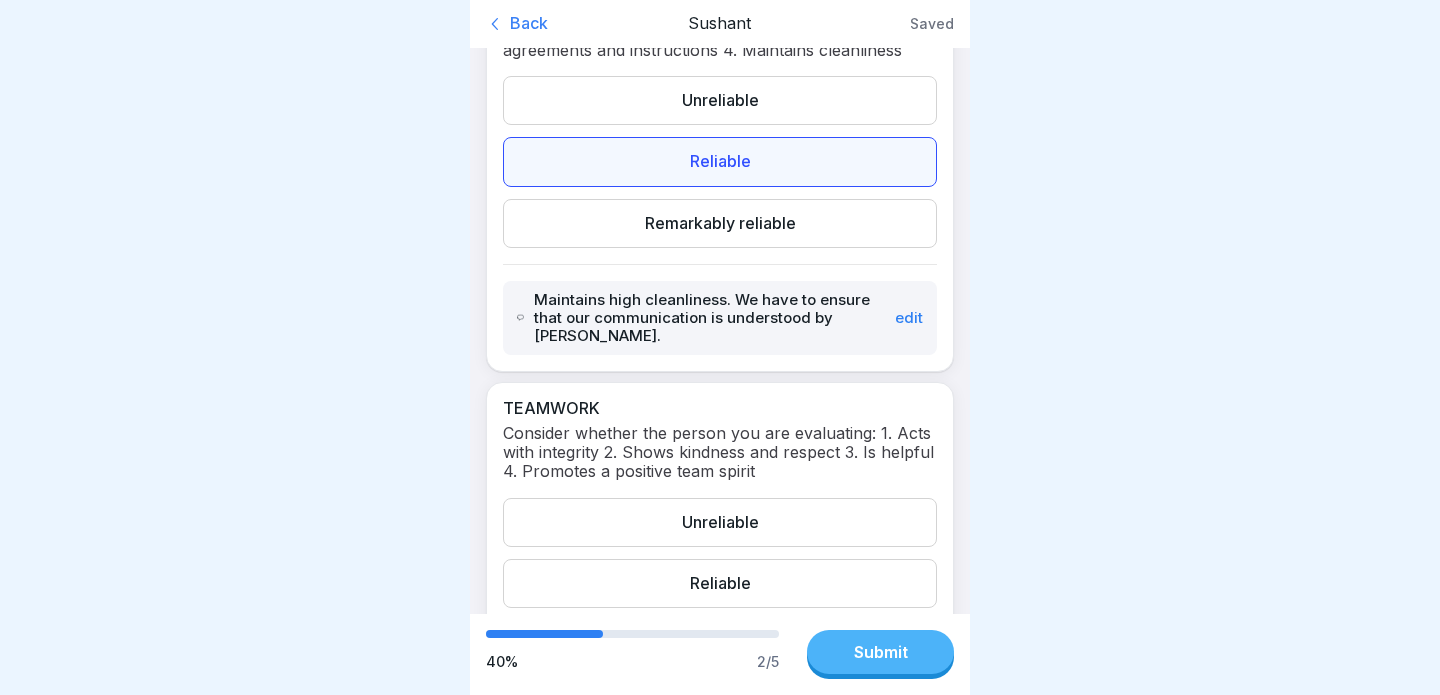 scroll, scrollTop: 584, scrollLeft: 0, axis: vertical 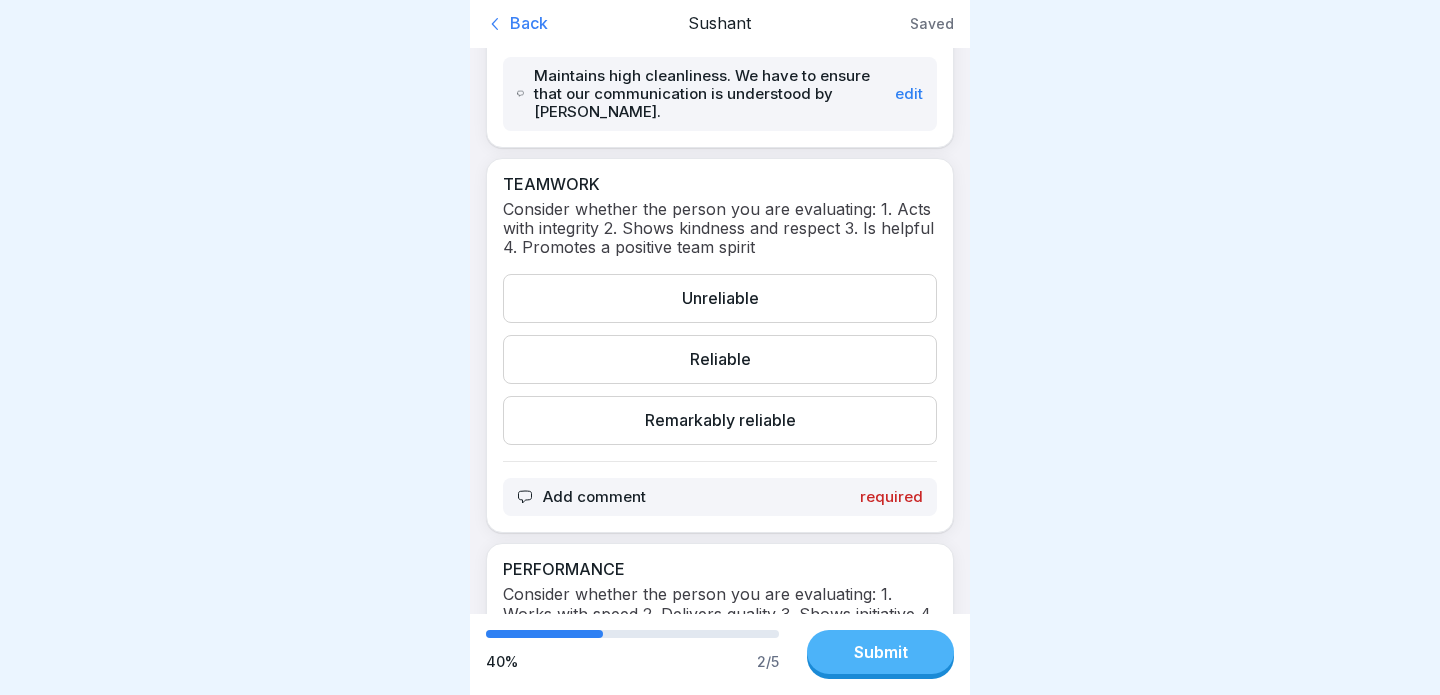 click on "Remarkably reliable" at bounding box center (720, 420) 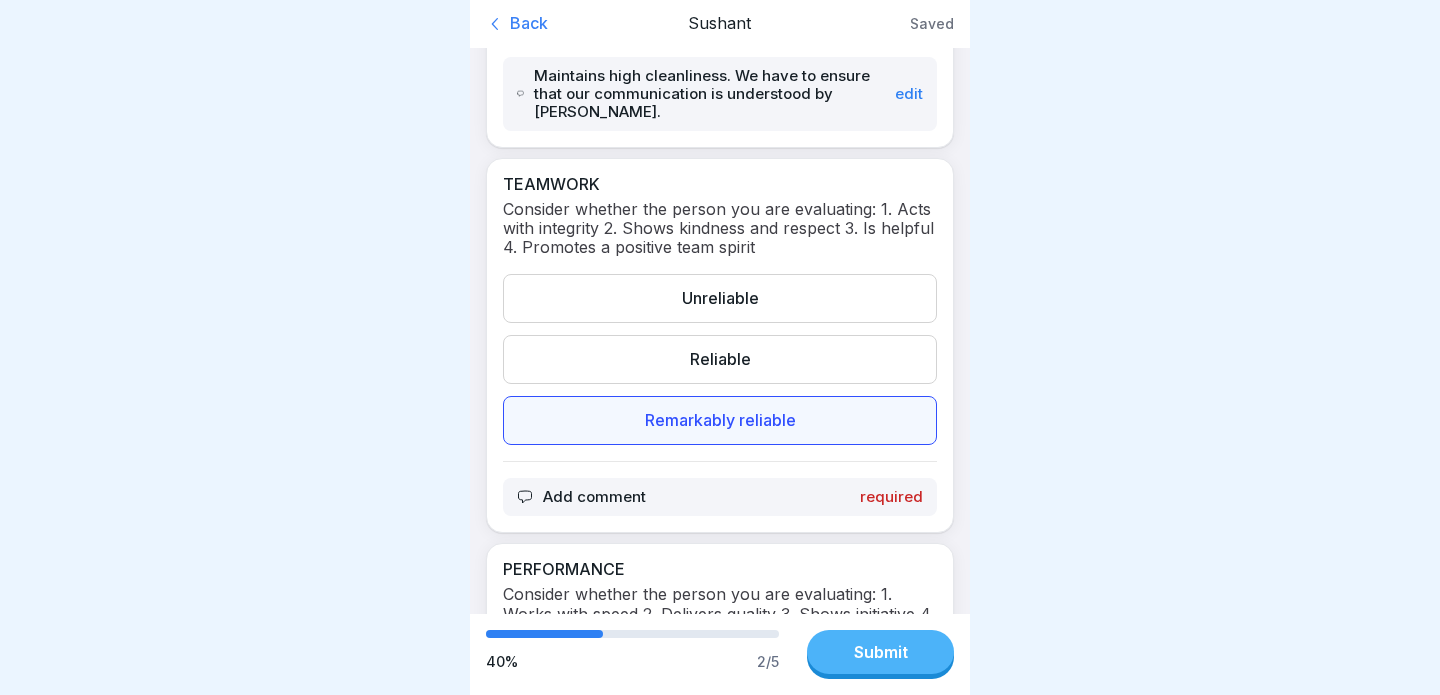 click on "Add comment" at bounding box center [594, 497] 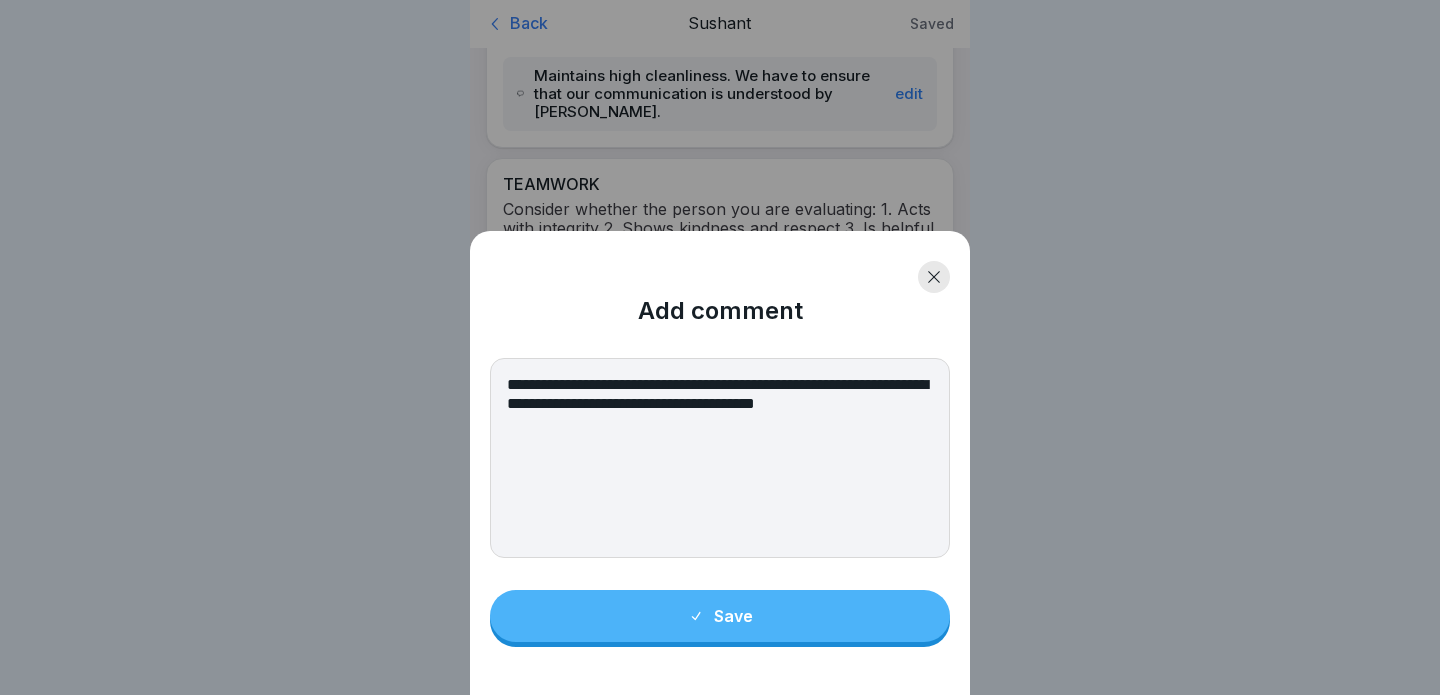 type on "**********" 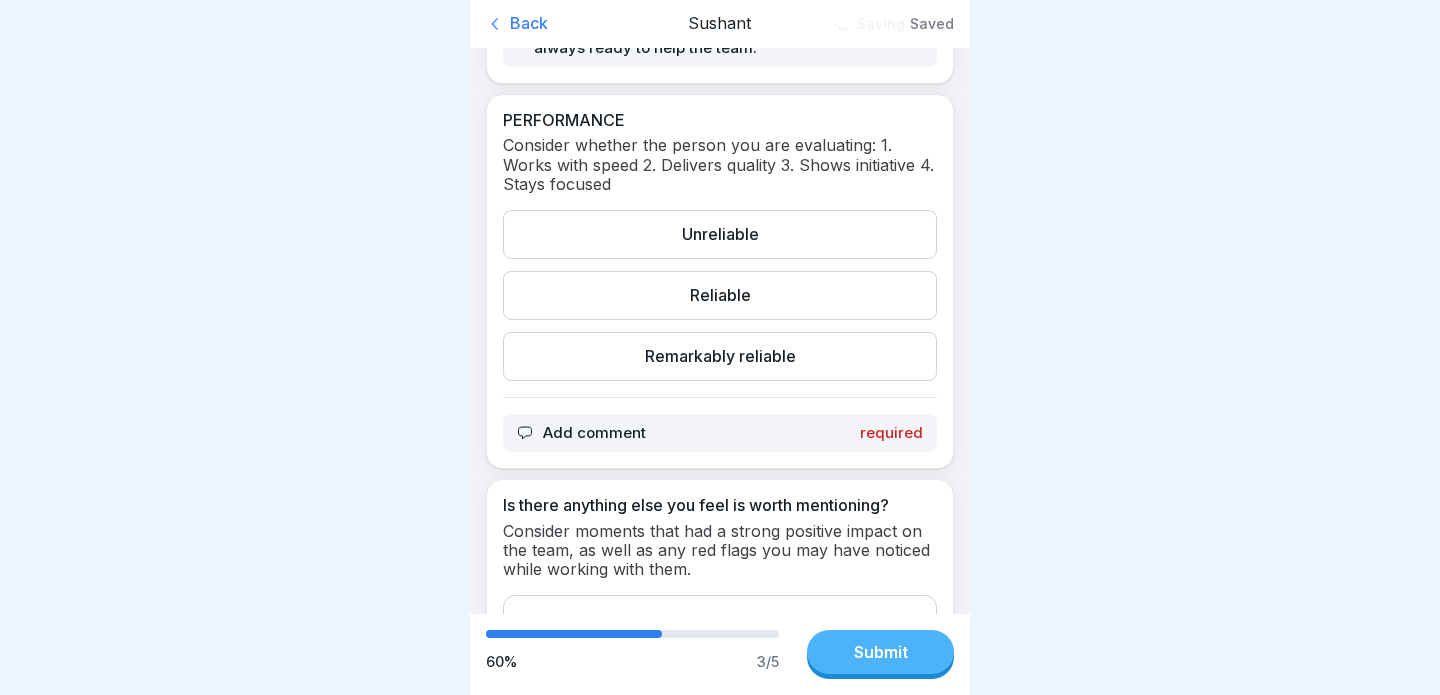 scroll, scrollTop: 1332, scrollLeft: 0, axis: vertical 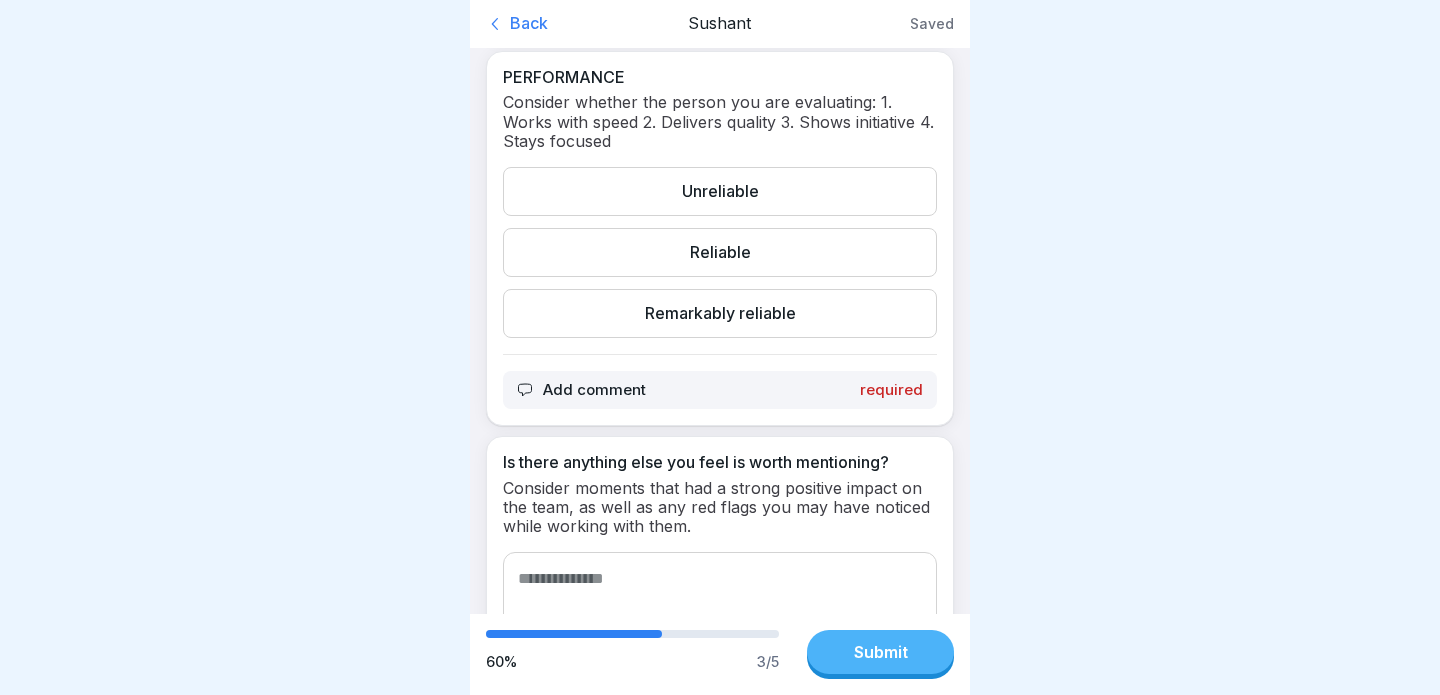 click on "Remarkably reliable" at bounding box center (720, 313) 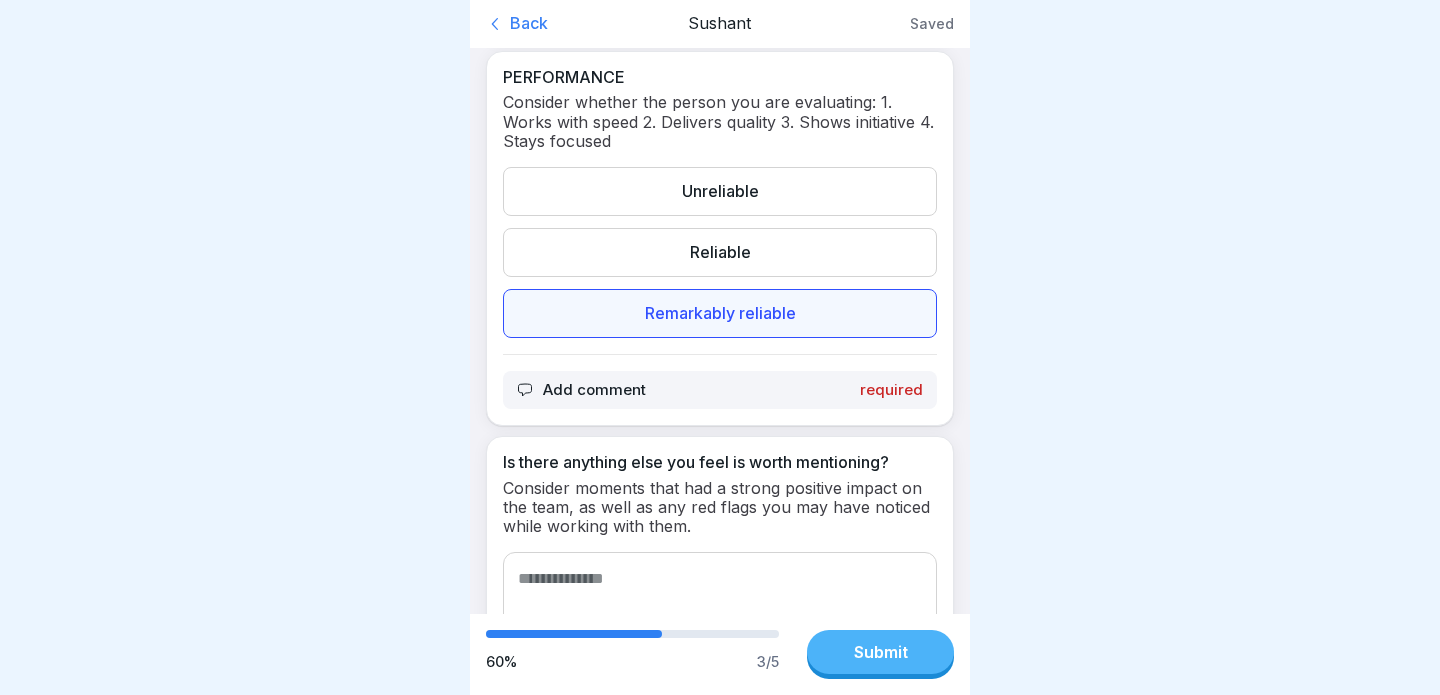 click on "Add comment" at bounding box center (594, 390) 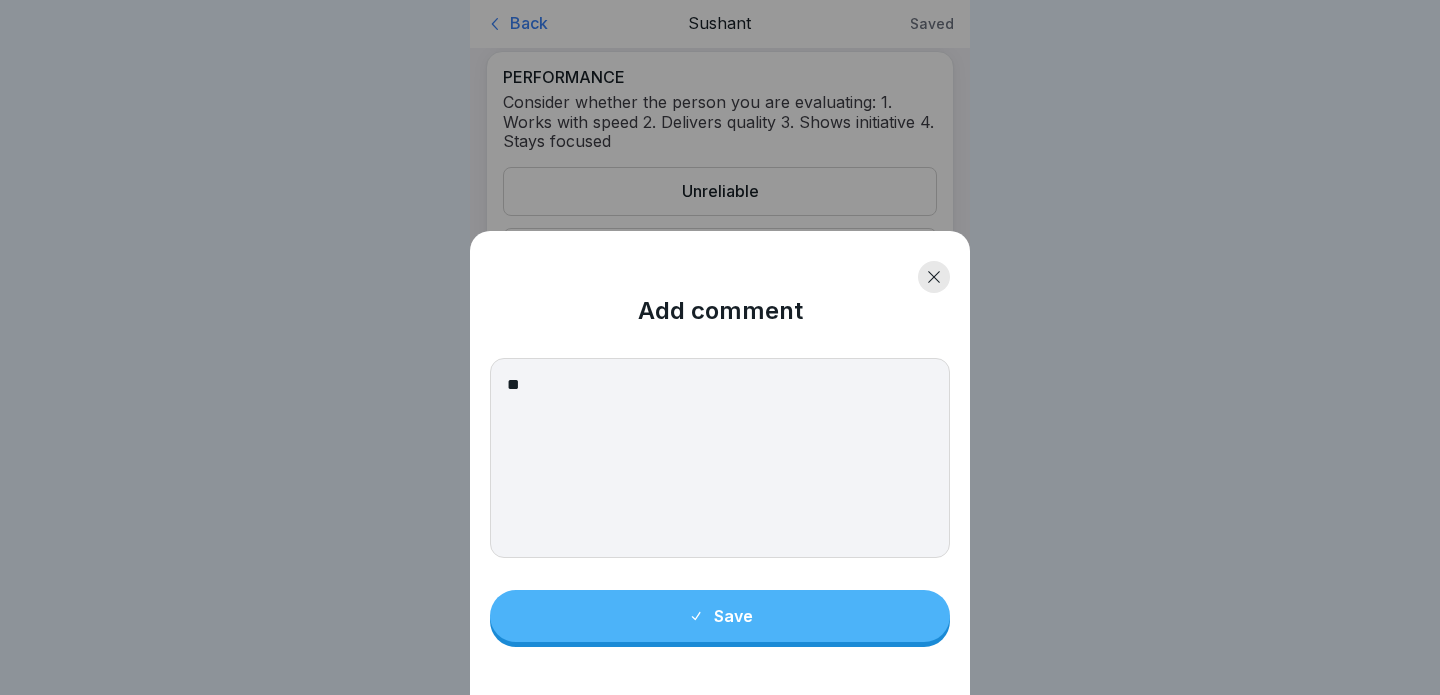 type on "*" 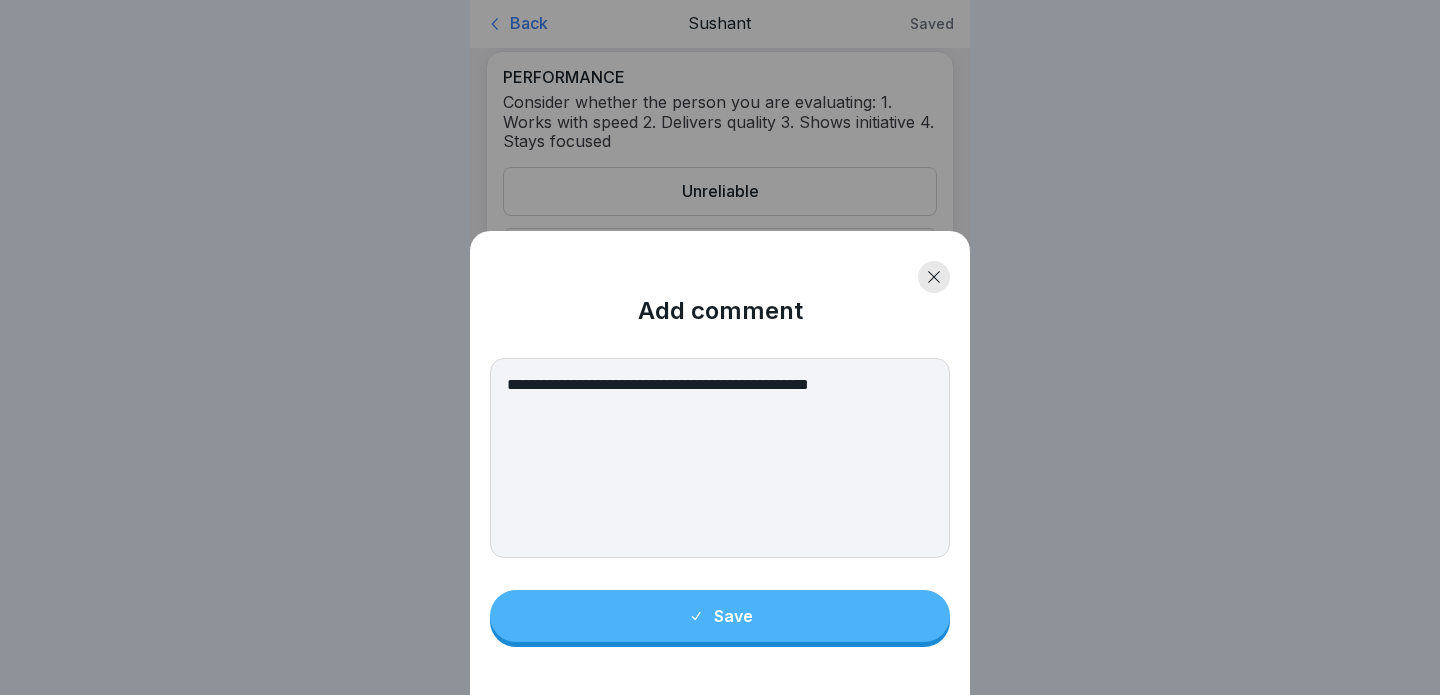 type on "**********" 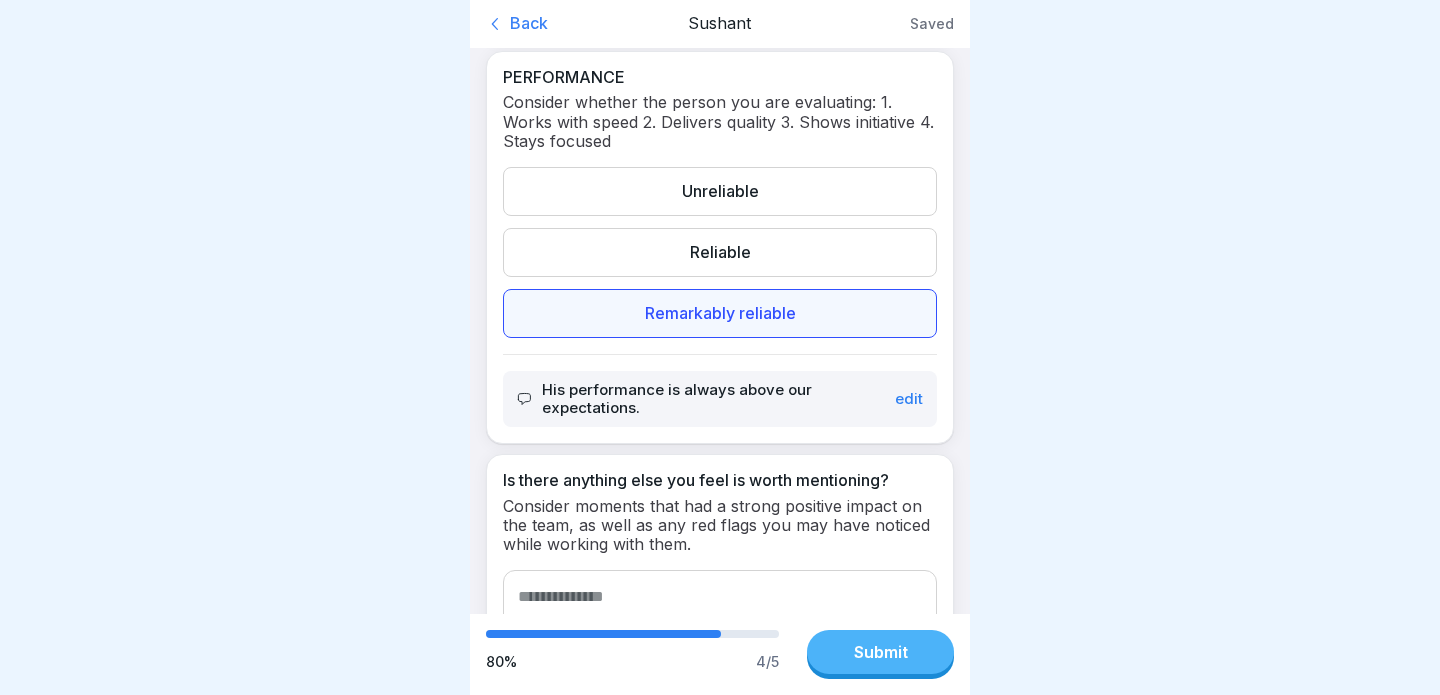 scroll, scrollTop: 1412, scrollLeft: 0, axis: vertical 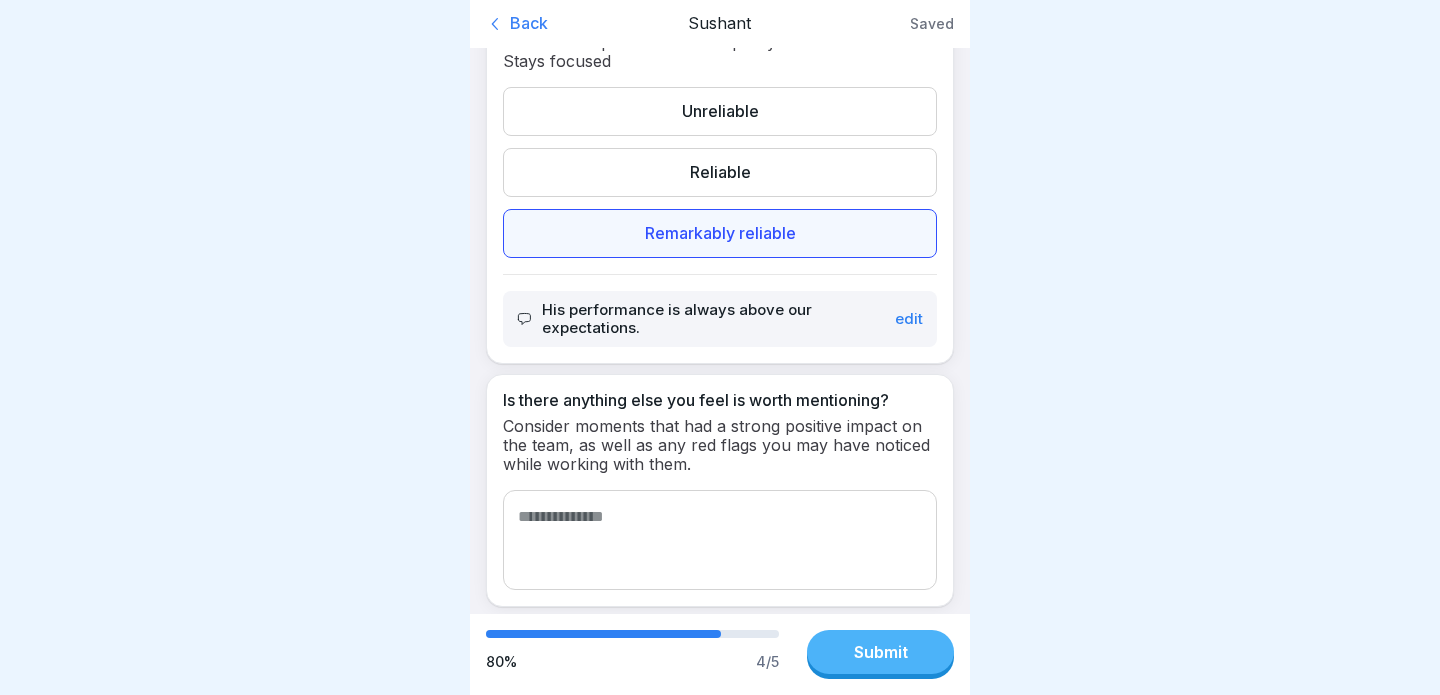 click at bounding box center [720, 540] 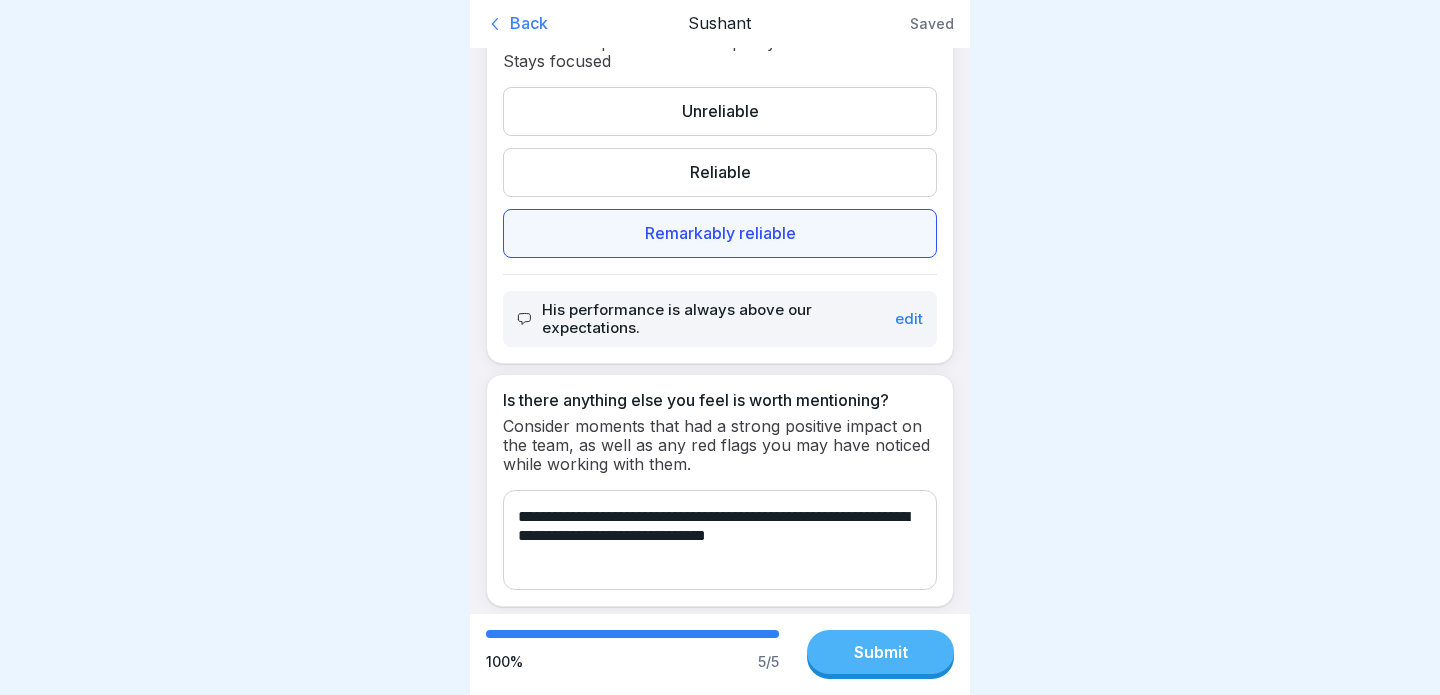 click on "**********" at bounding box center [720, 540] 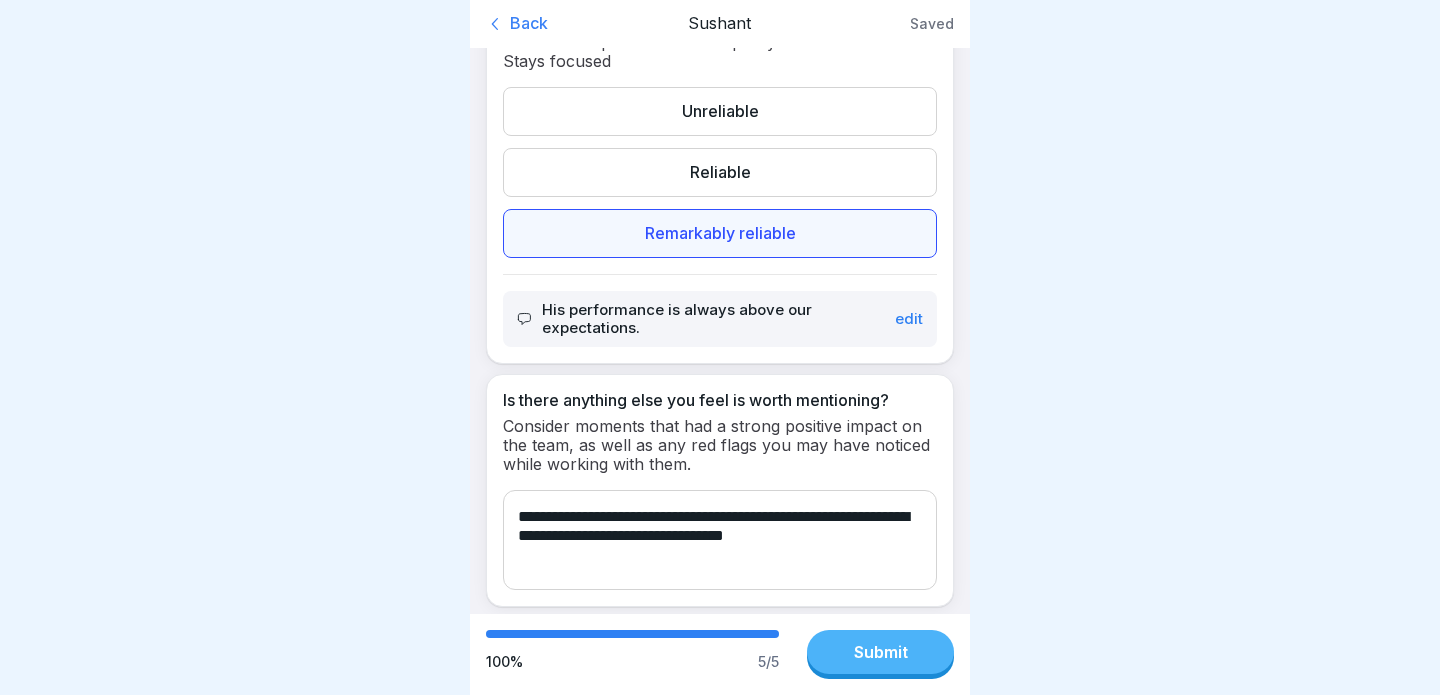 click on "**********" at bounding box center (720, 540) 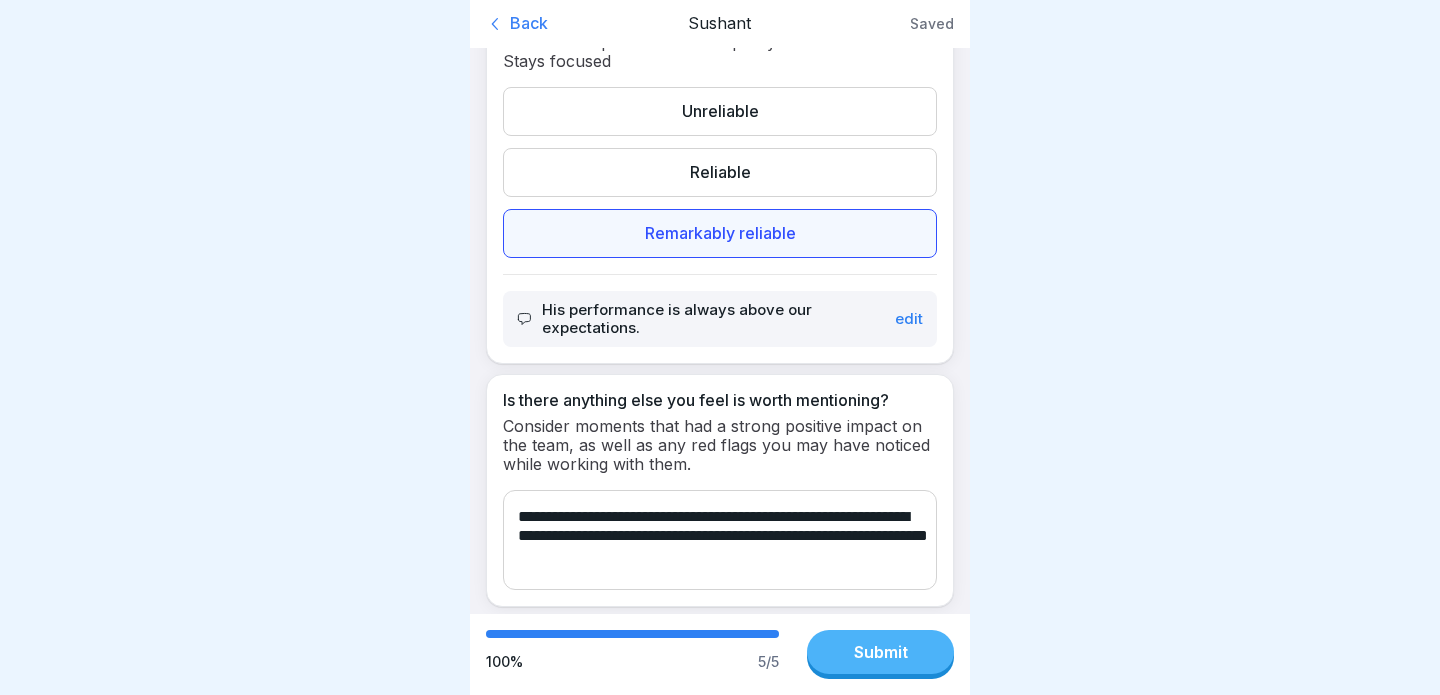type on "**********" 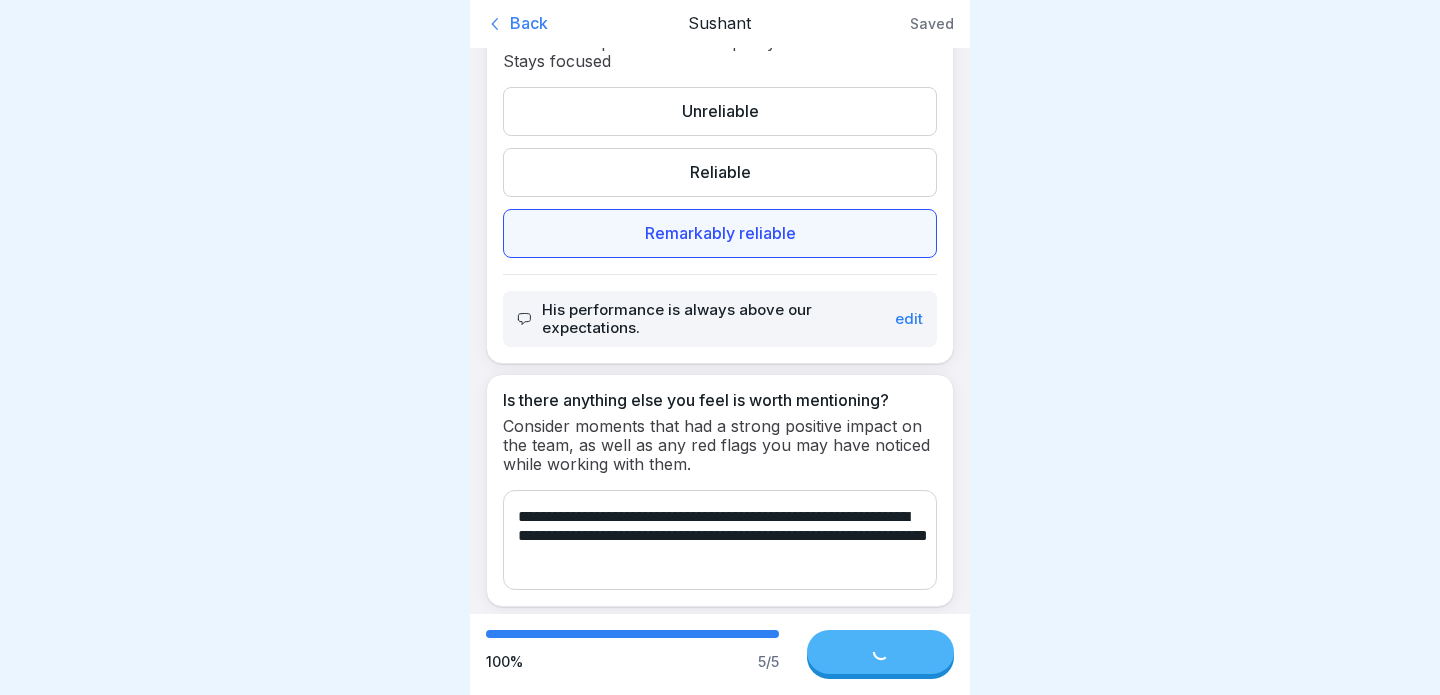scroll, scrollTop: 1412, scrollLeft: 0, axis: vertical 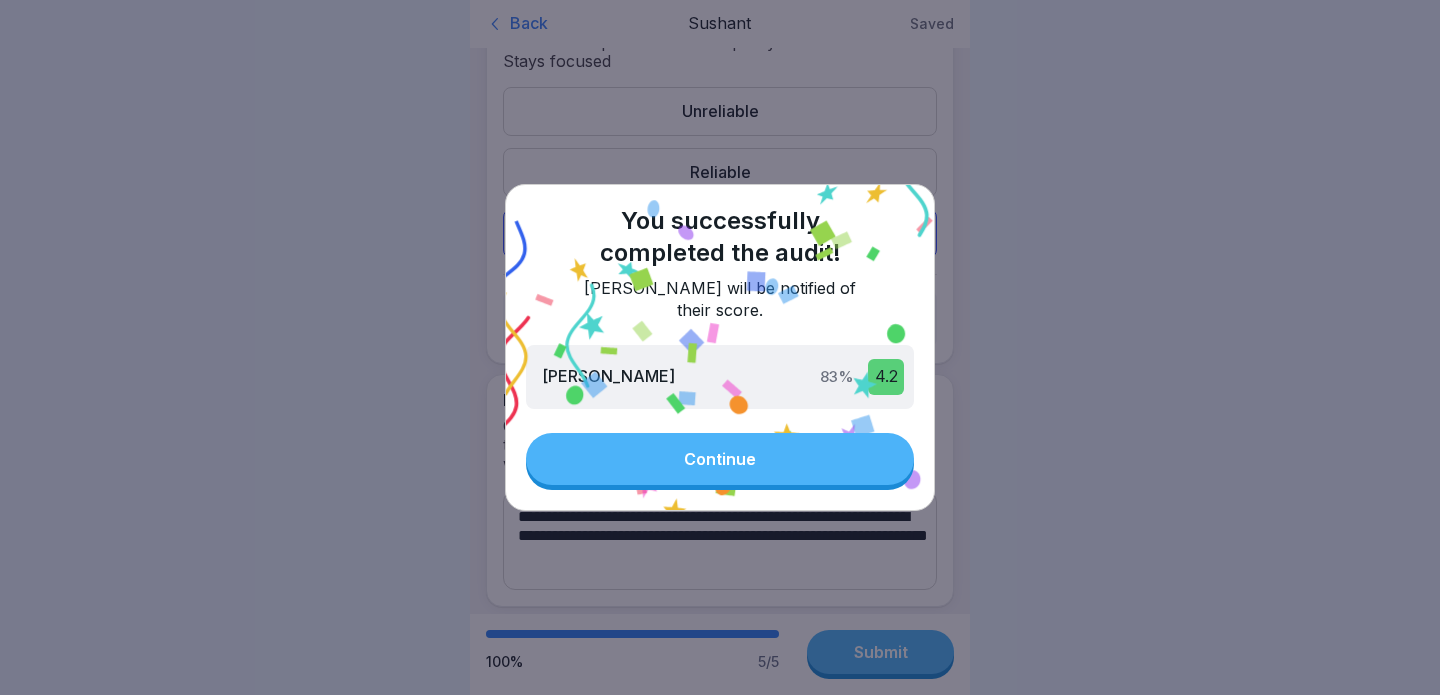 click on "Continue" at bounding box center (720, 459) 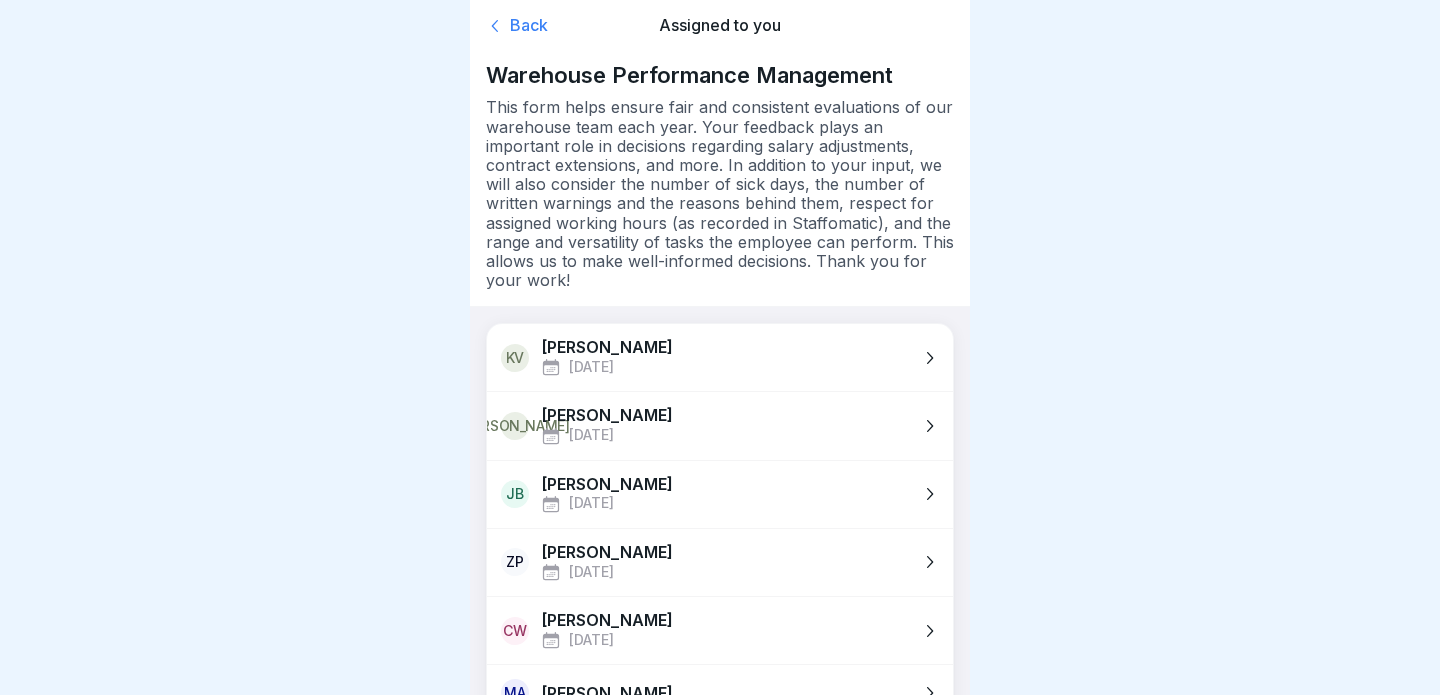 scroll, scrollTop: 66, scrollLeft: 0, axis: vertical 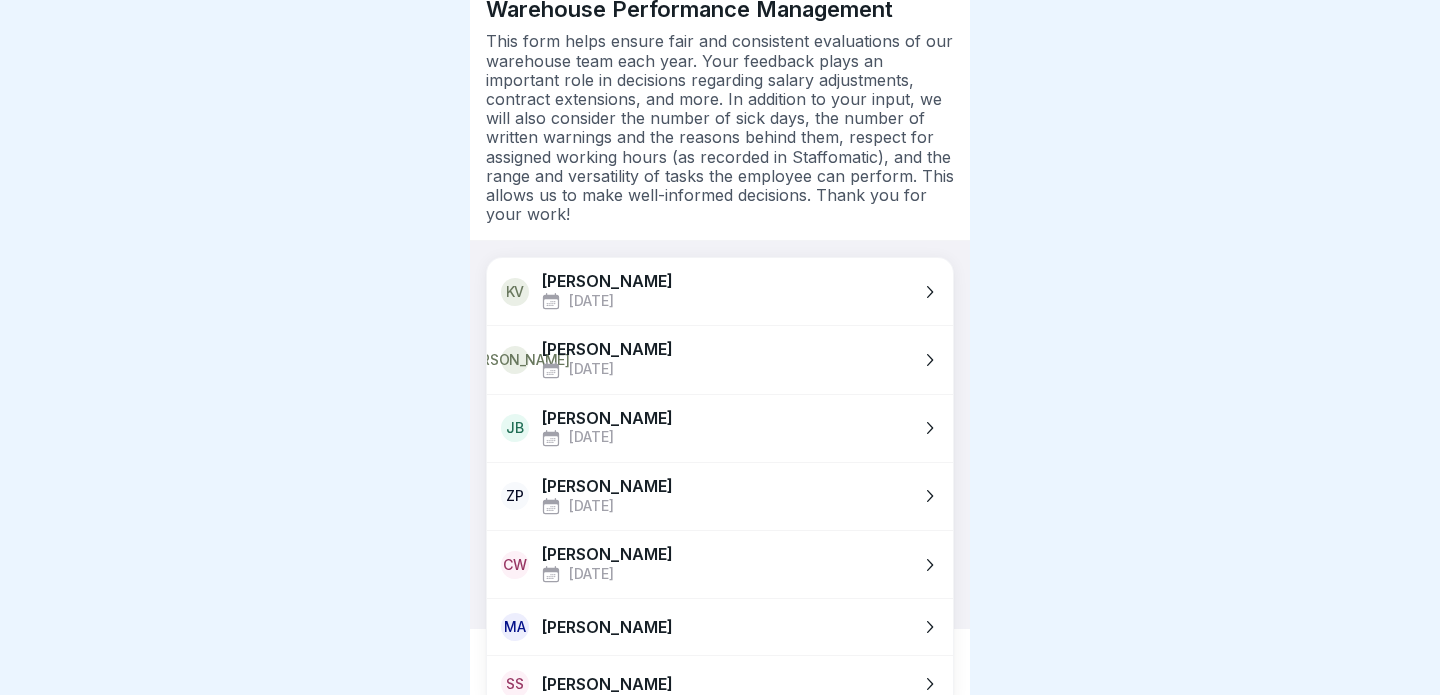 click on "CW [PERSON_NAME] [DATE]" at bounding box center [720, 564] 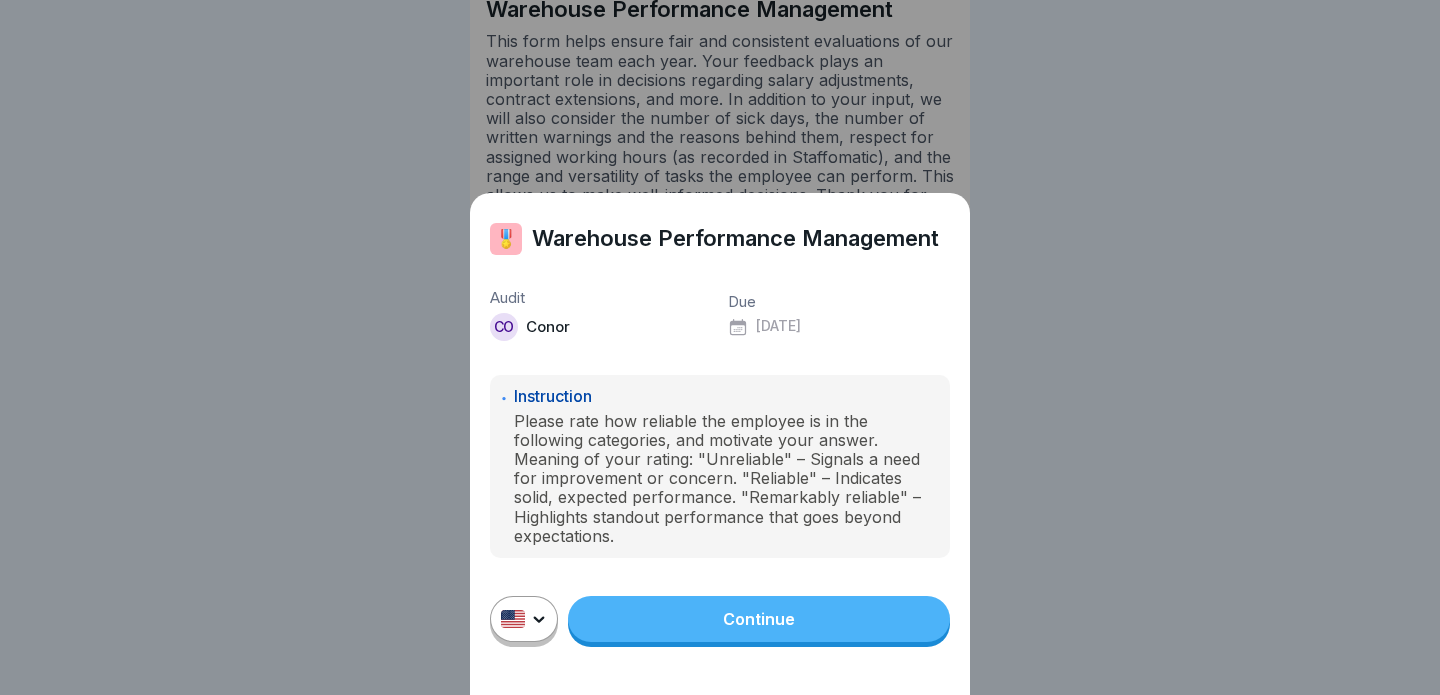 click on "Continue" at bounding box center (759, 619) 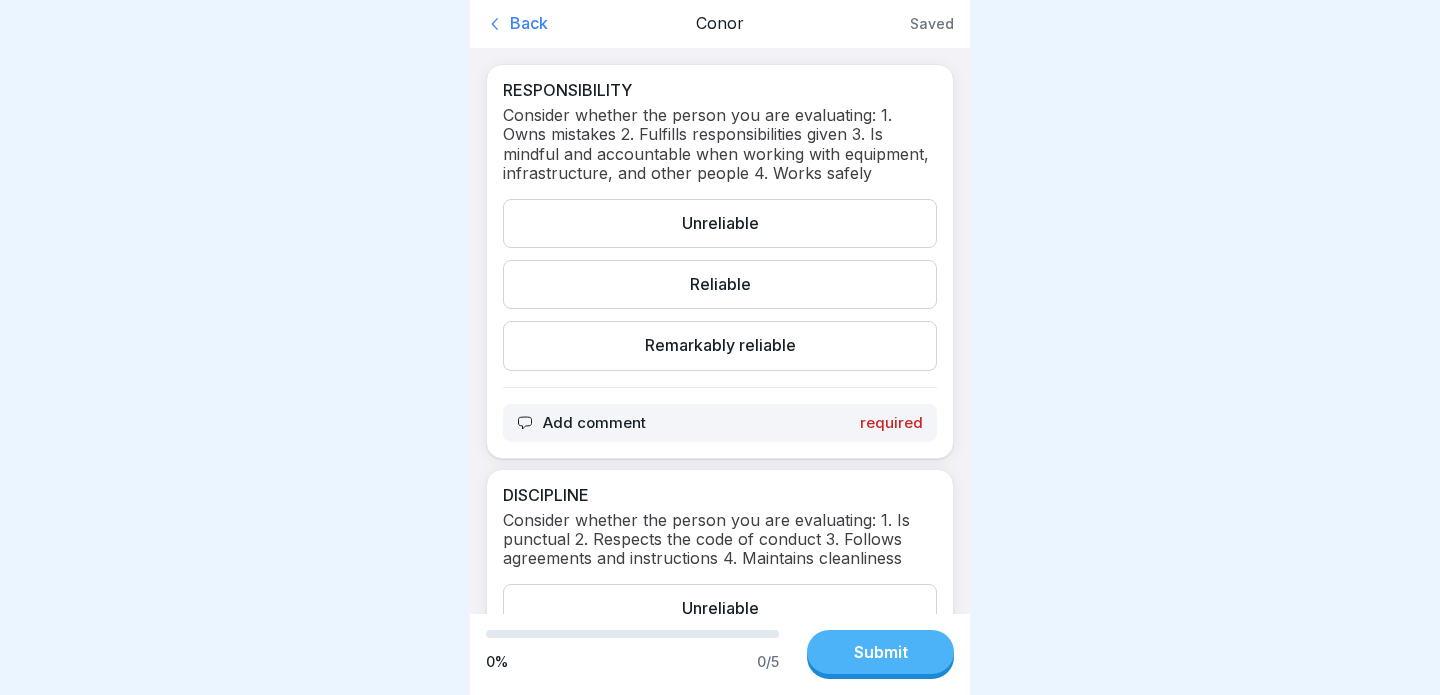 scroll, scrollTop: 0, scrollLeft: 0, axis: both 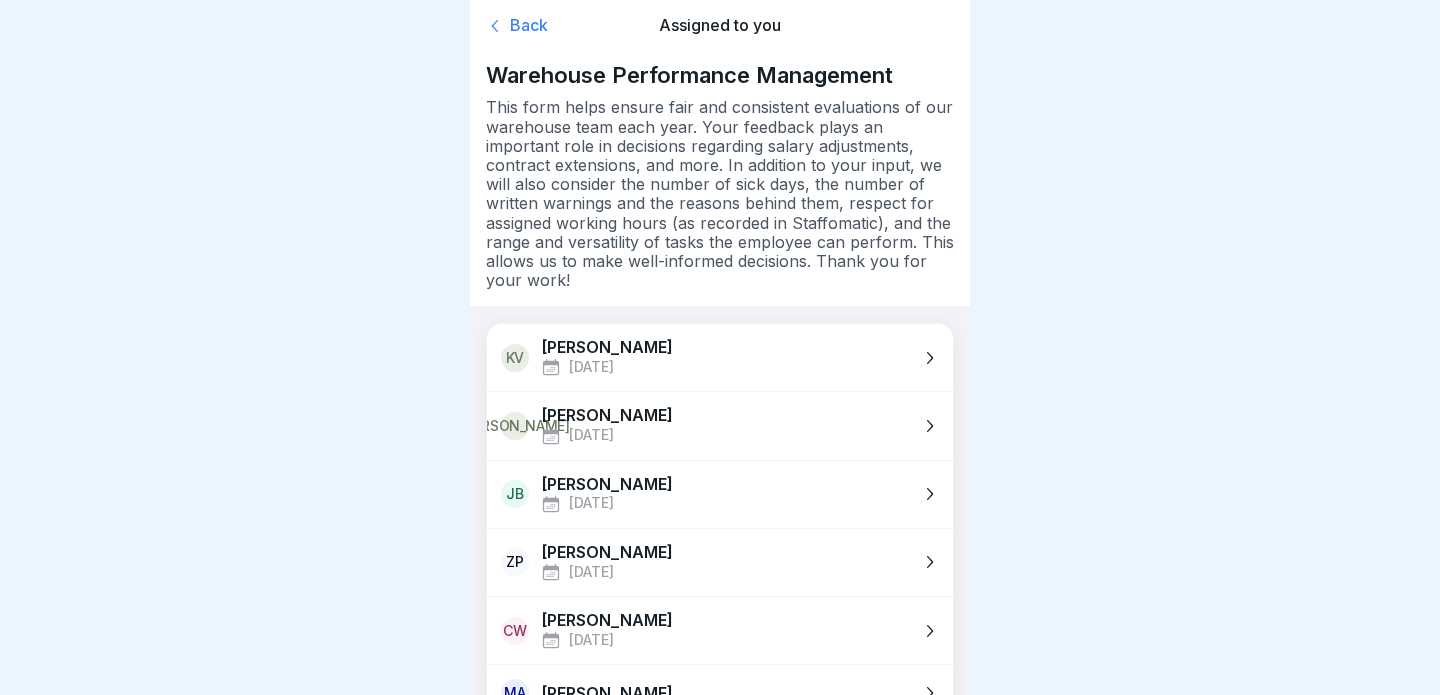 click on "KV [PERSON_NAME] [DATE]" at bounding box center (720, 357) 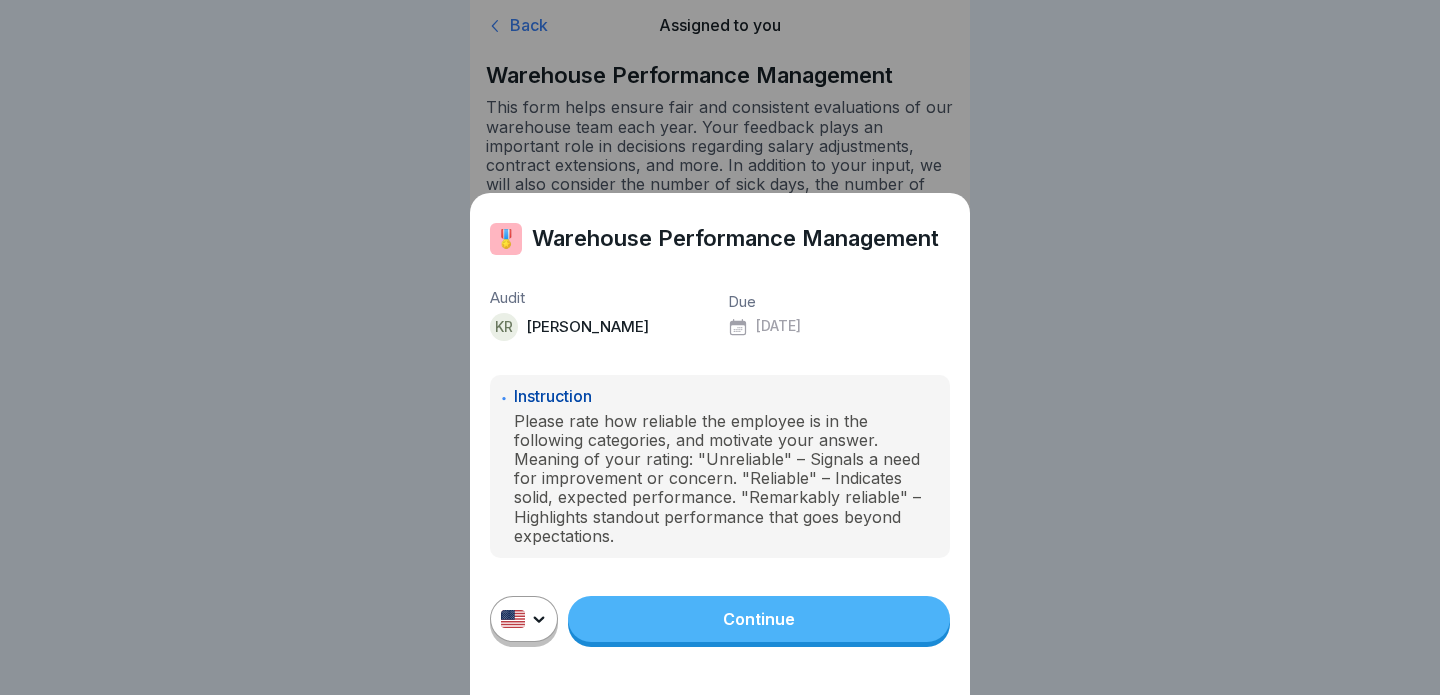 click on "Continue" at bounding box center (759, 619) 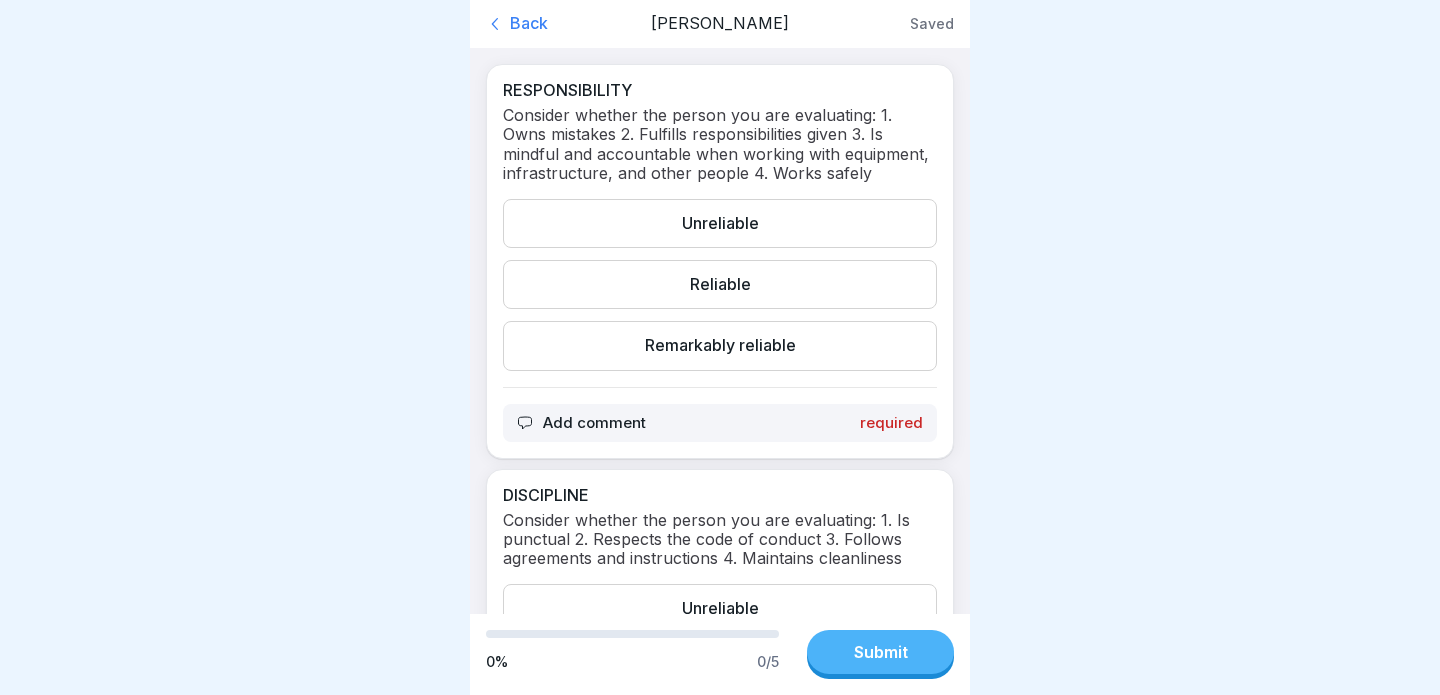 click on "Reliable" at bounding box center (720, 284) 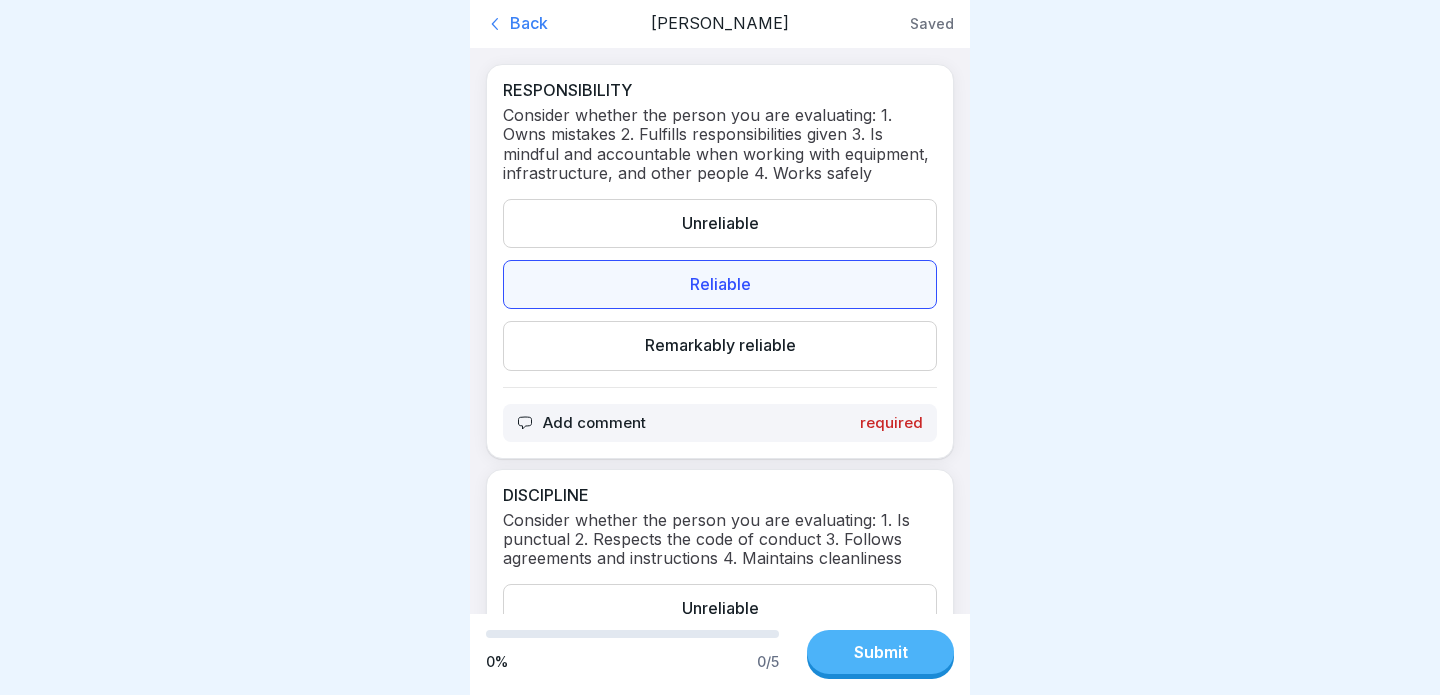 click on "Add comment required" at bounding box center (720, 423) 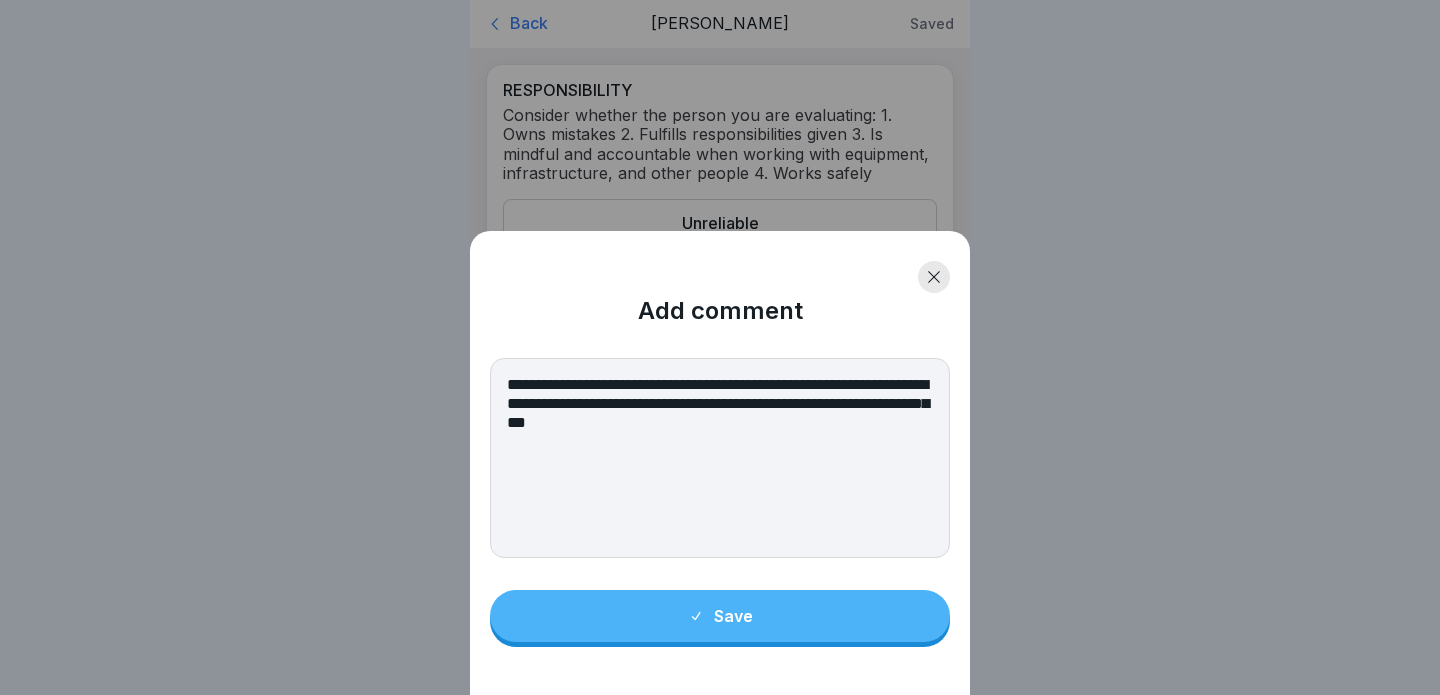 type on "**********" 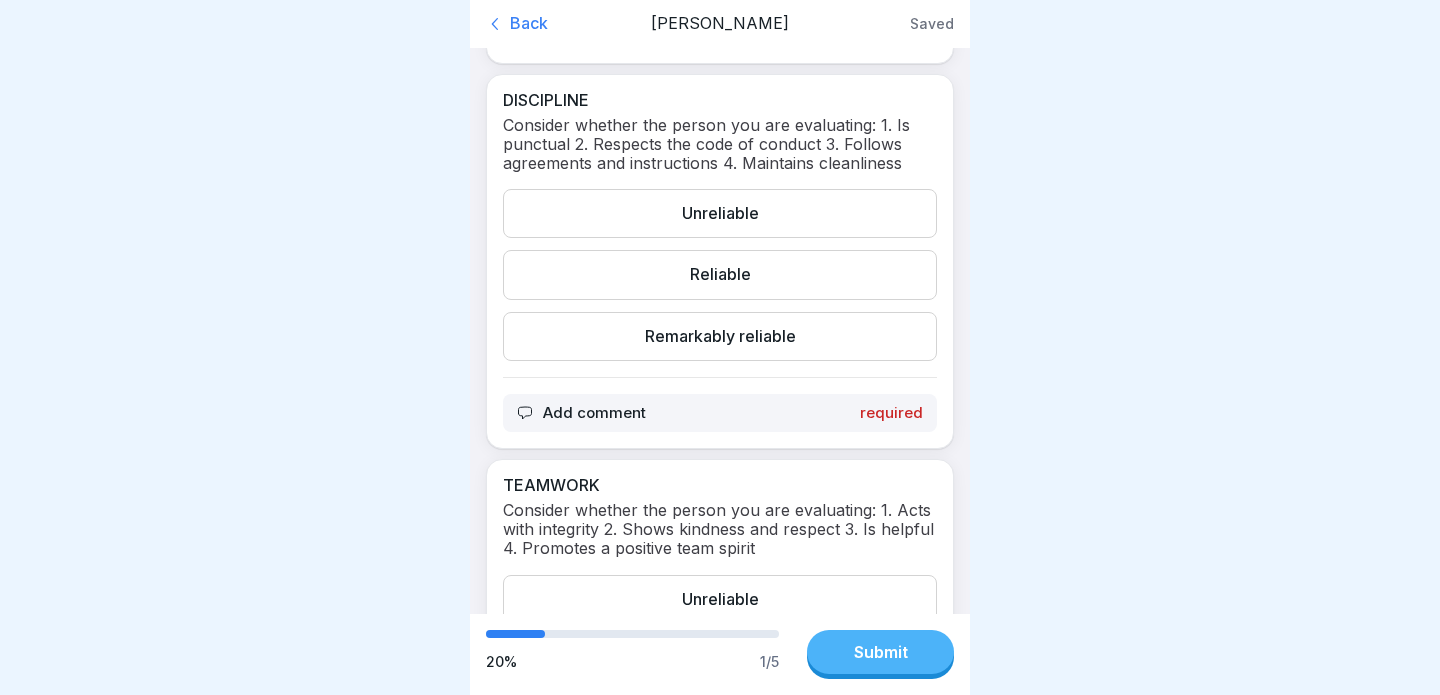 scroll, scrollTop: 465, scrollLeft: 0, axis: vertical 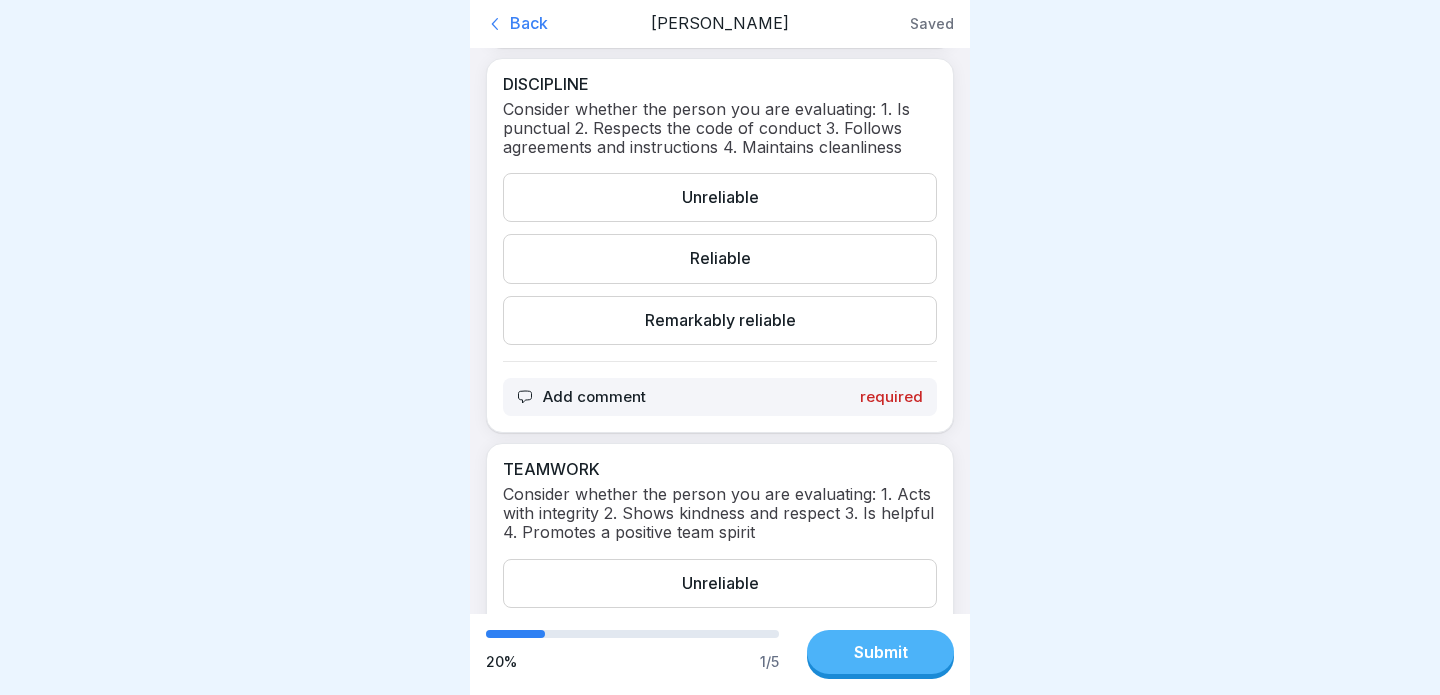 click on "Reliable" at bounding box center [720, 258] 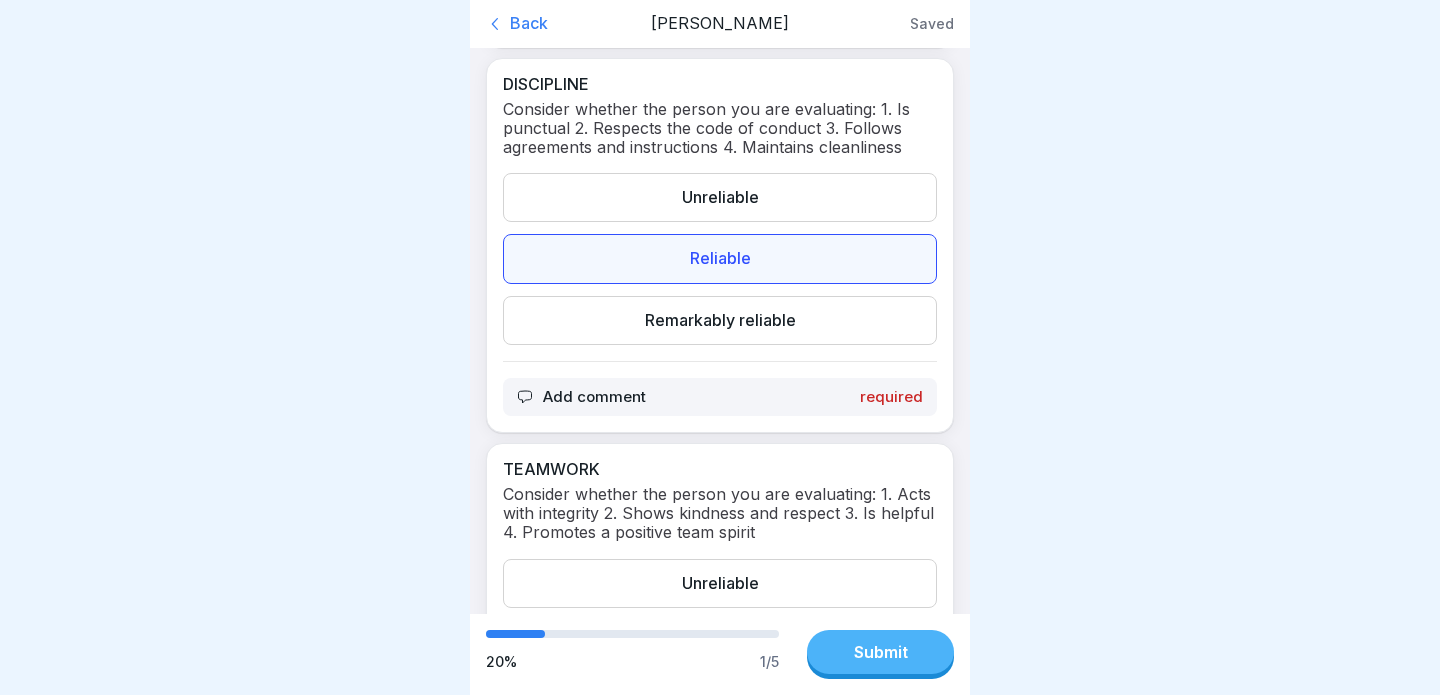 click on "Add comment" at bounding box center [594, 397] 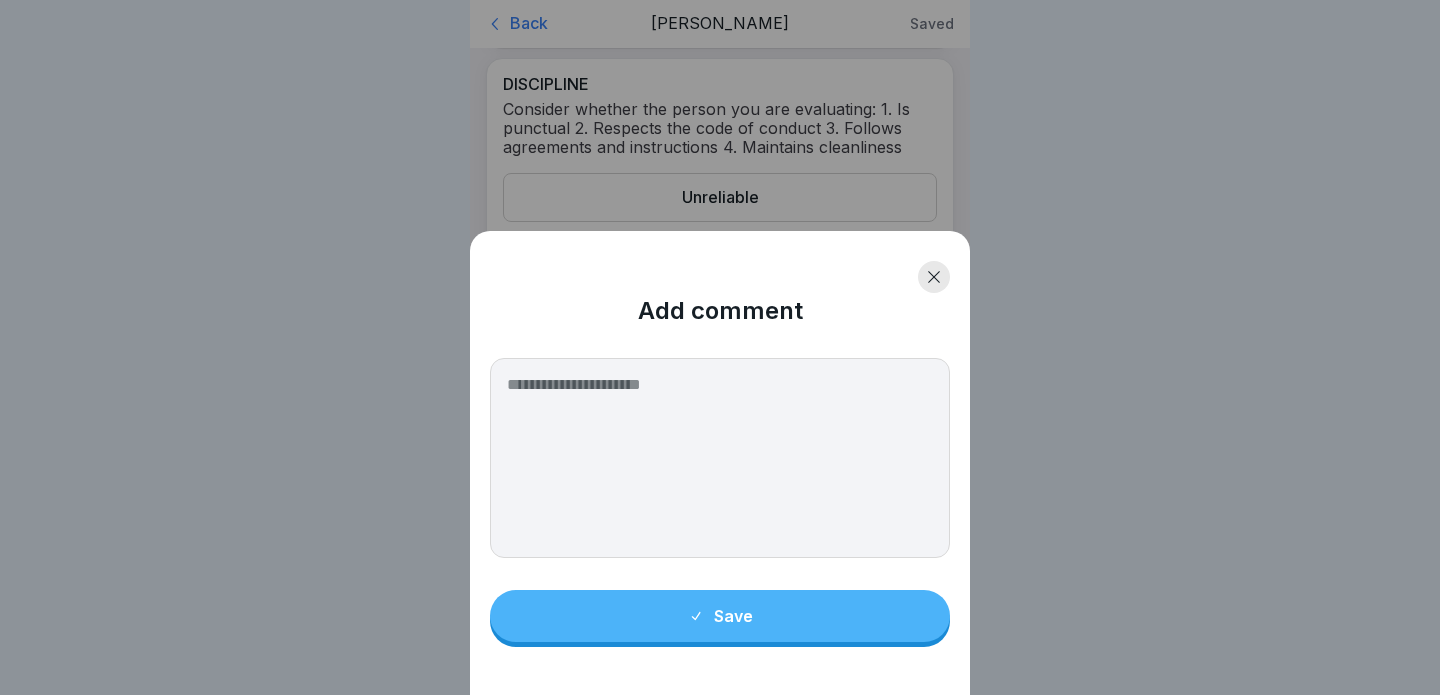 click 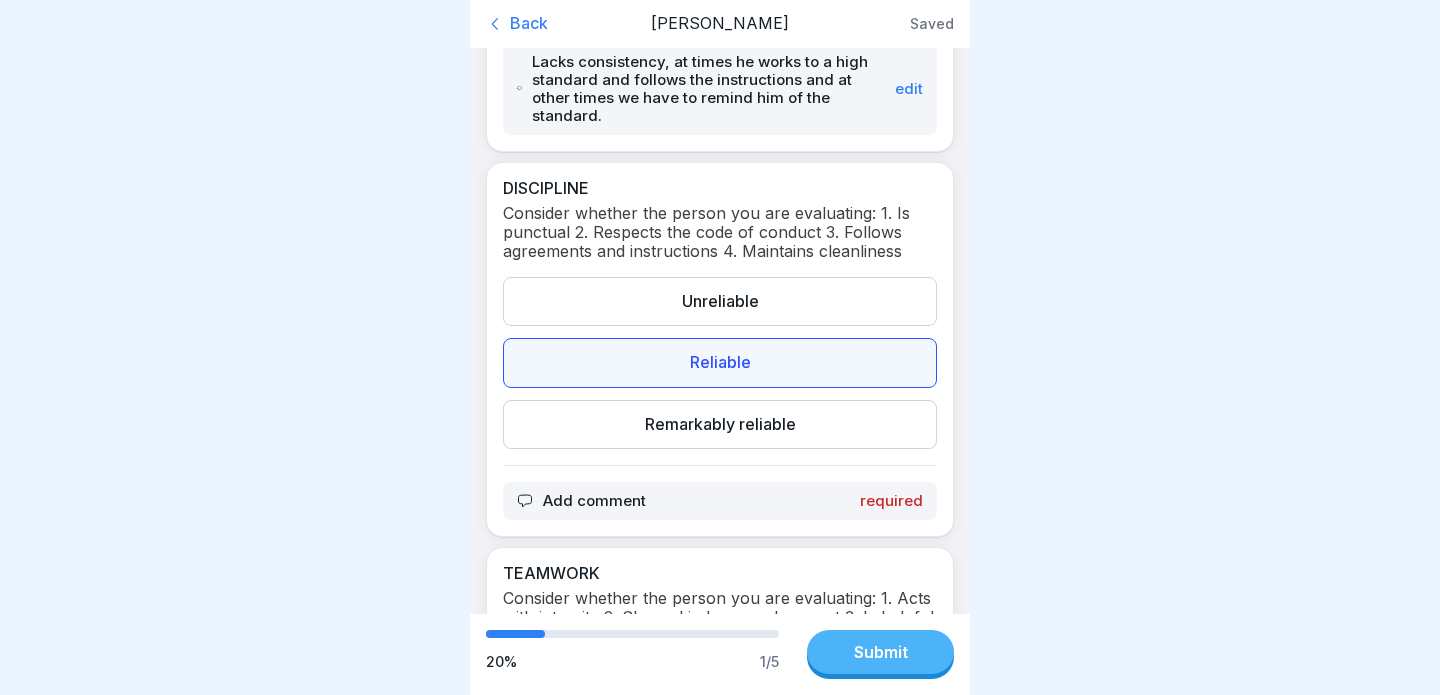 scroll, scrollTop: 326, scrollLeft: 0, axis: vertical 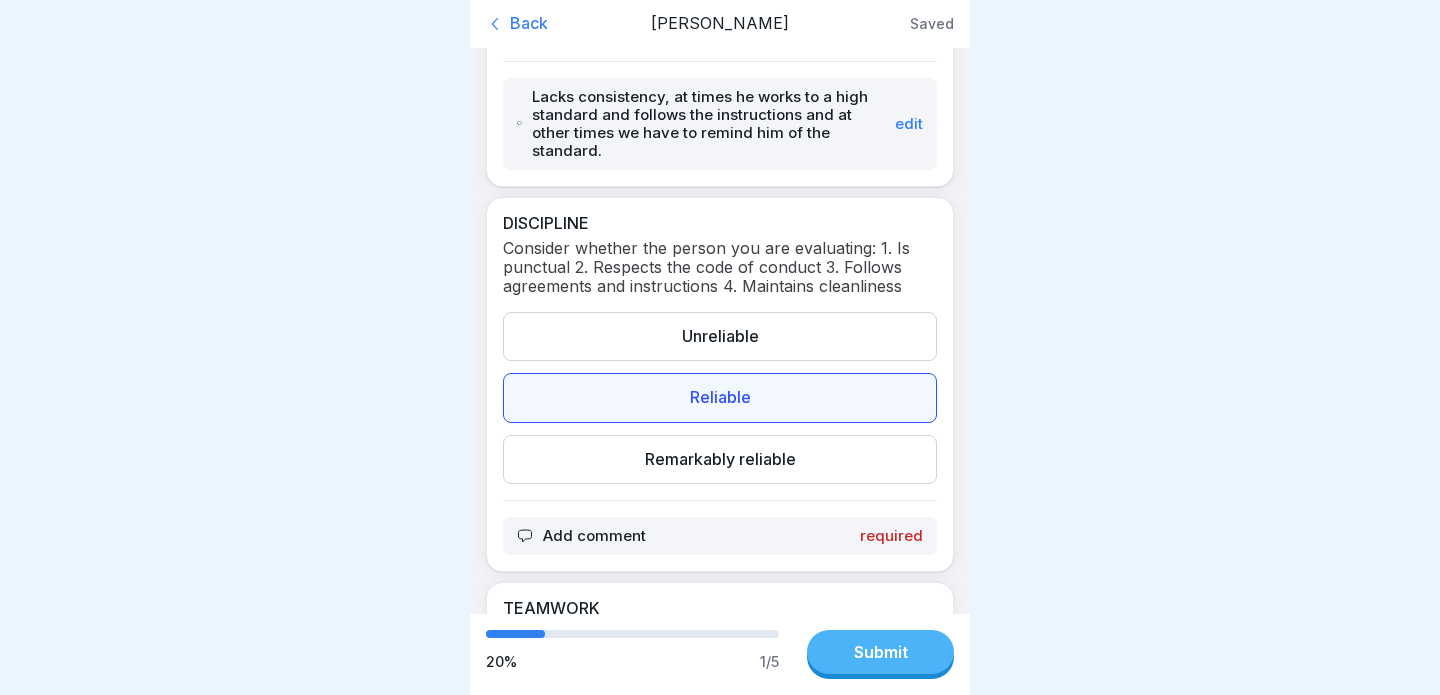 click on "Add comment" at bounding box center (594, 536) 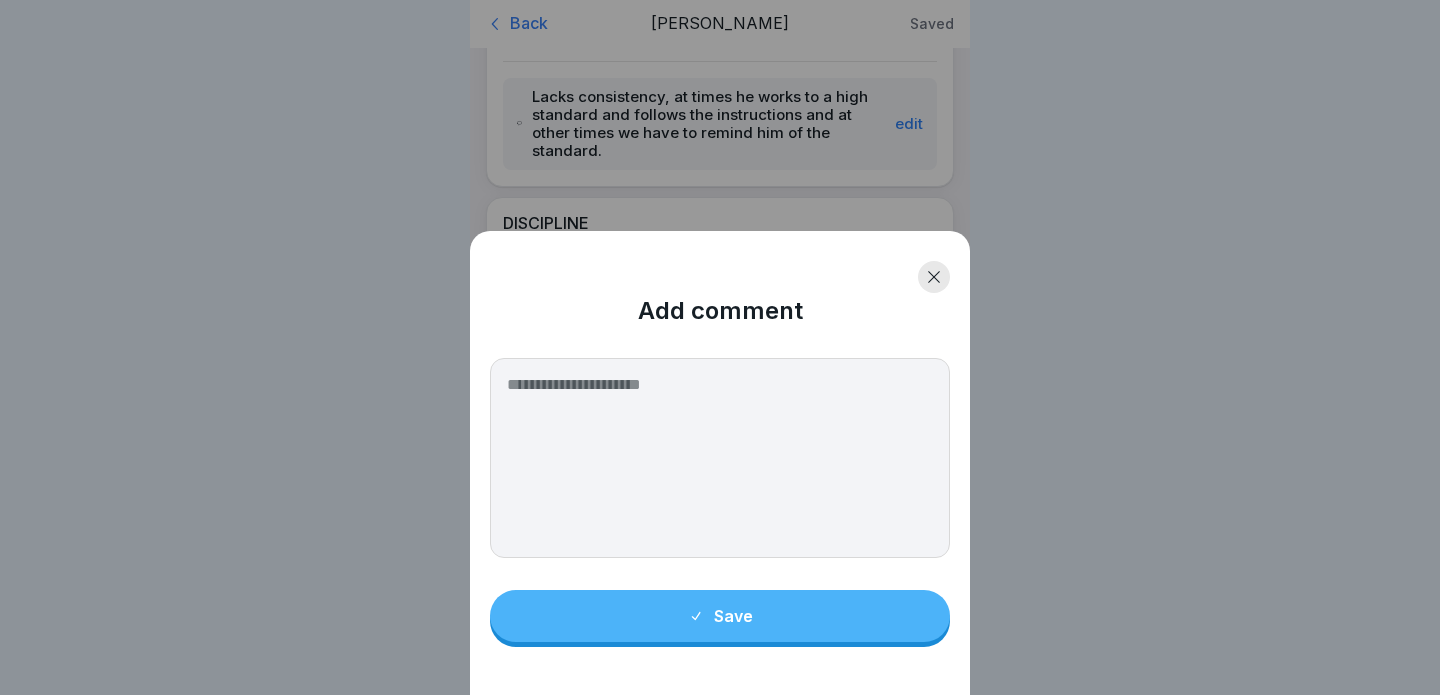click at bounding box center [934, 277] 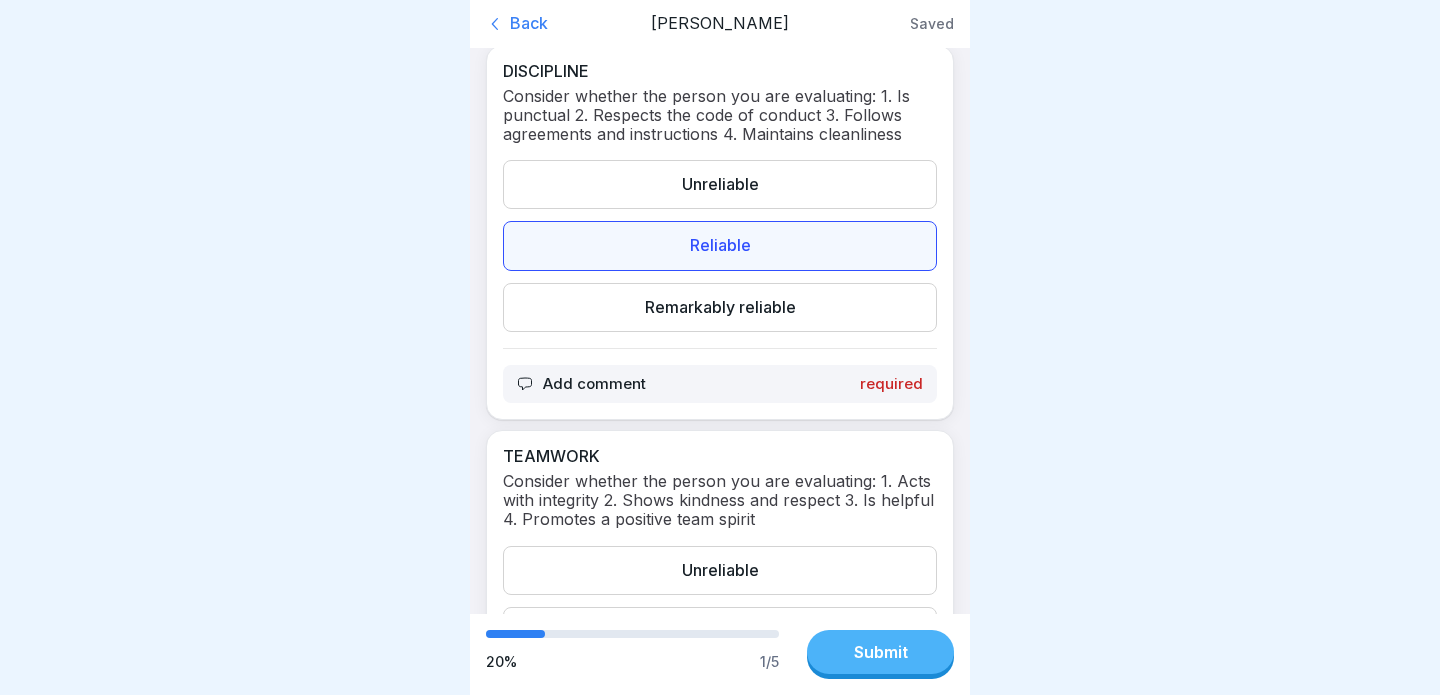 scroll, scrollTop: 482, scrollLeft: 0, axis: vertical 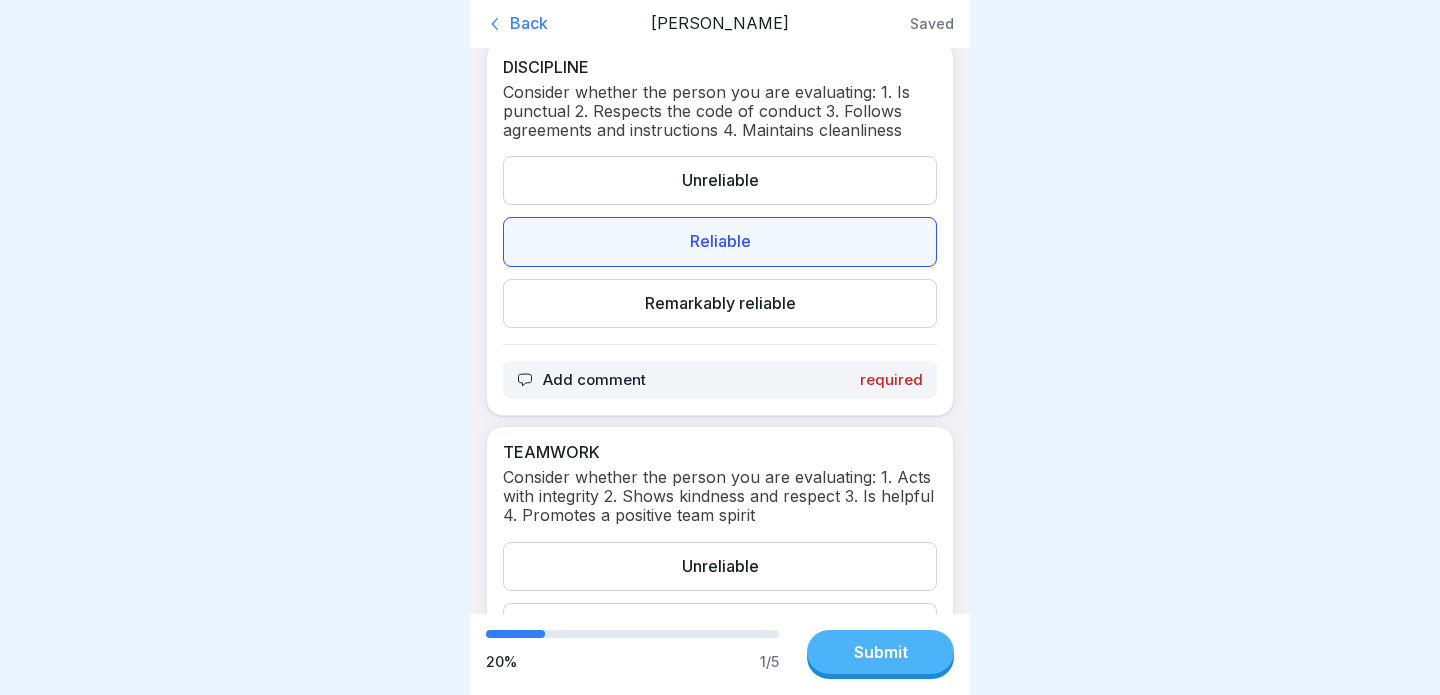 click on "Add comment" at bounding box center (594, 380) 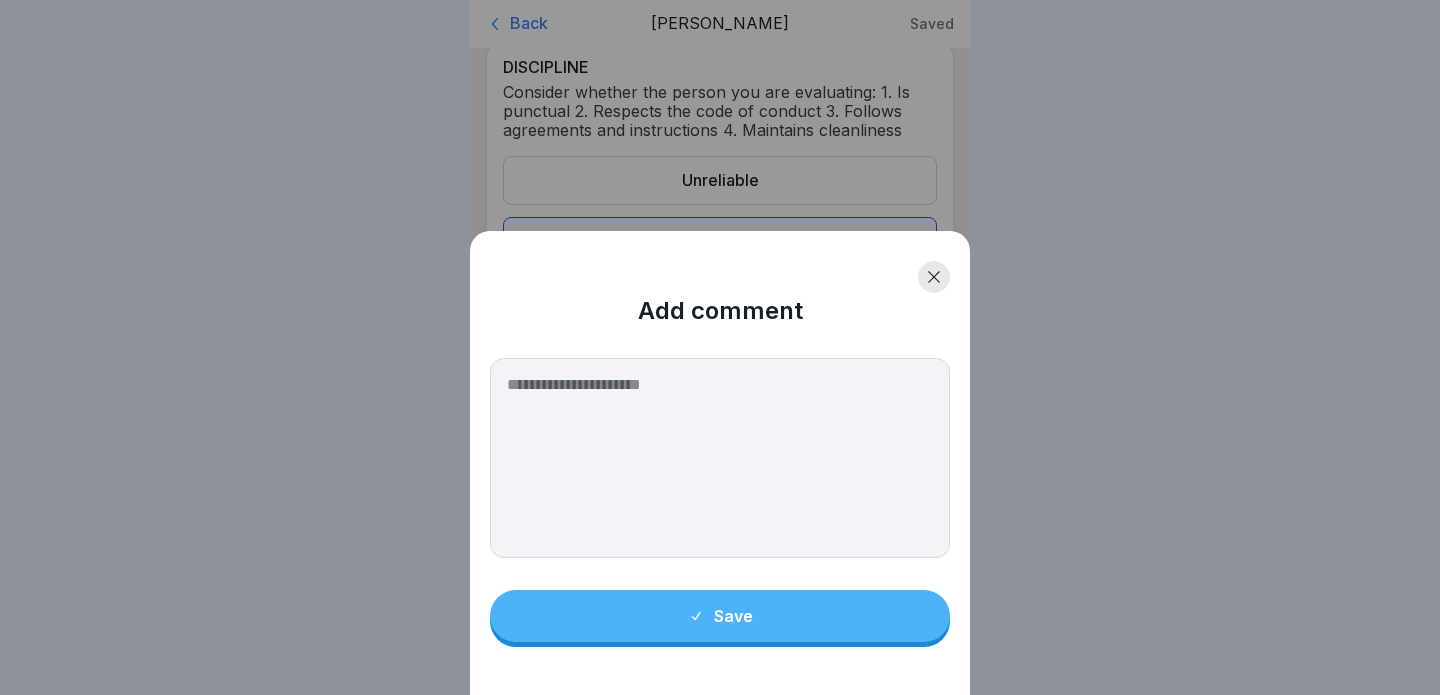 click at bounding box center (720, 458) 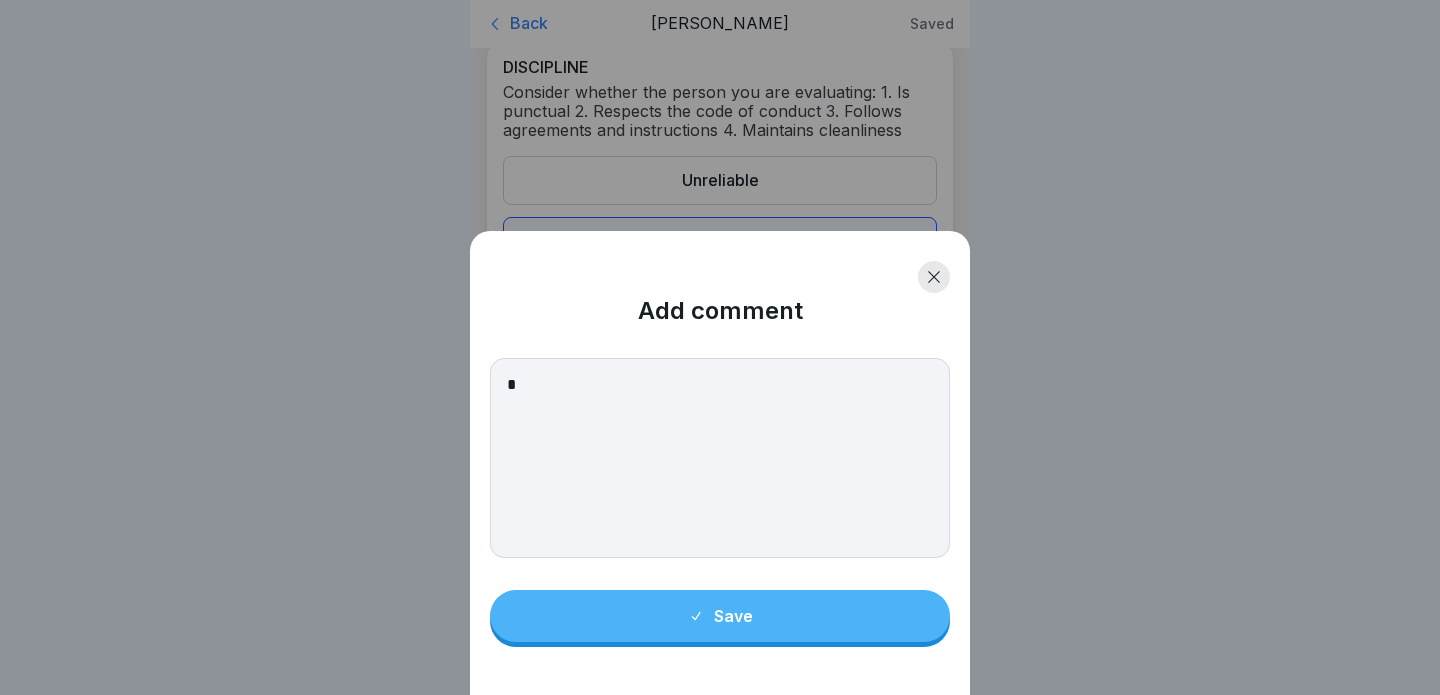 type 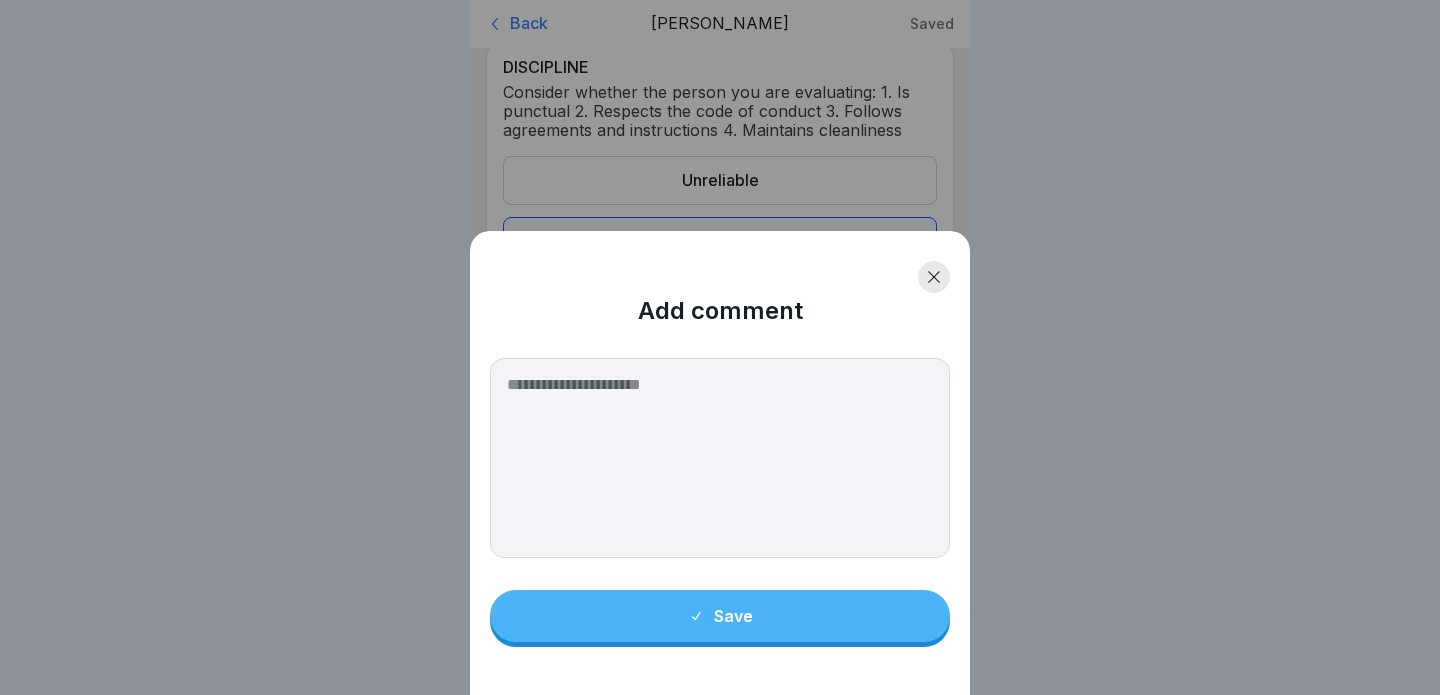 click at bounding box center [934, 277] 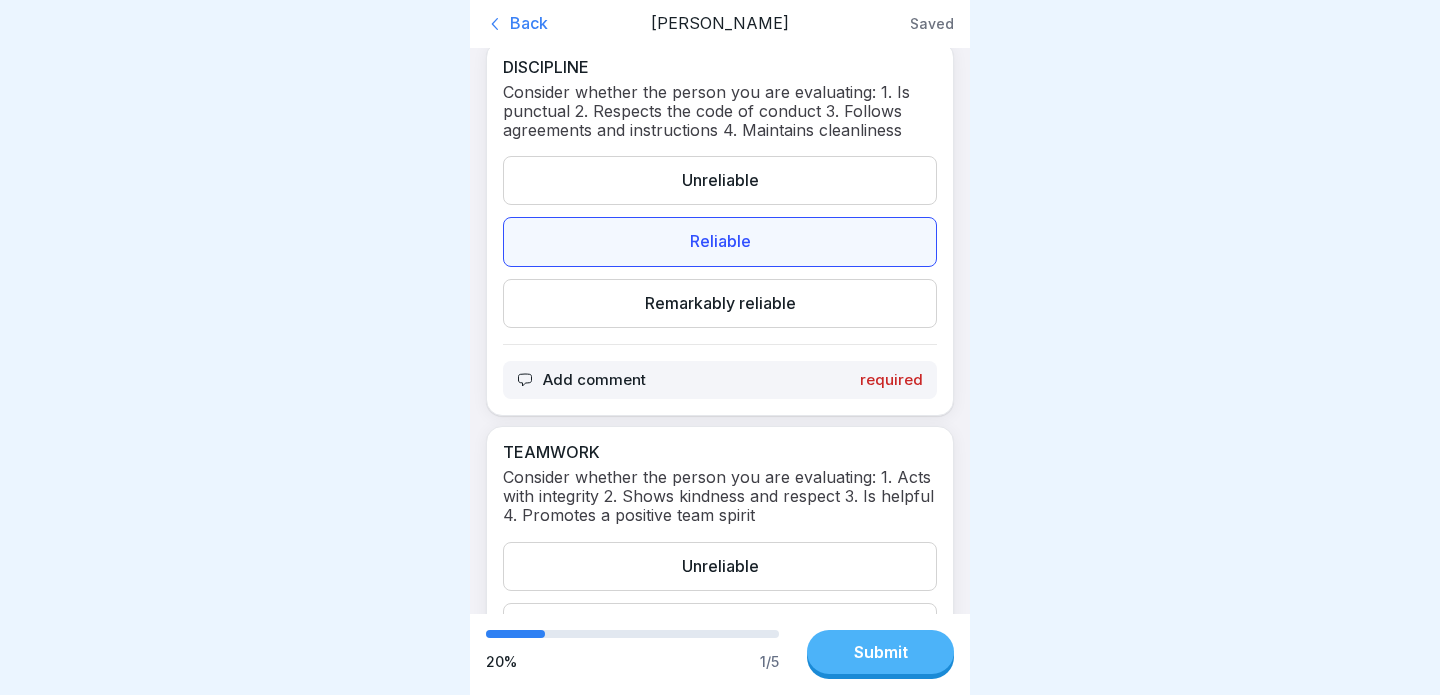click on "Add comment" at bounding box center [594, 380] 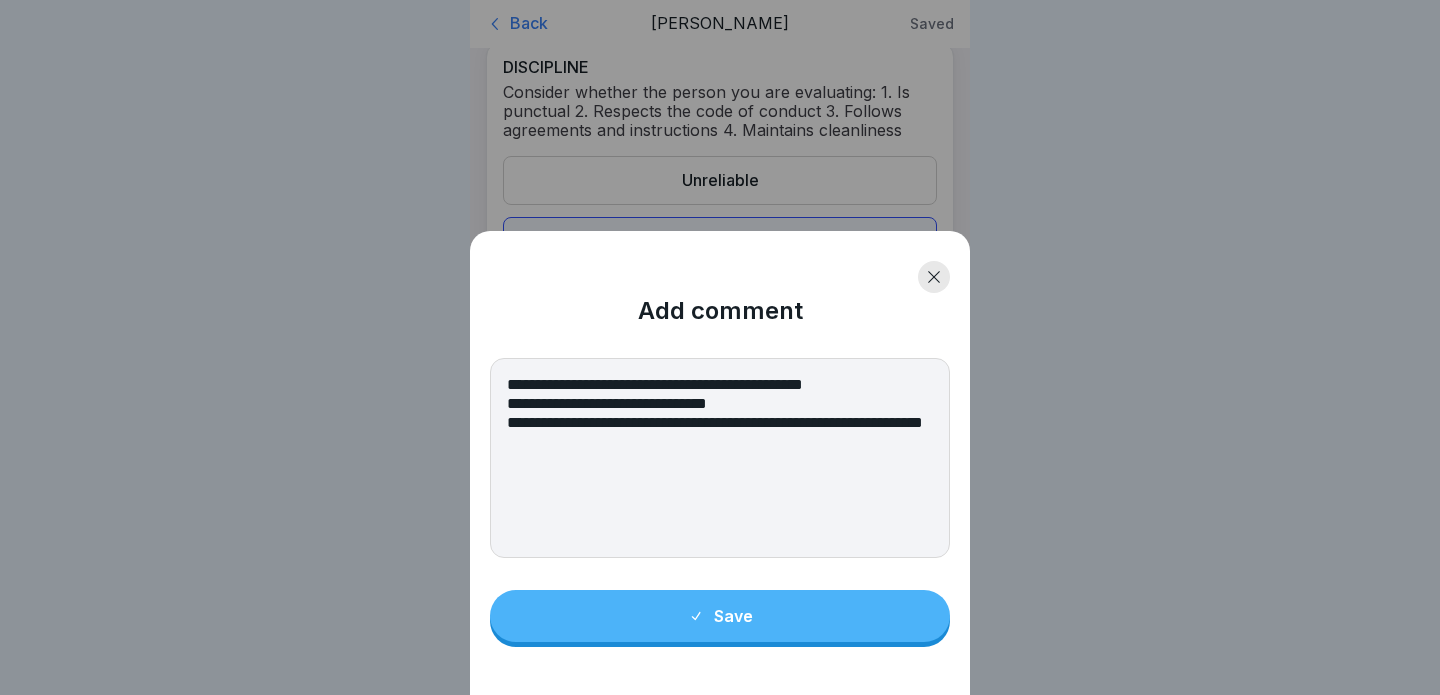 click on "**********" at bounding box center (720, 458) 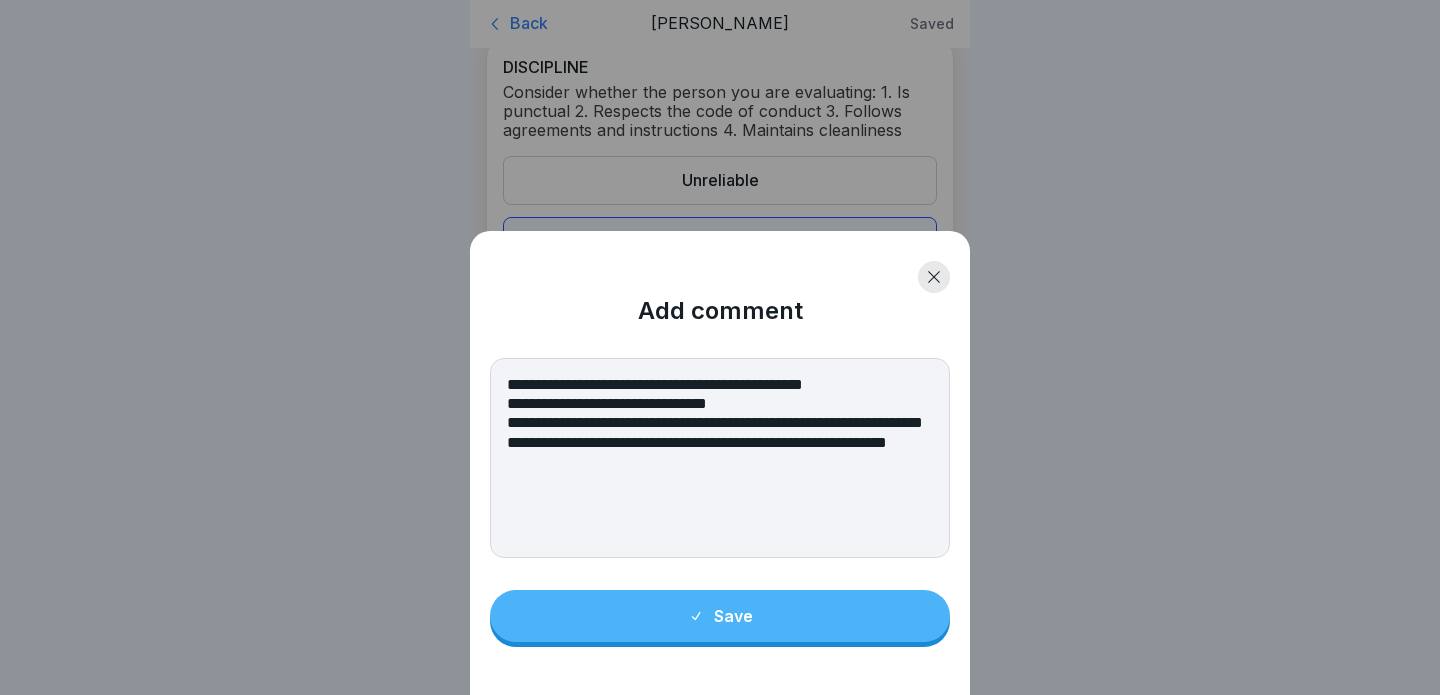 type on "**********" 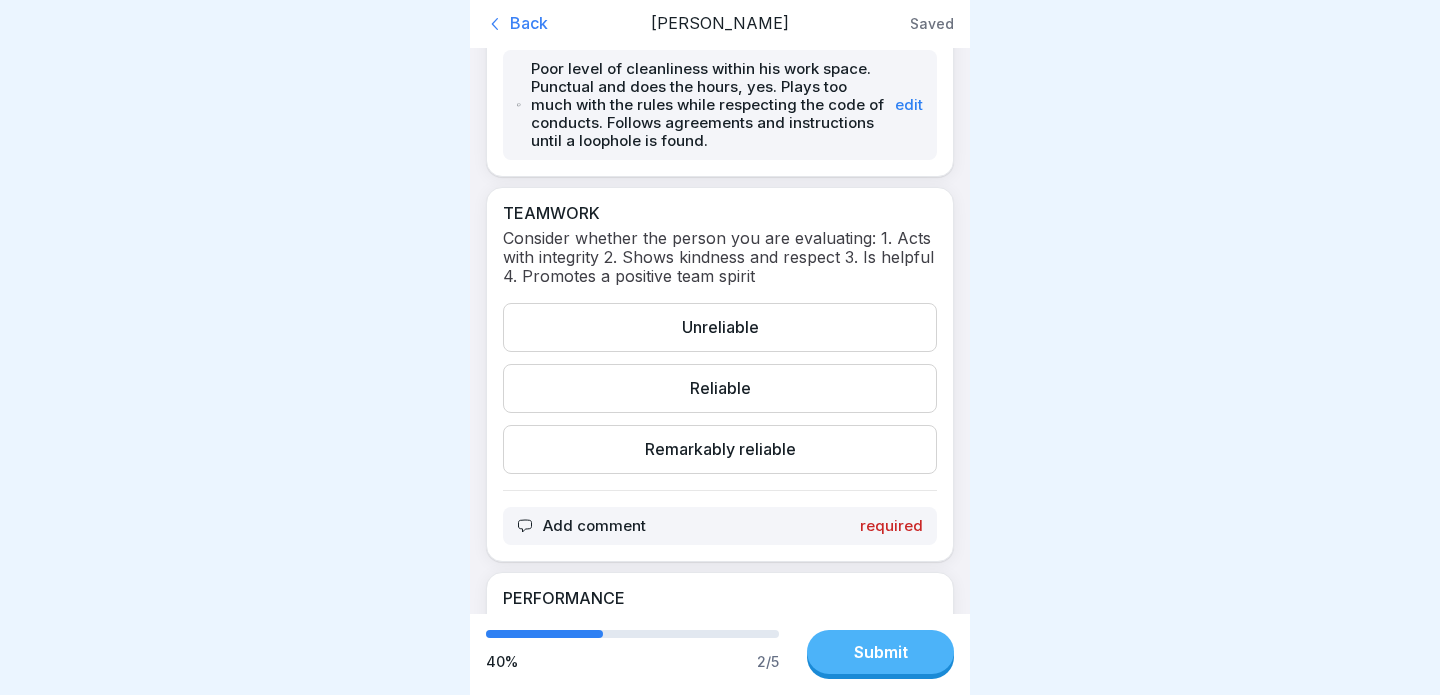 scroll, scrollTop: 794, scrollLeft: 0, axis: vertical 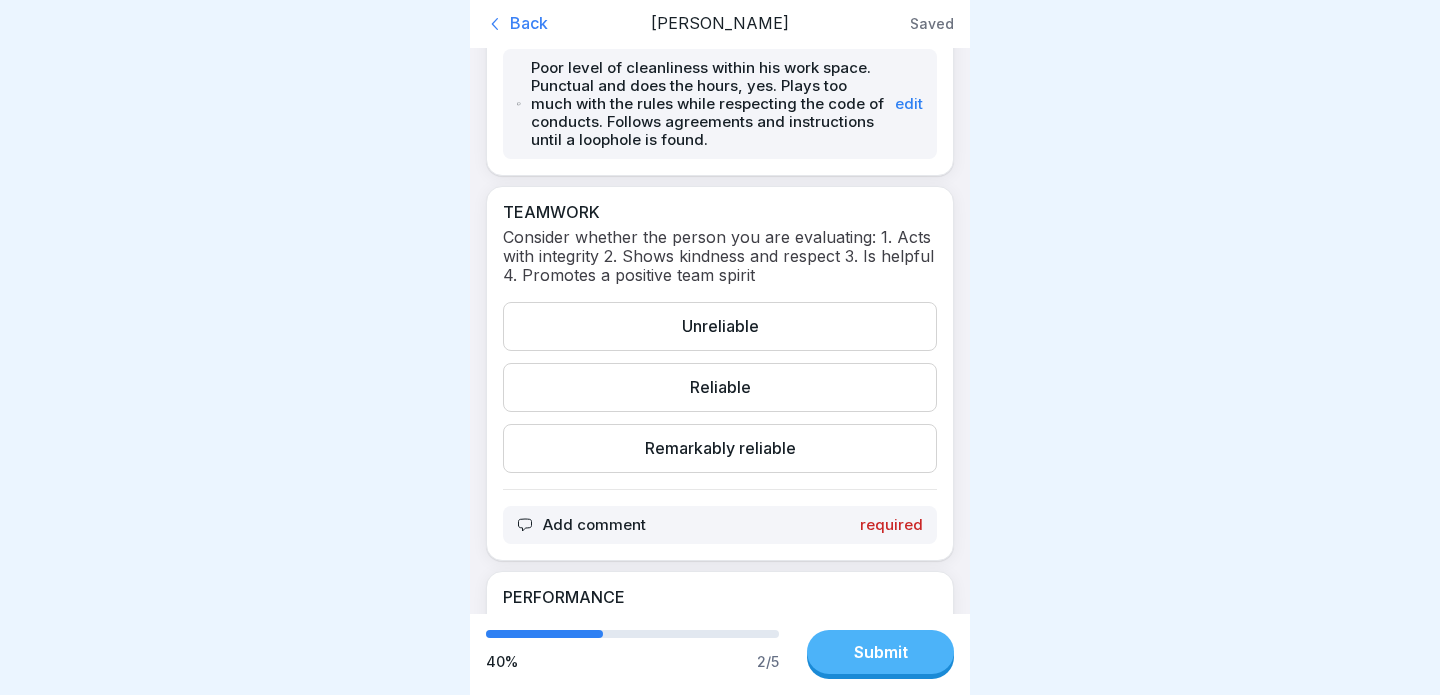 click on "Add comment" at bounding box center [594, 525] 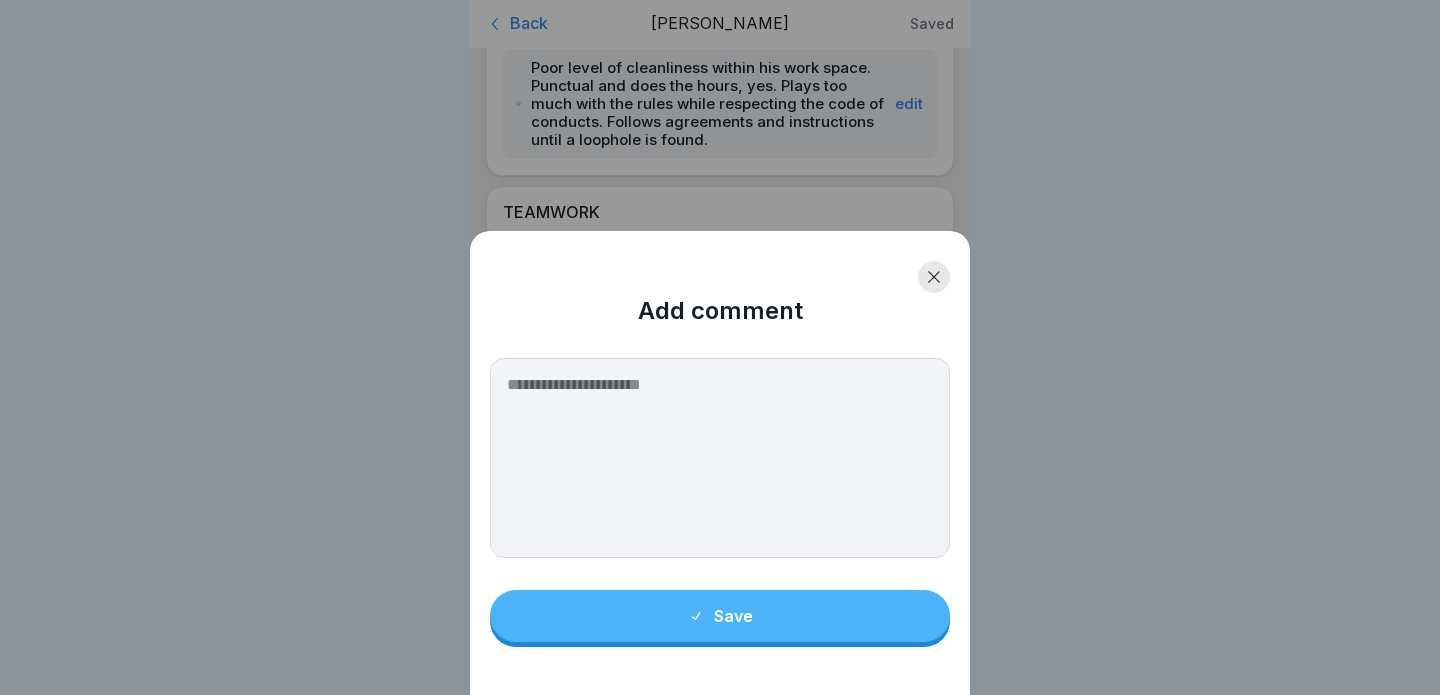 click 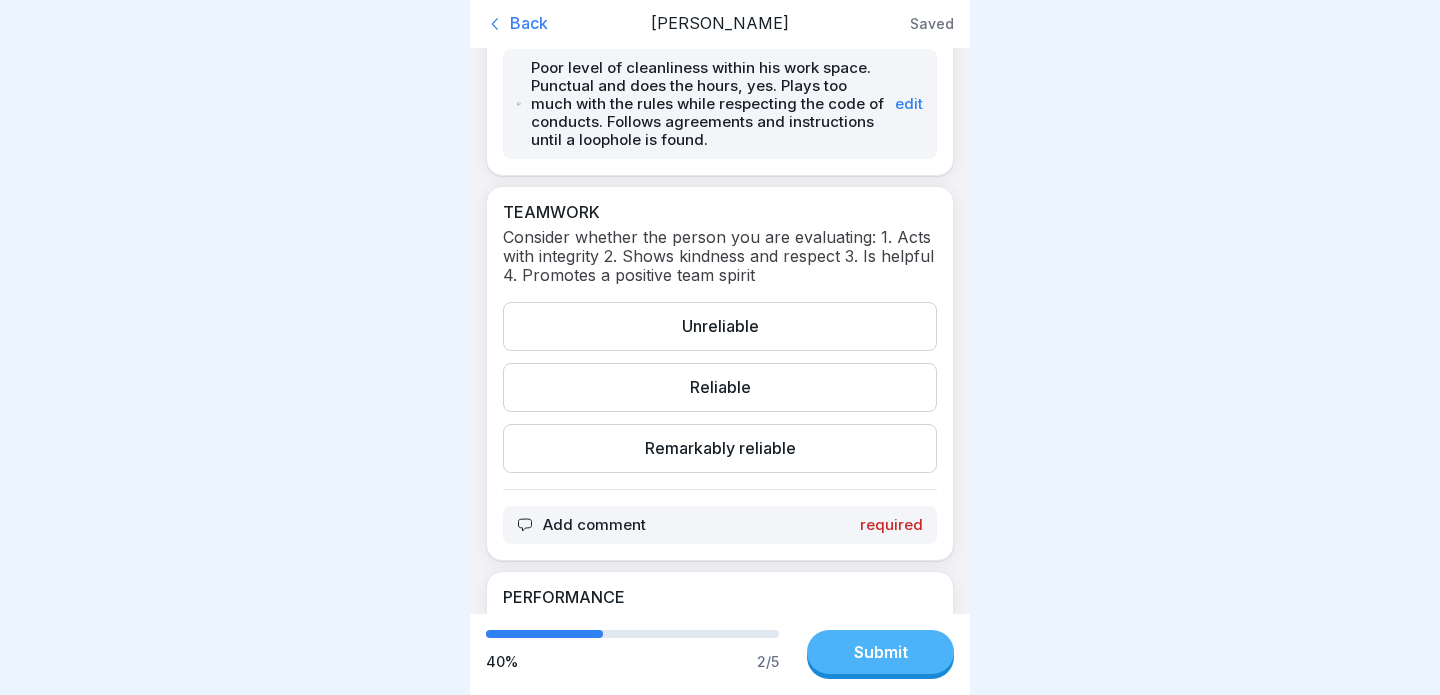 click on "Reliable" at bounding box center (720, 387) 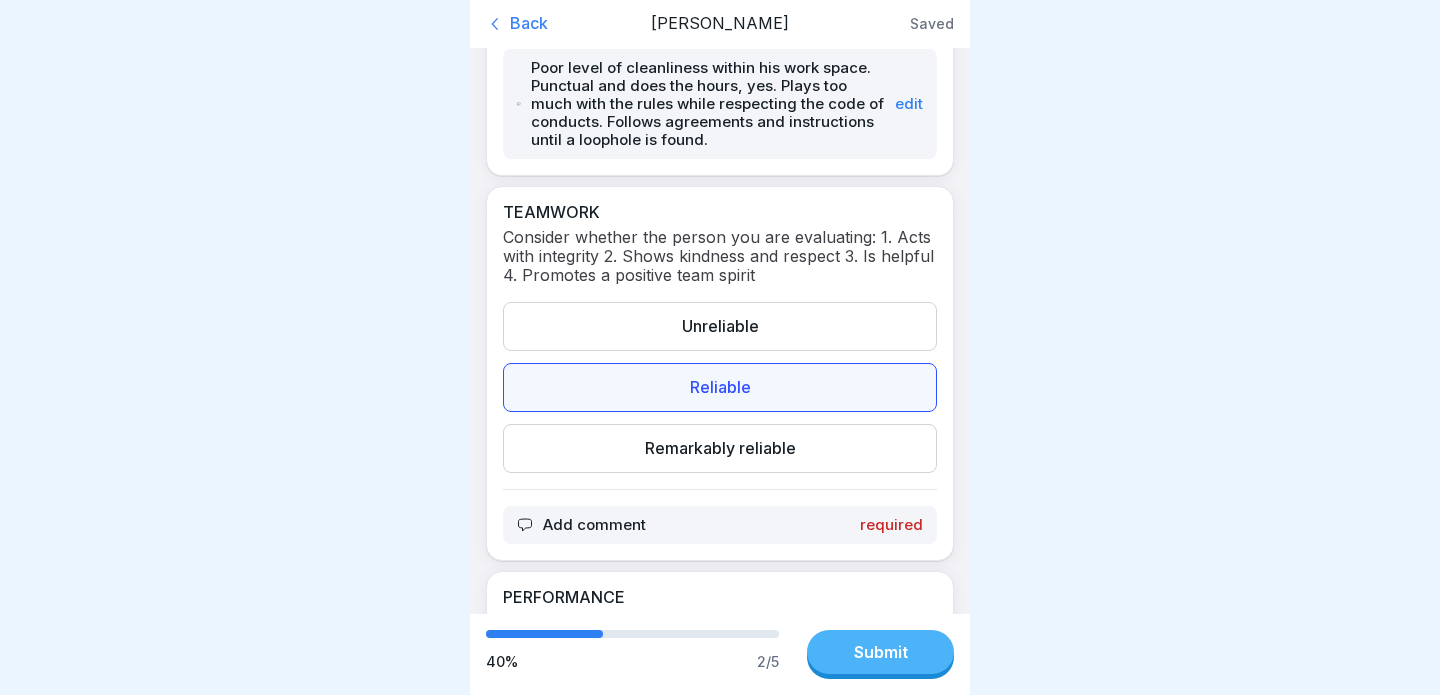 click on "Add comment" at bounding box center [594, 525] 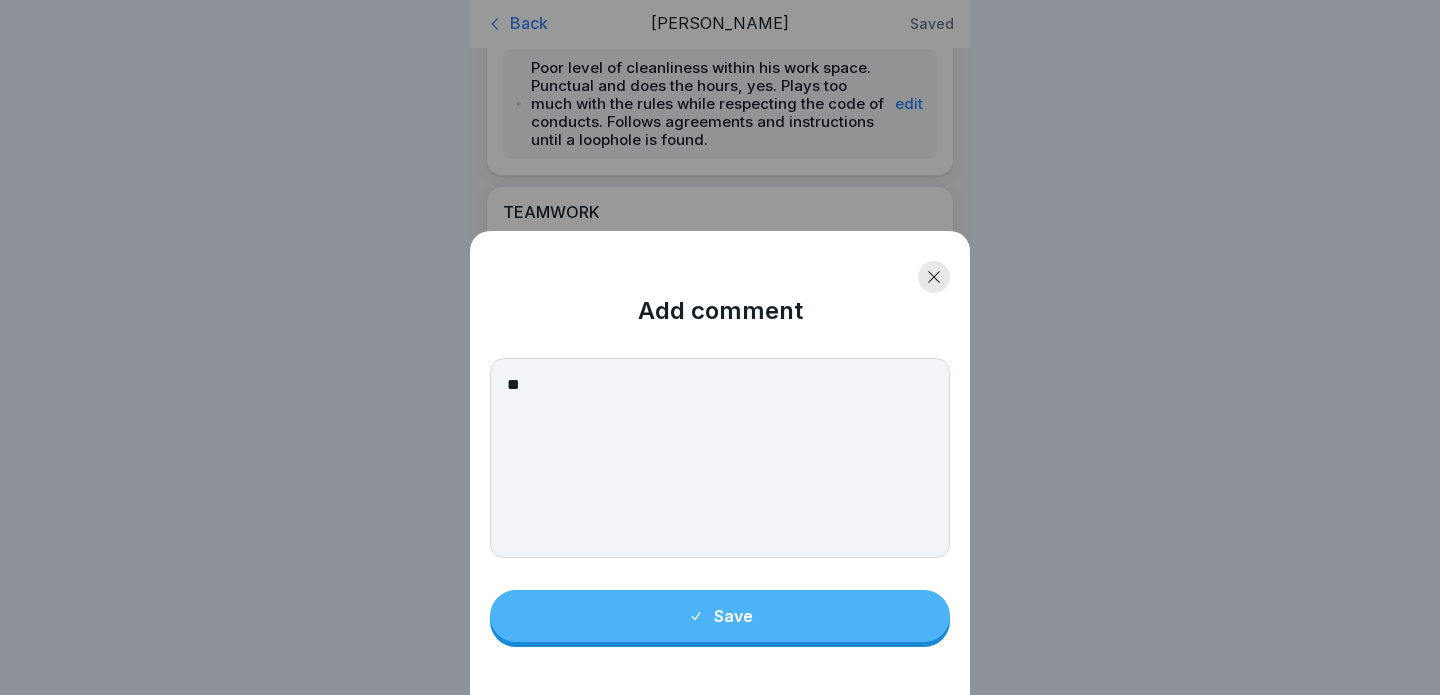type on "*" 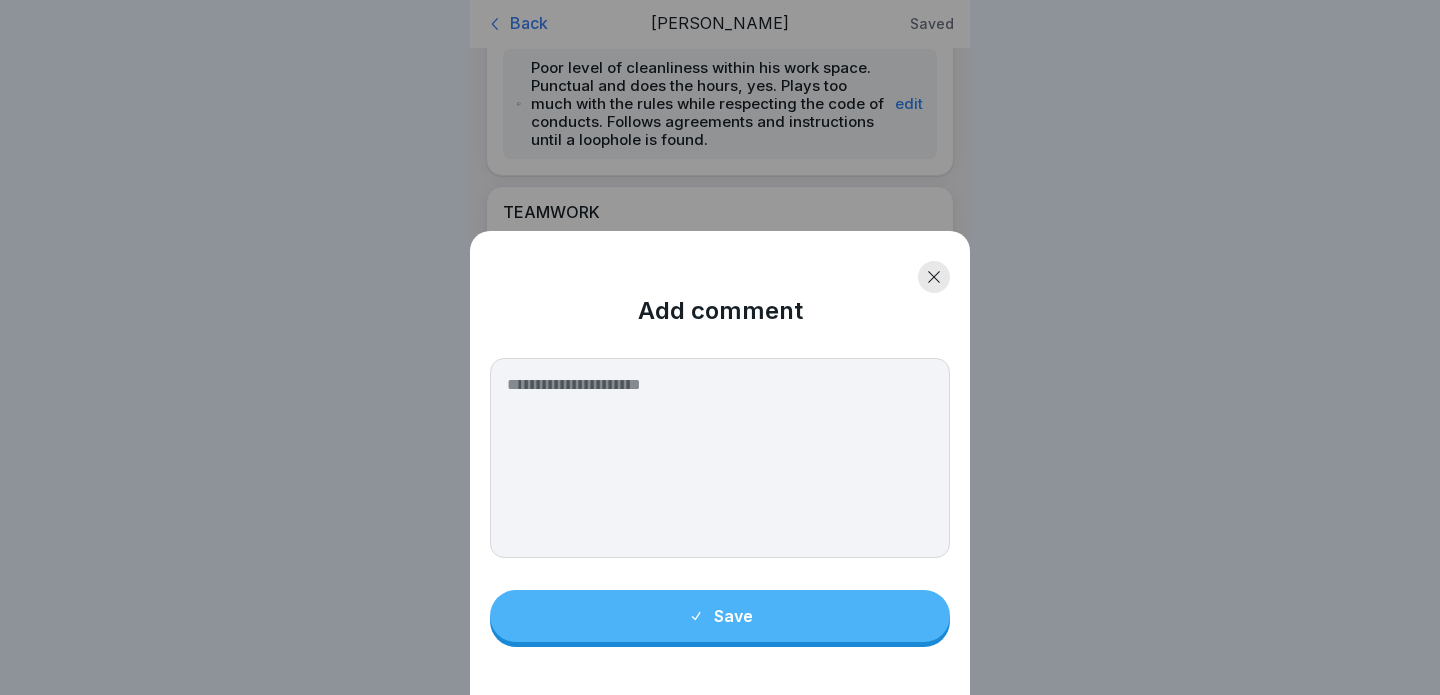 type on "*" 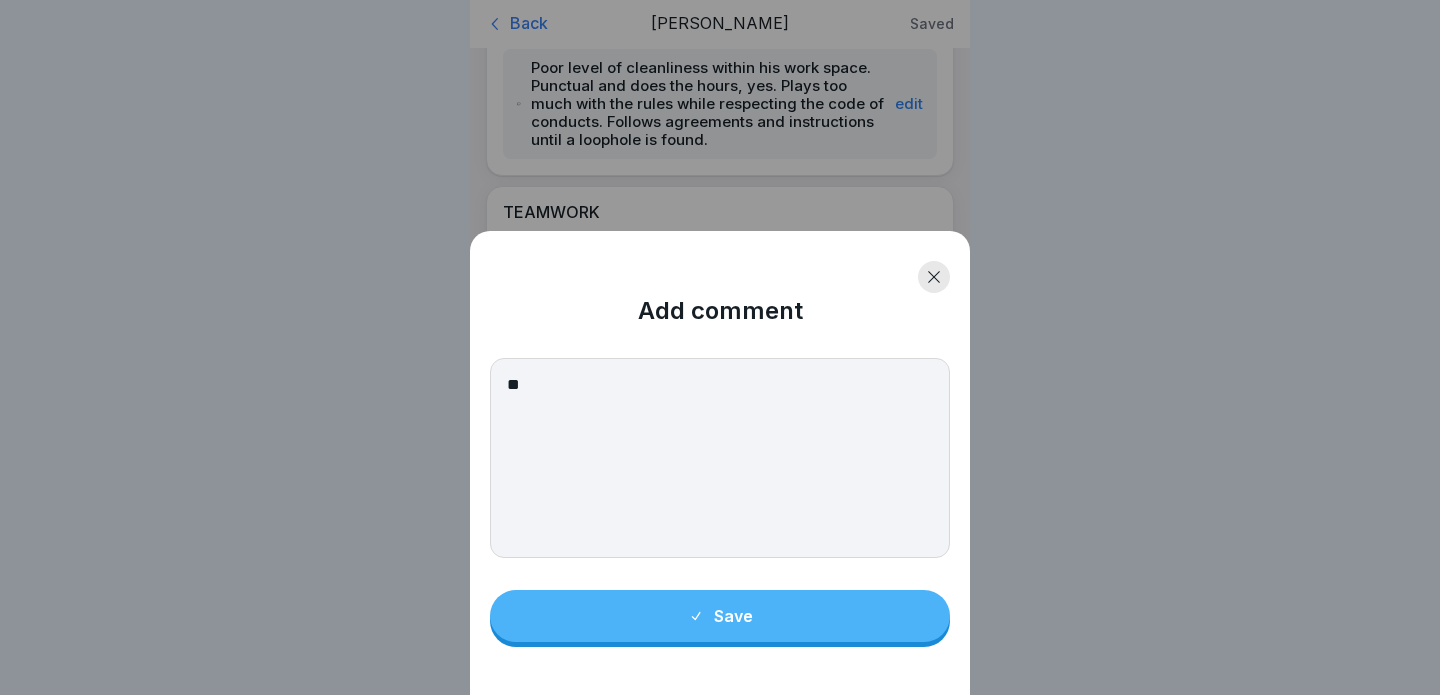 type on "*" 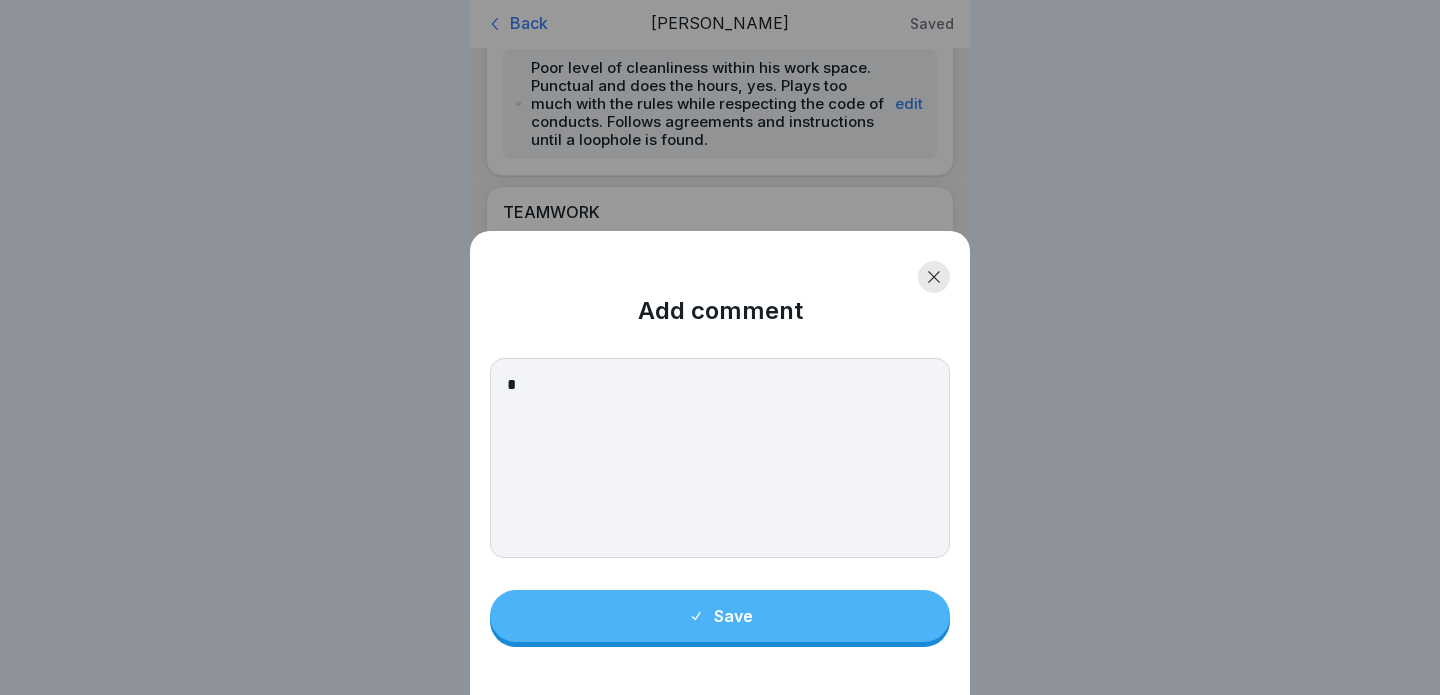 type 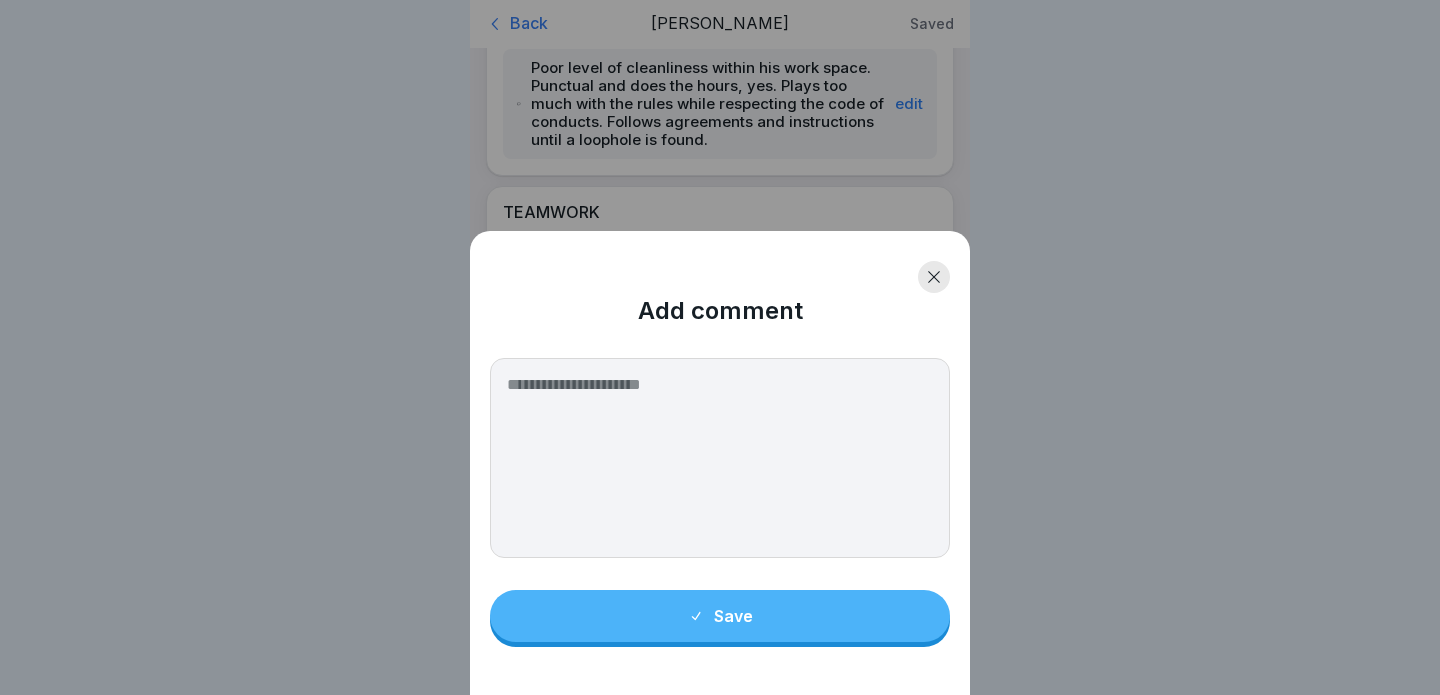 click 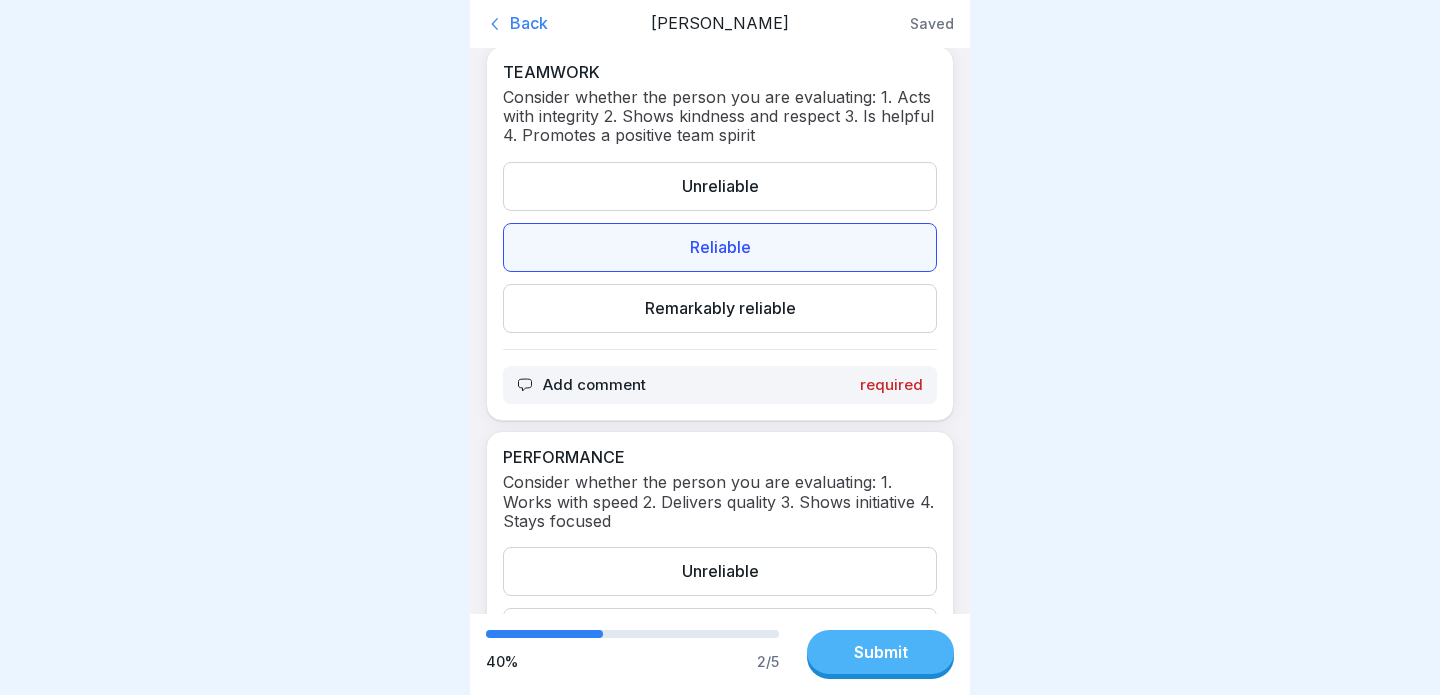 scroll, scrollTop: 942, scrollLeft: 0, axis: vertical 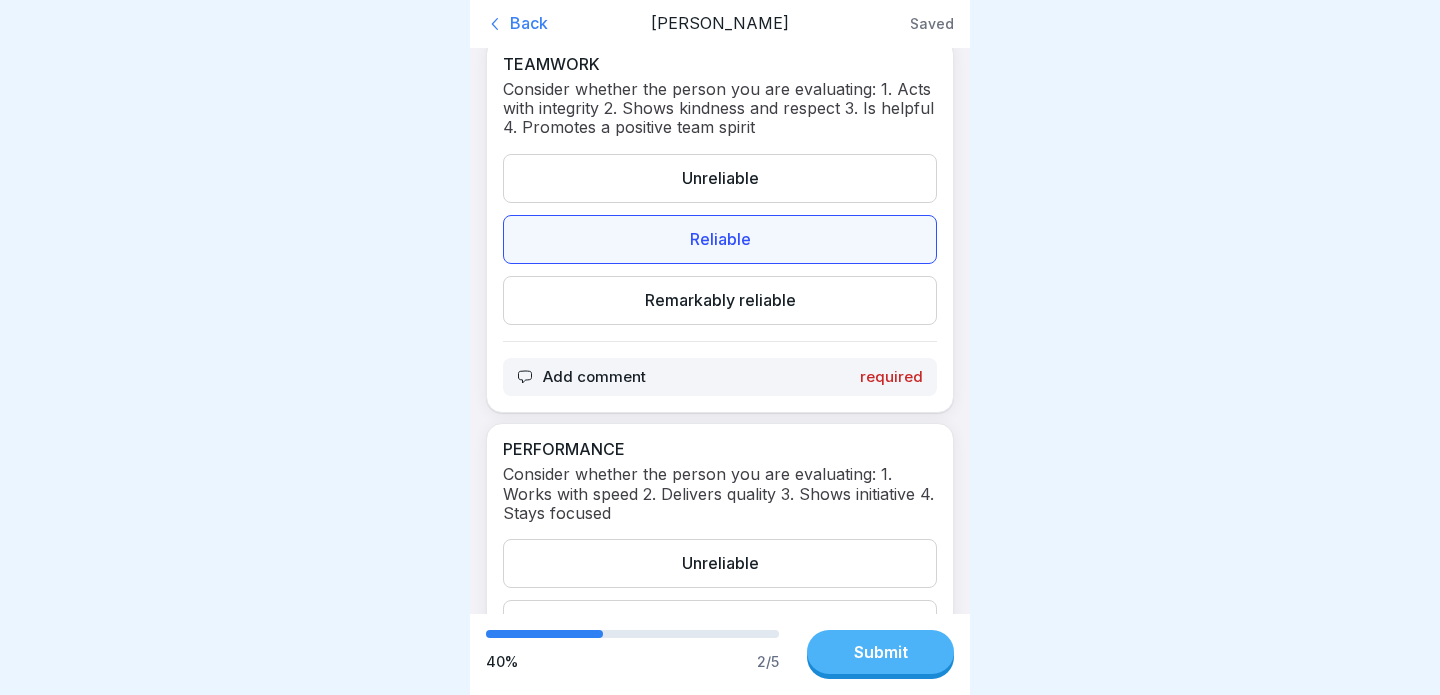 click on "Add comment" at bounding box center [594, 377] 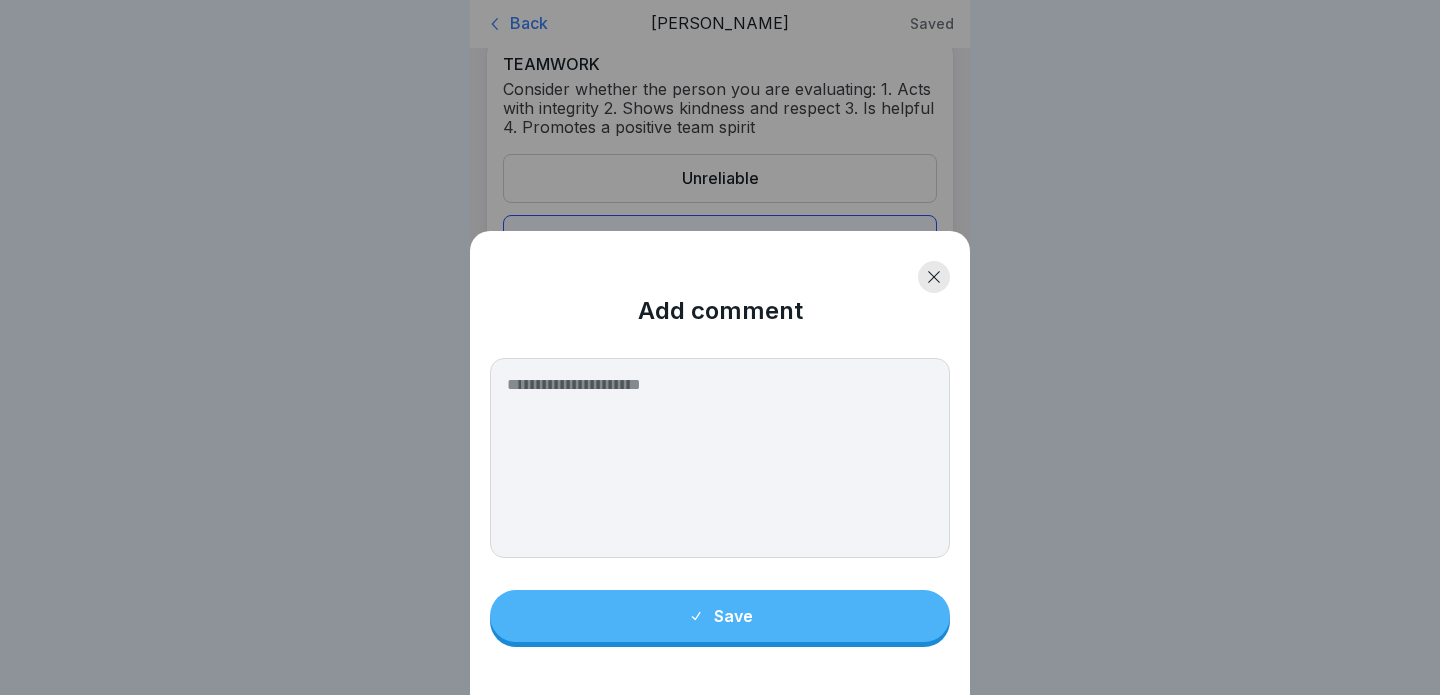 type on "*" 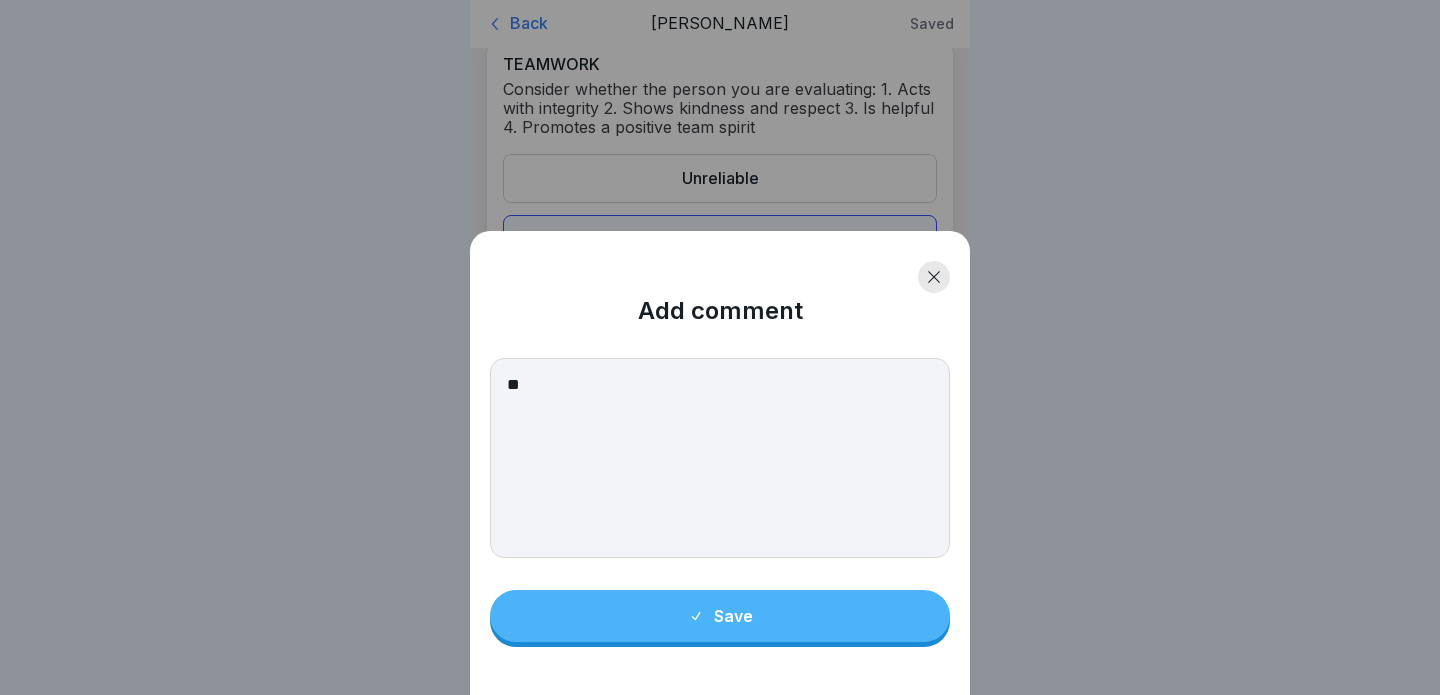 type on "*" 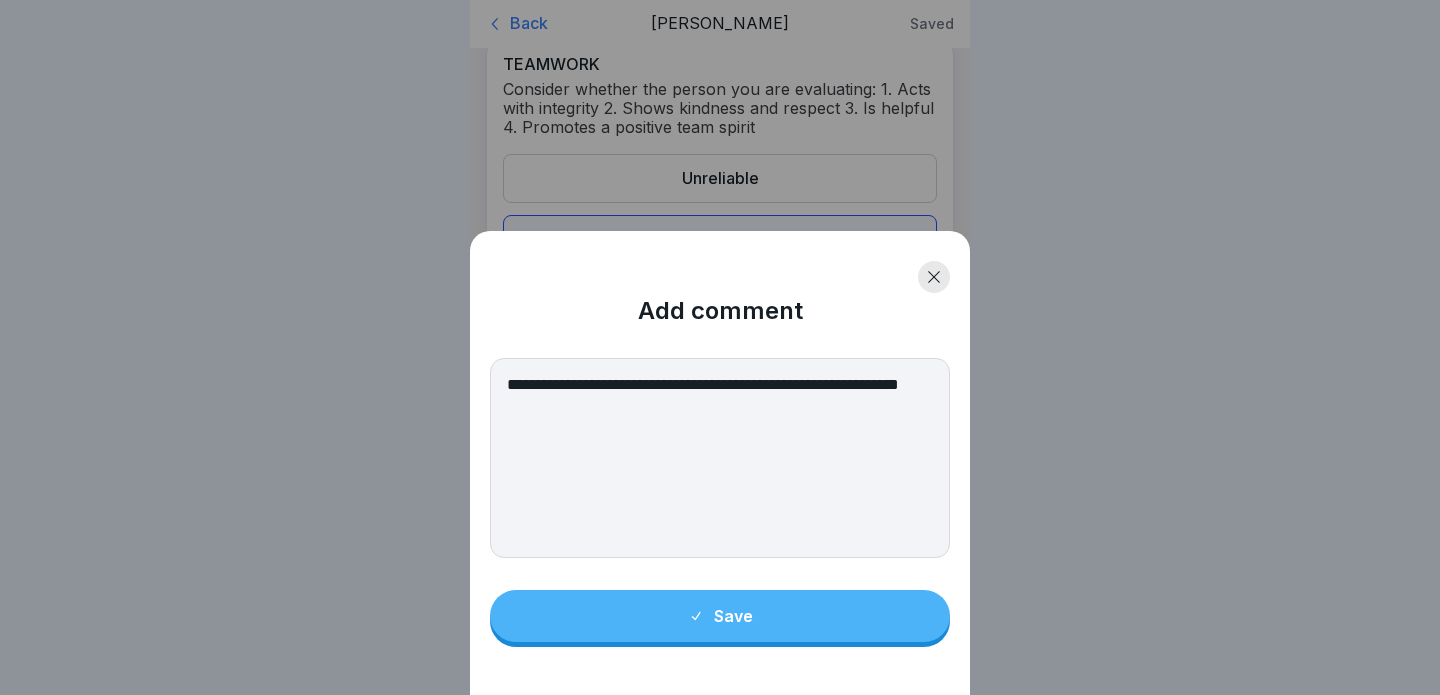 drag, startPoint x: 786, startPoint y: 380, endPoint x: 792, endPoint y: 414, distance: 34.525352 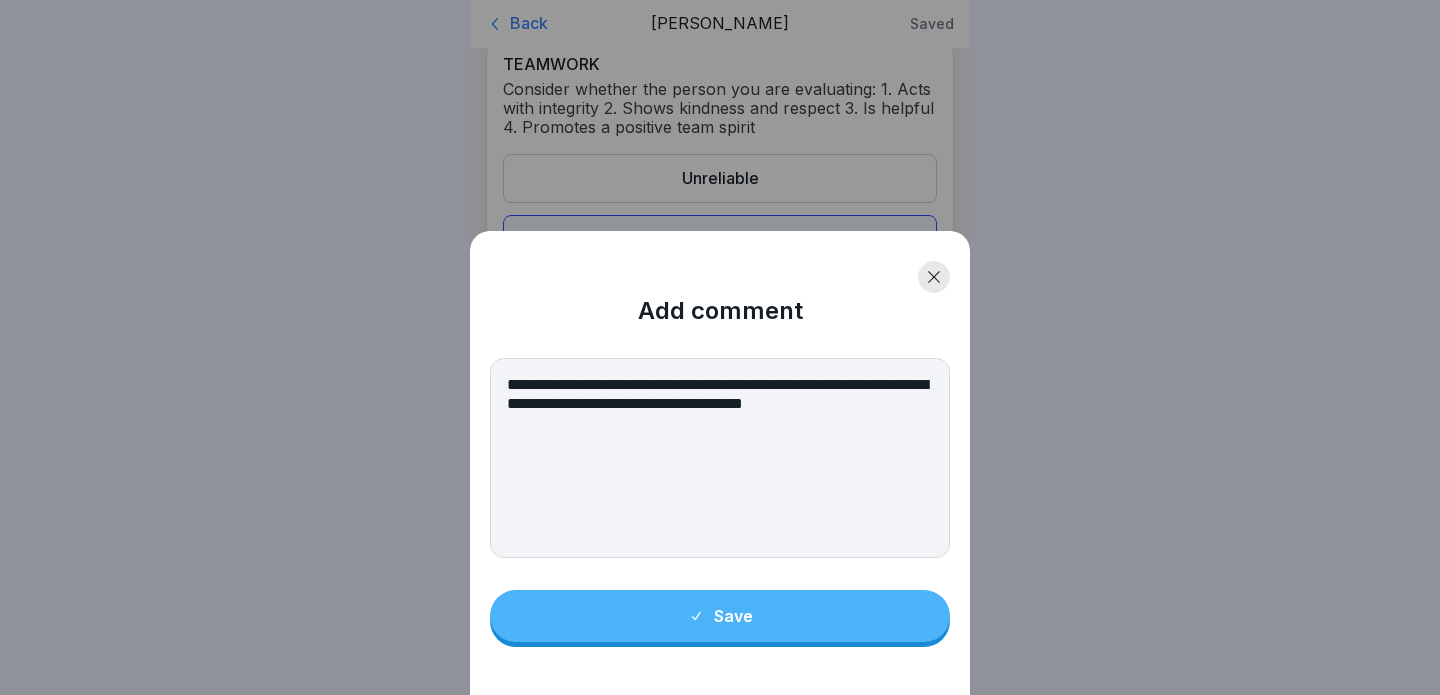 click on "**********" at bounding box center [720, 458] 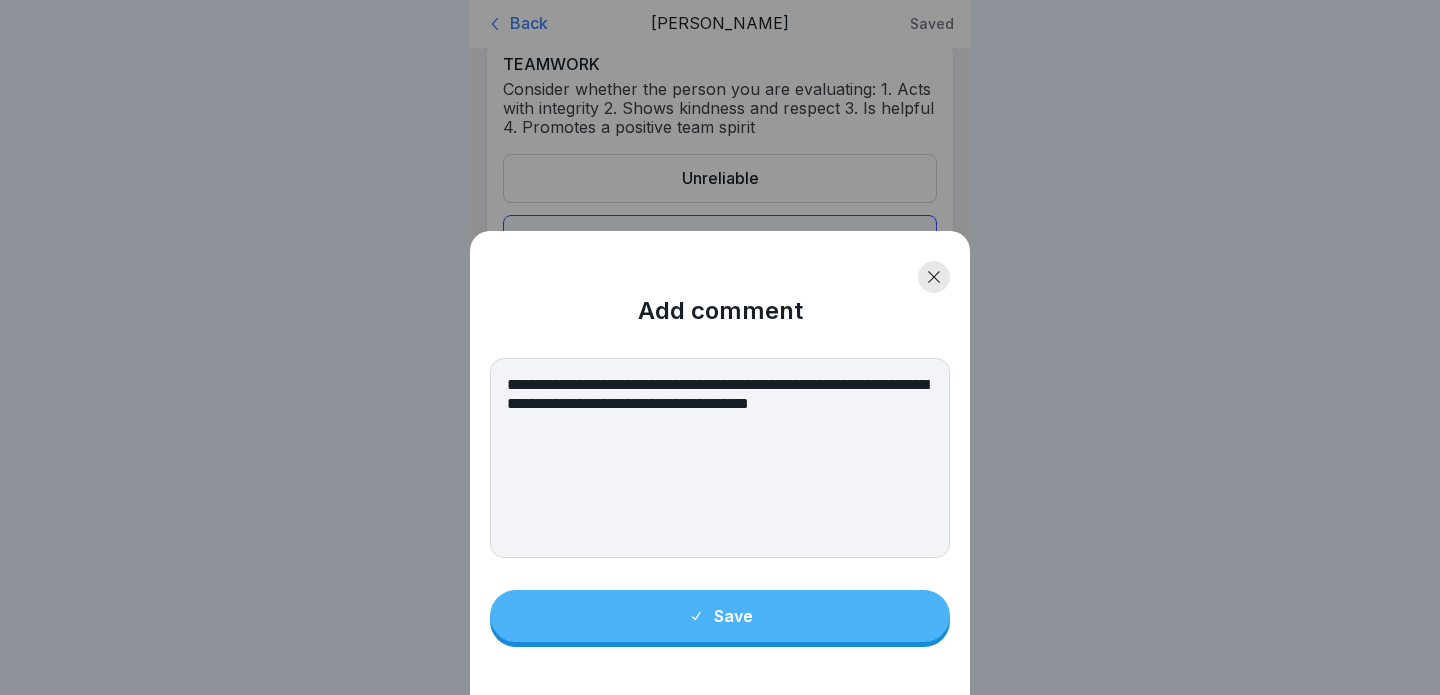 click on "**********" at bounding box center (720, 458) 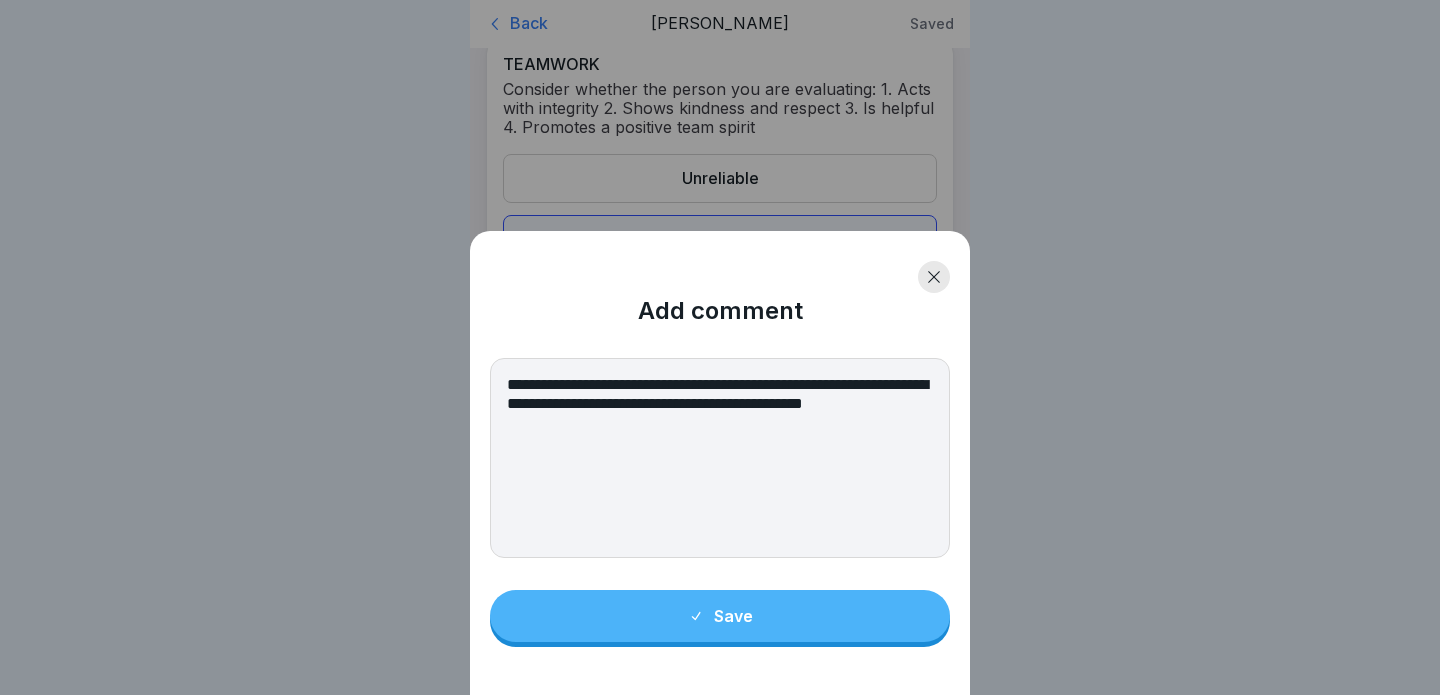click on "**********" at bounding box center [720, 458] 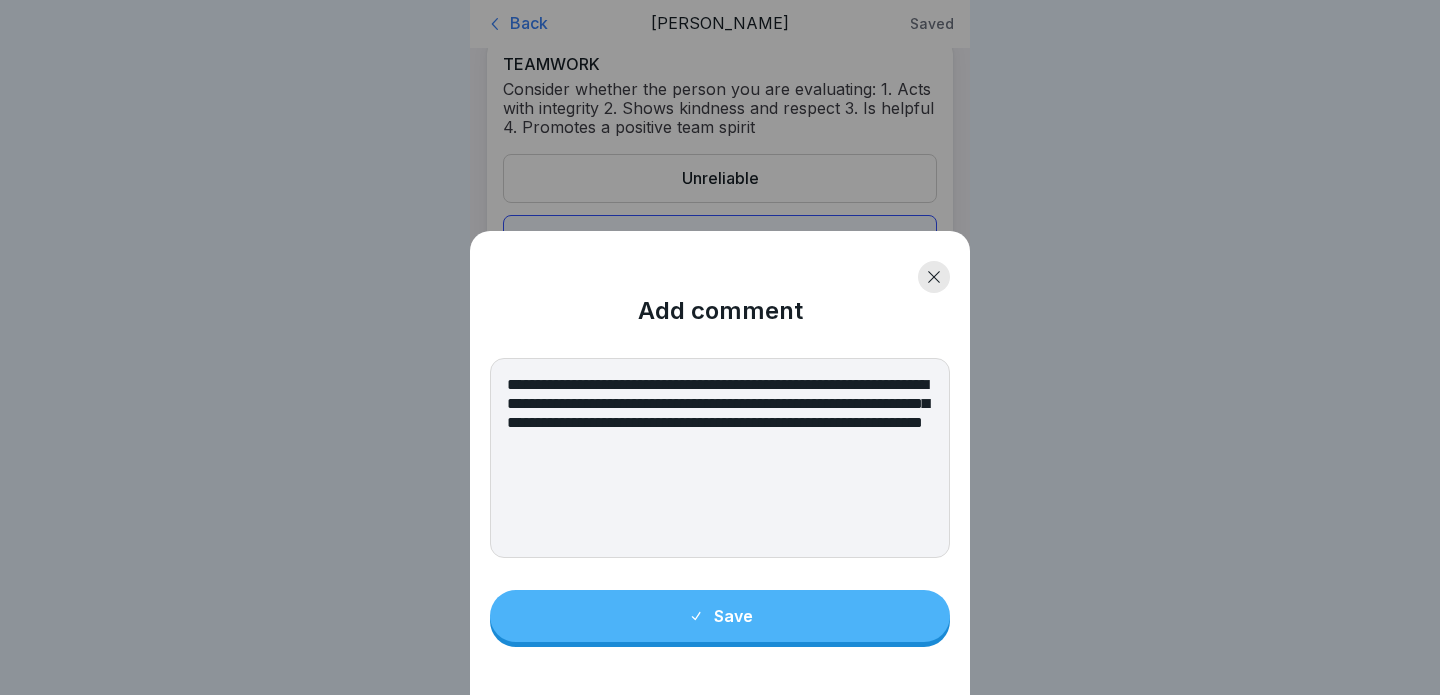 drag, startPoint x: 639, startPoint y: 424, endPoint x: 916, endPoint y: 466, distance: 280.16602 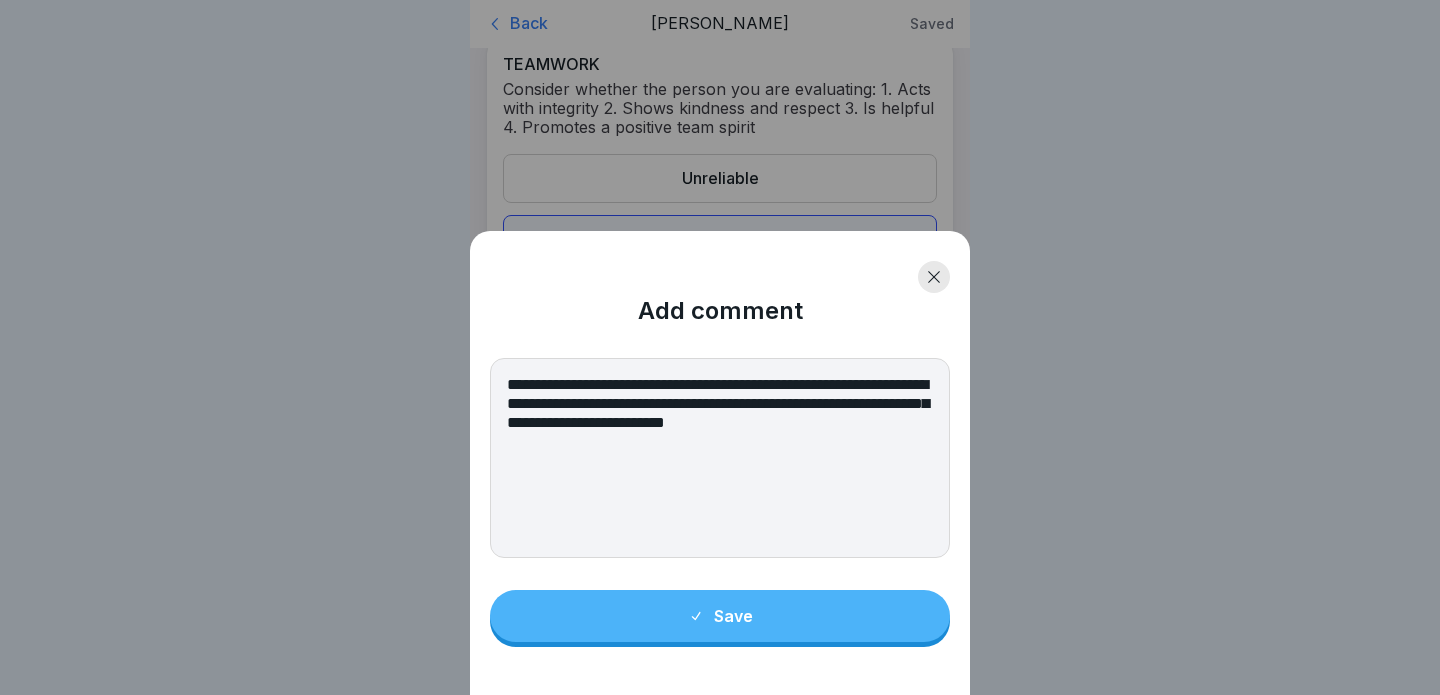 click on "**********" at bounding box center (720, 458) 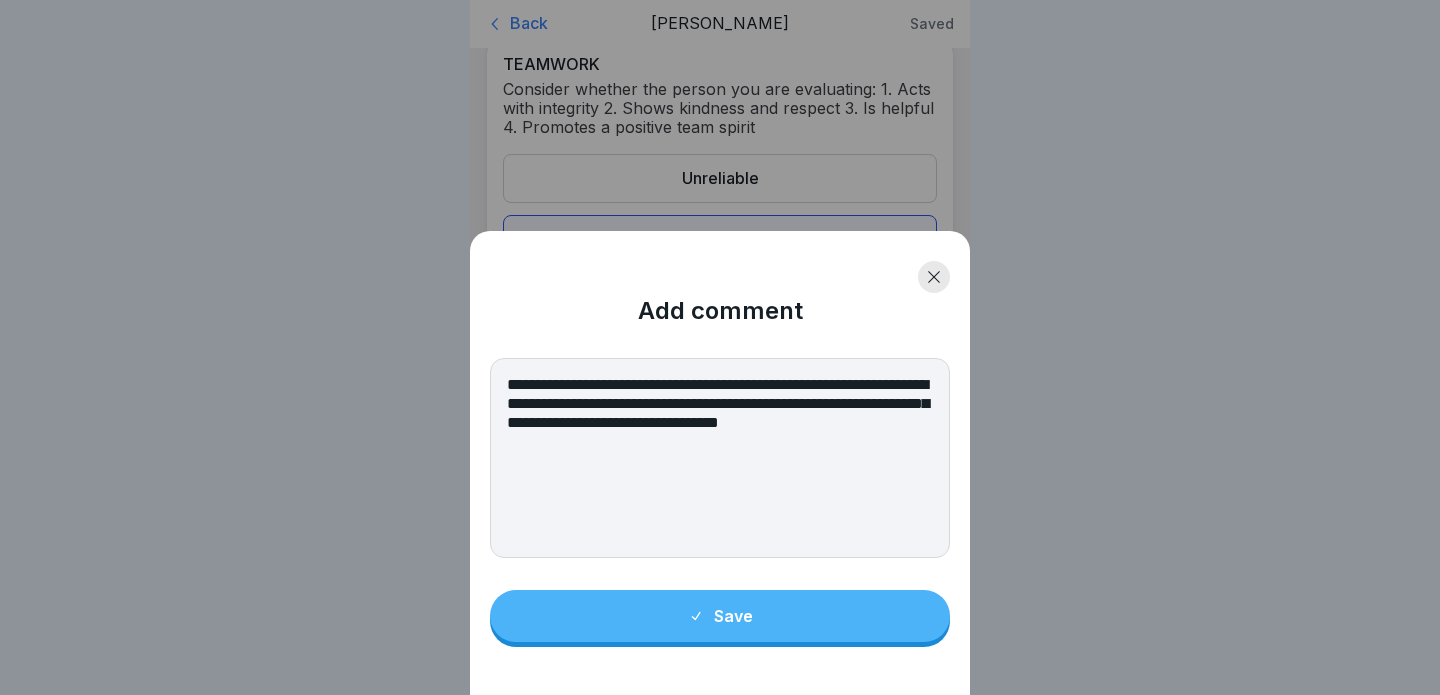 click on "**********" at bounding box center [720, 458] 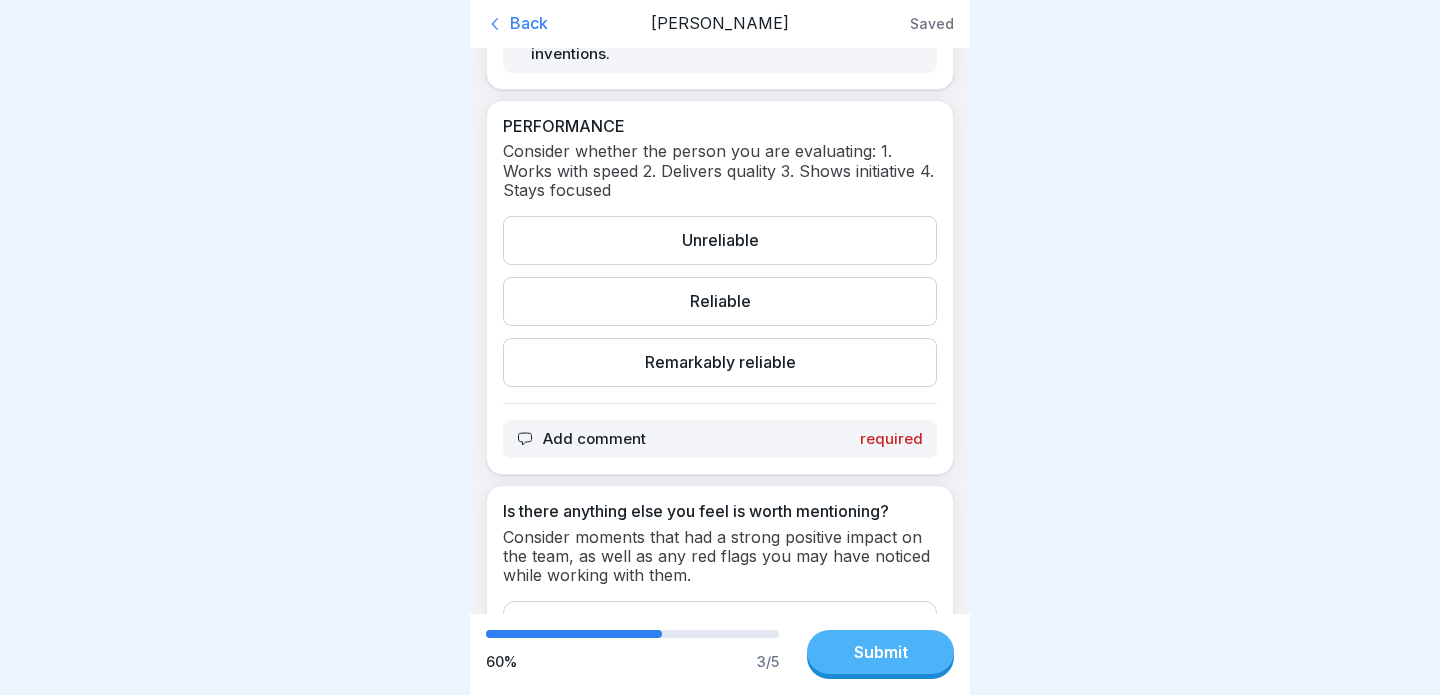 scroll, scrollTop: 1344, scrollLeft: 0, axis: vertical 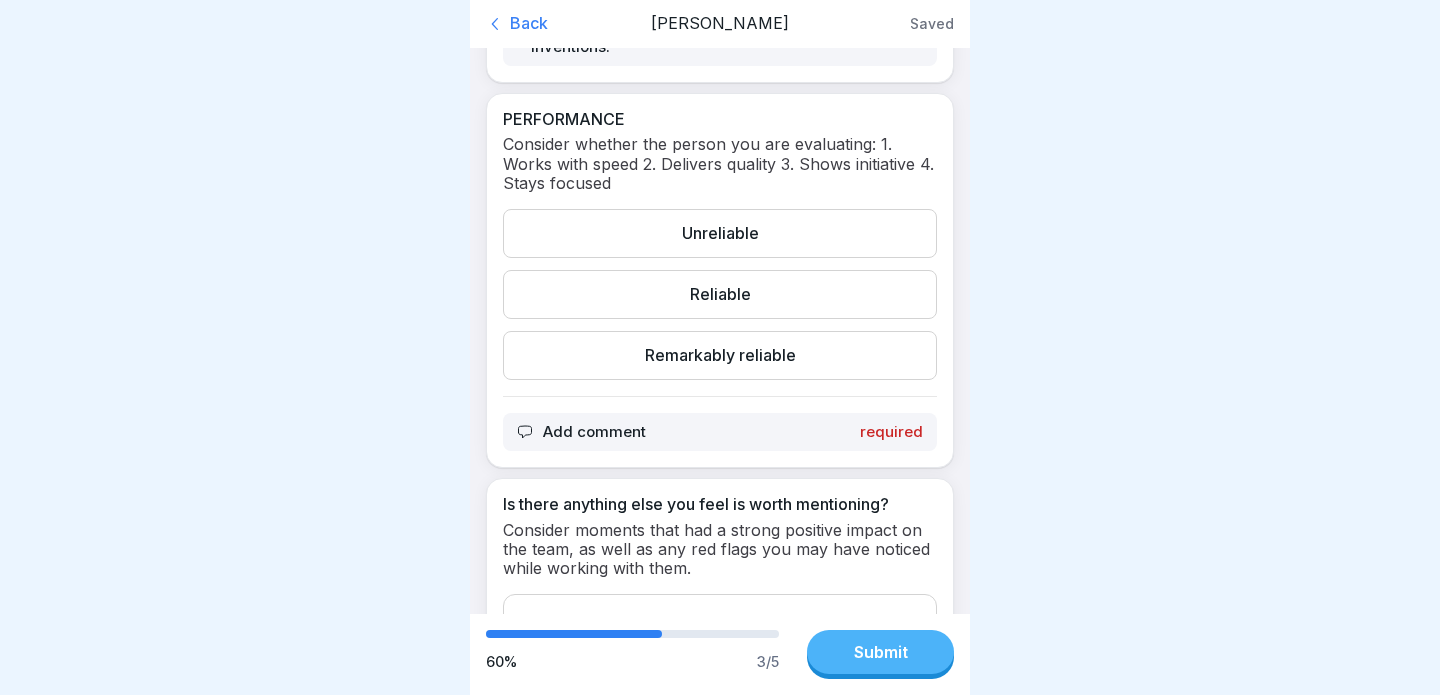 click on "Reliable" at bounding box center [720, 294] 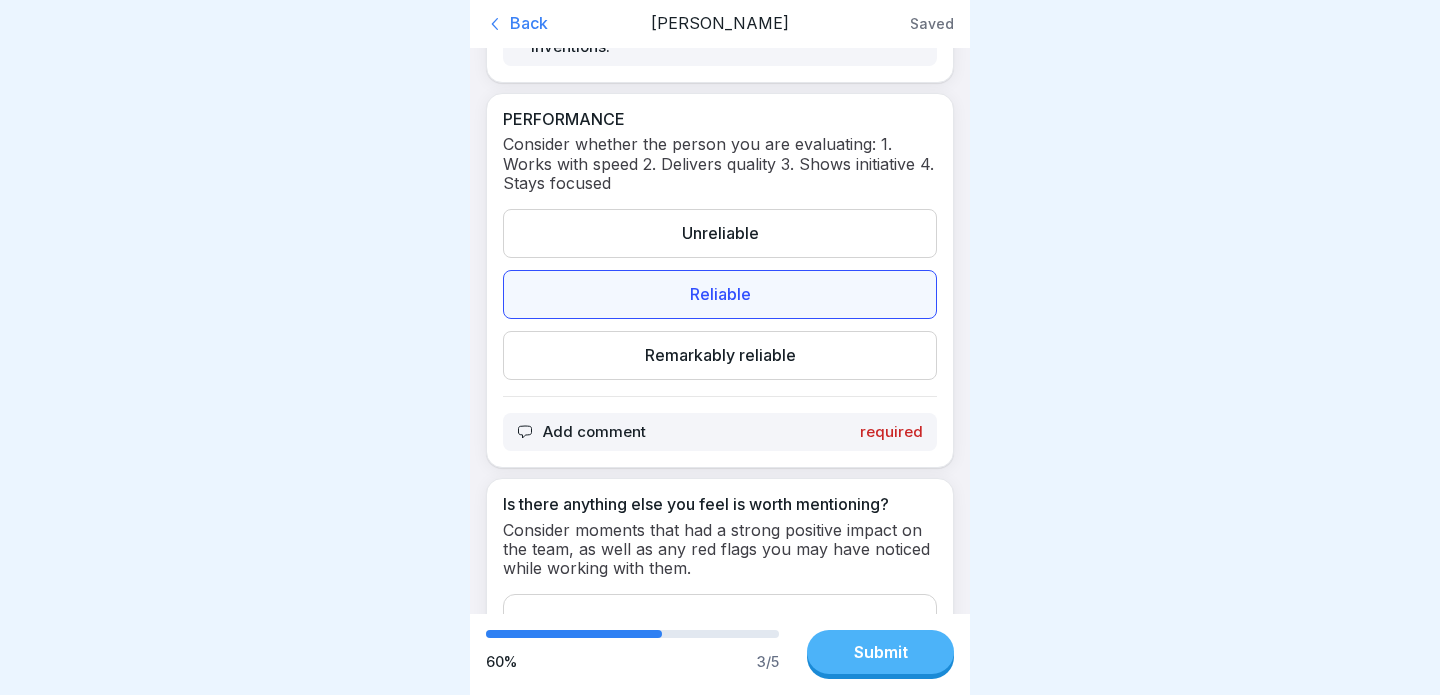 click on "Add comment" at bounding box center [594, 432] 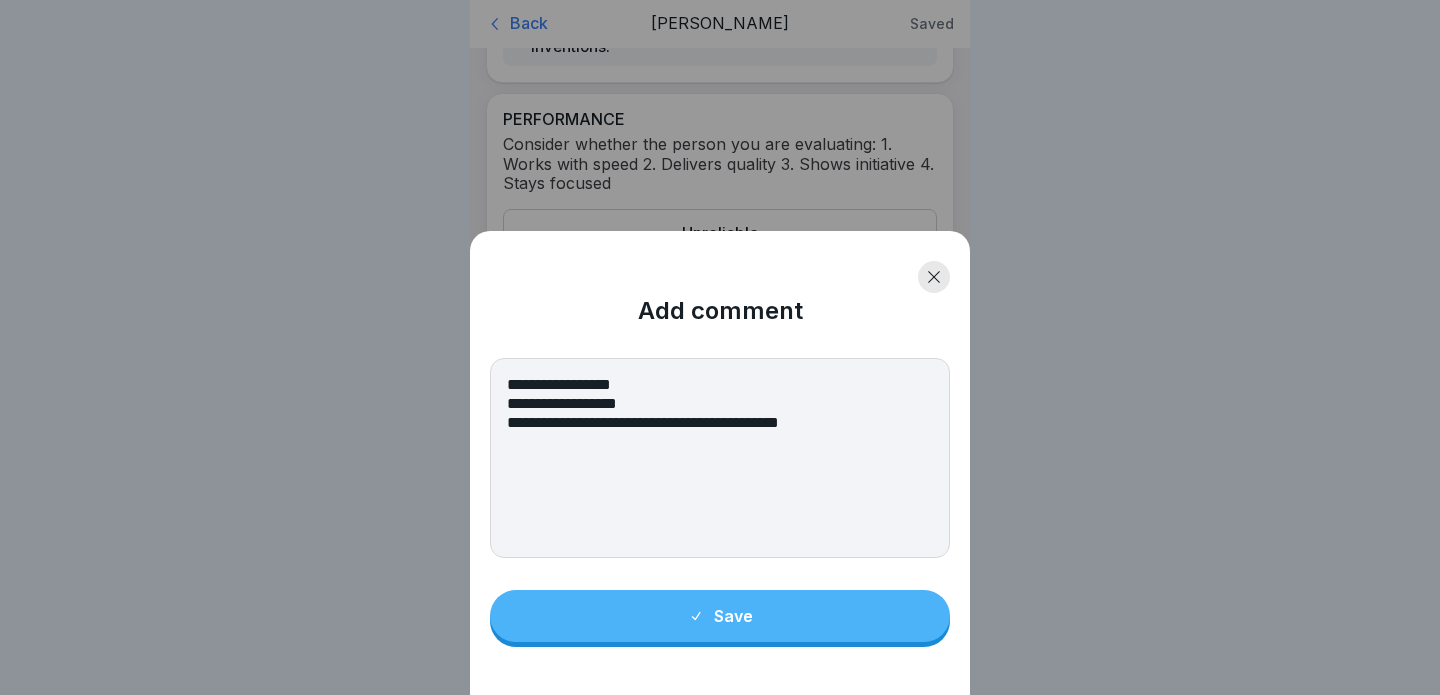 click on "**********" at bounding box center [720, 458] 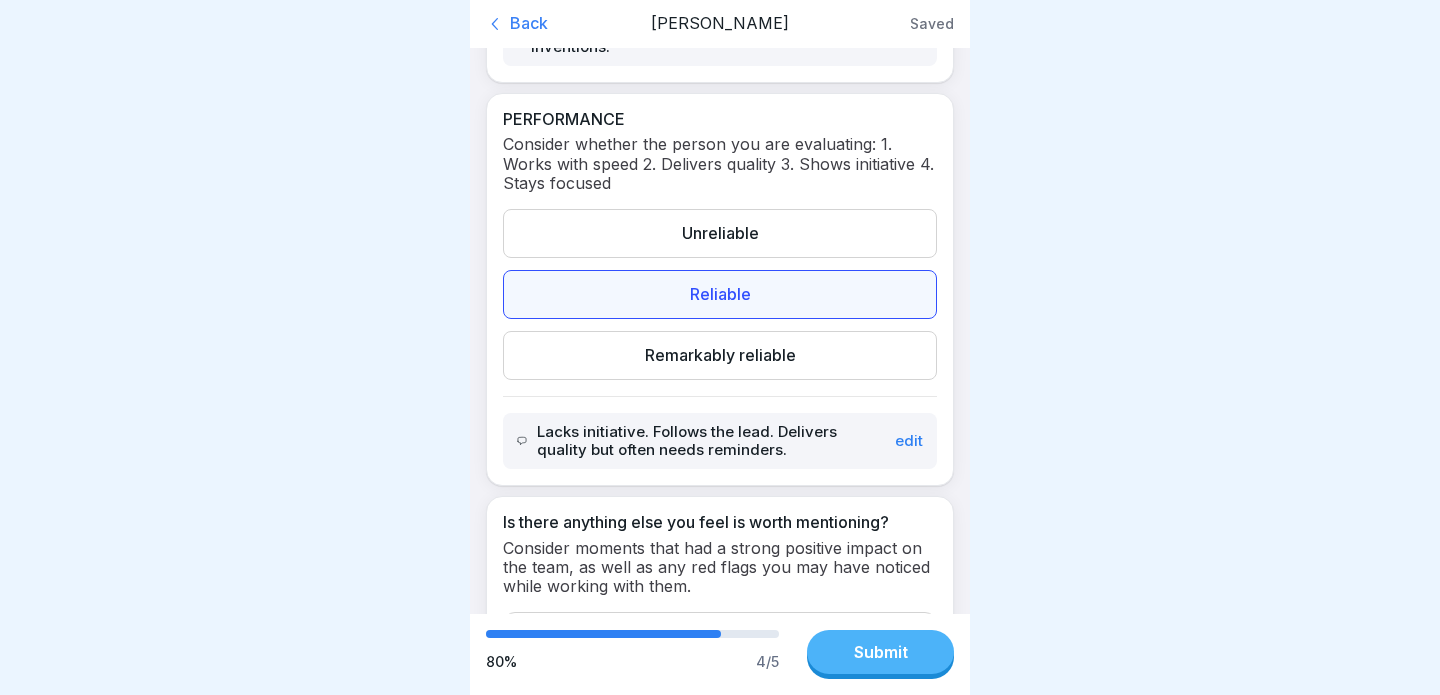scroll, scrollTop: 1466, scrollLeft: 0, axis: vertical 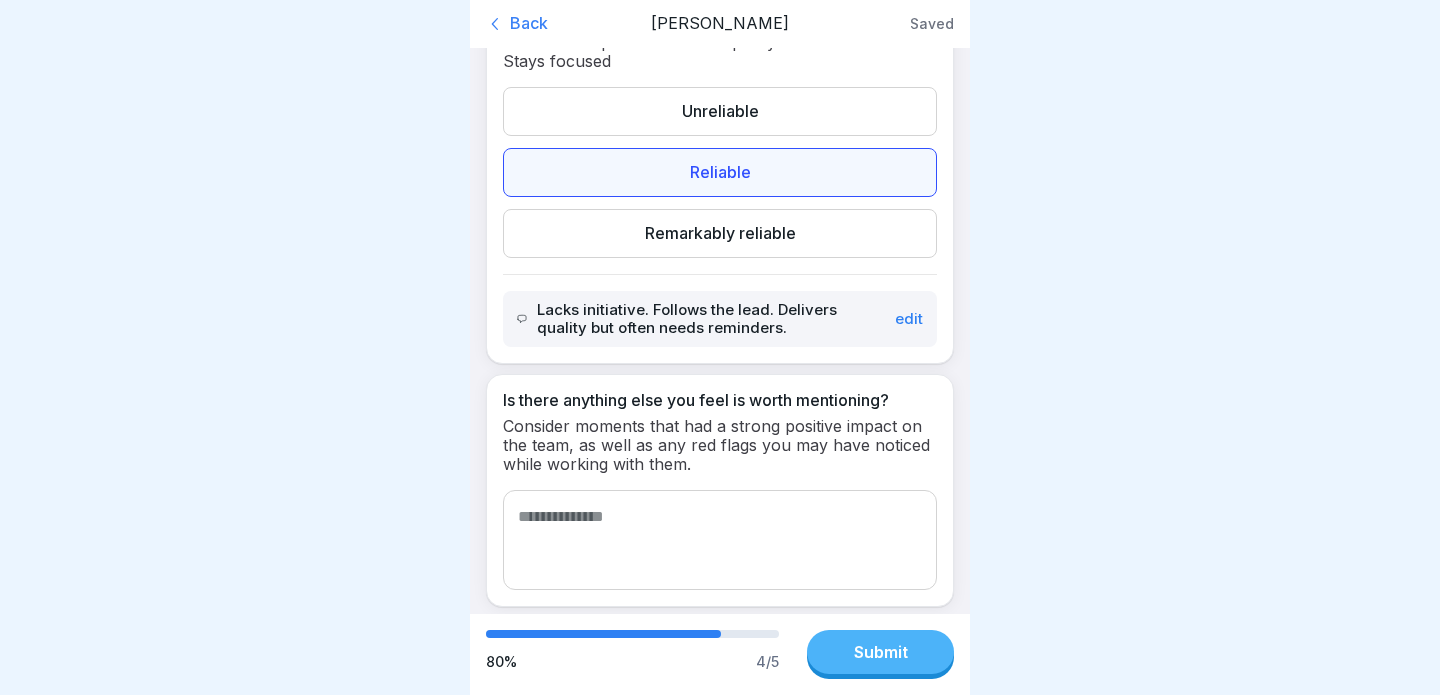 click at bounding box center [720, 540] 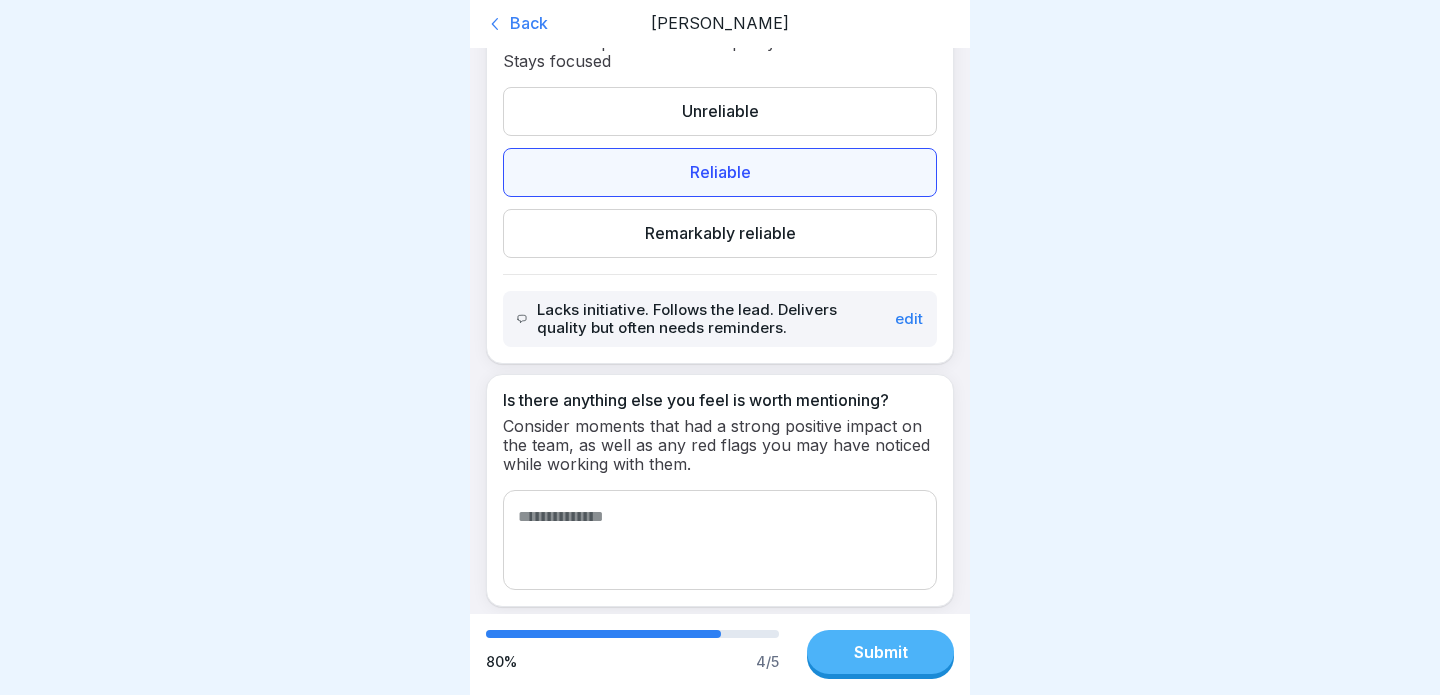 type on "*" 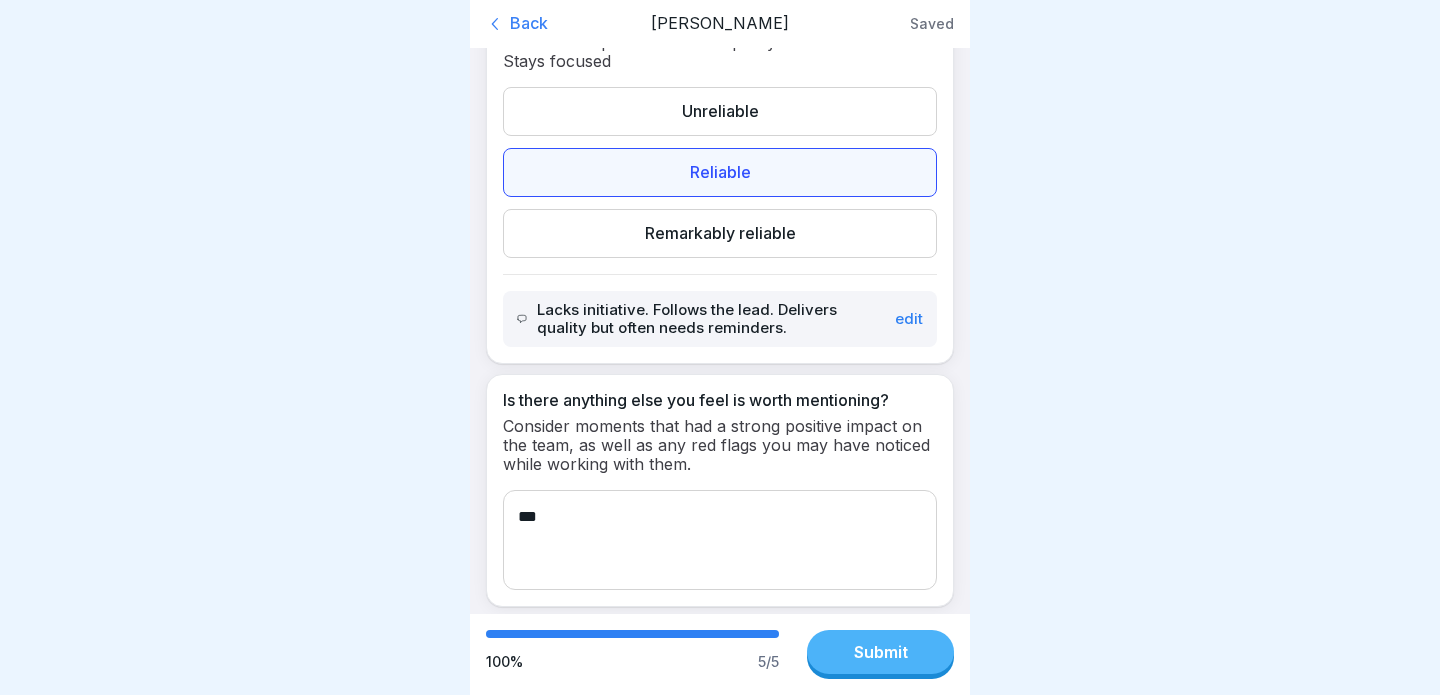 type on "***" 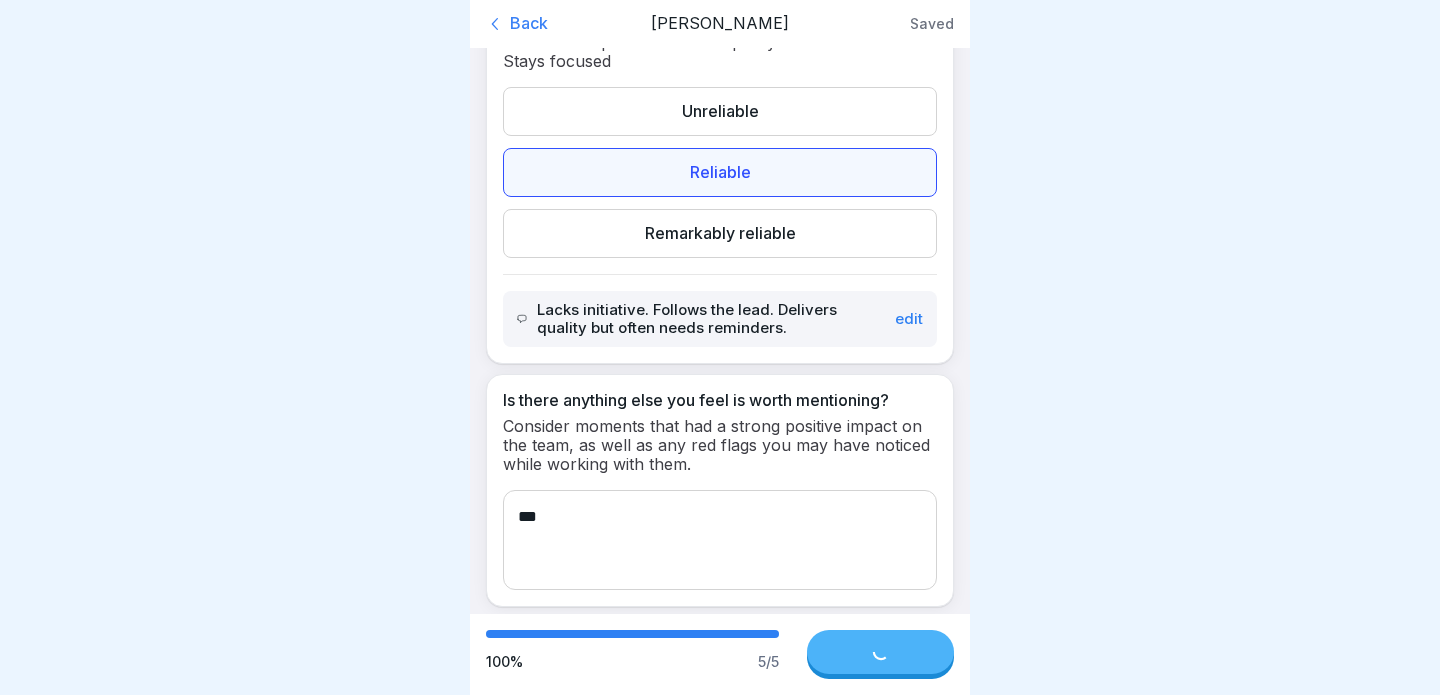 scroll, scrollTop: 1466, scrollLeft: 0, axis: vertical 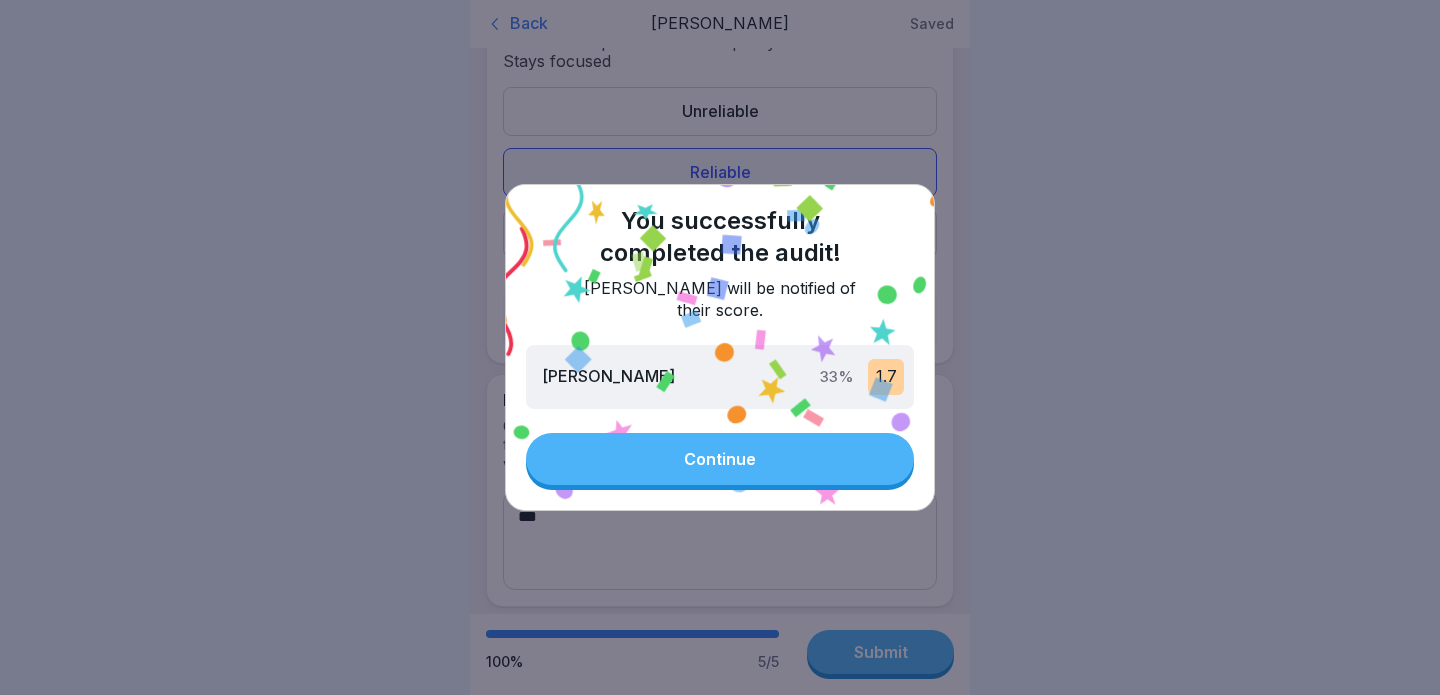 click on "Continue" at bounding box center [720, 459] 